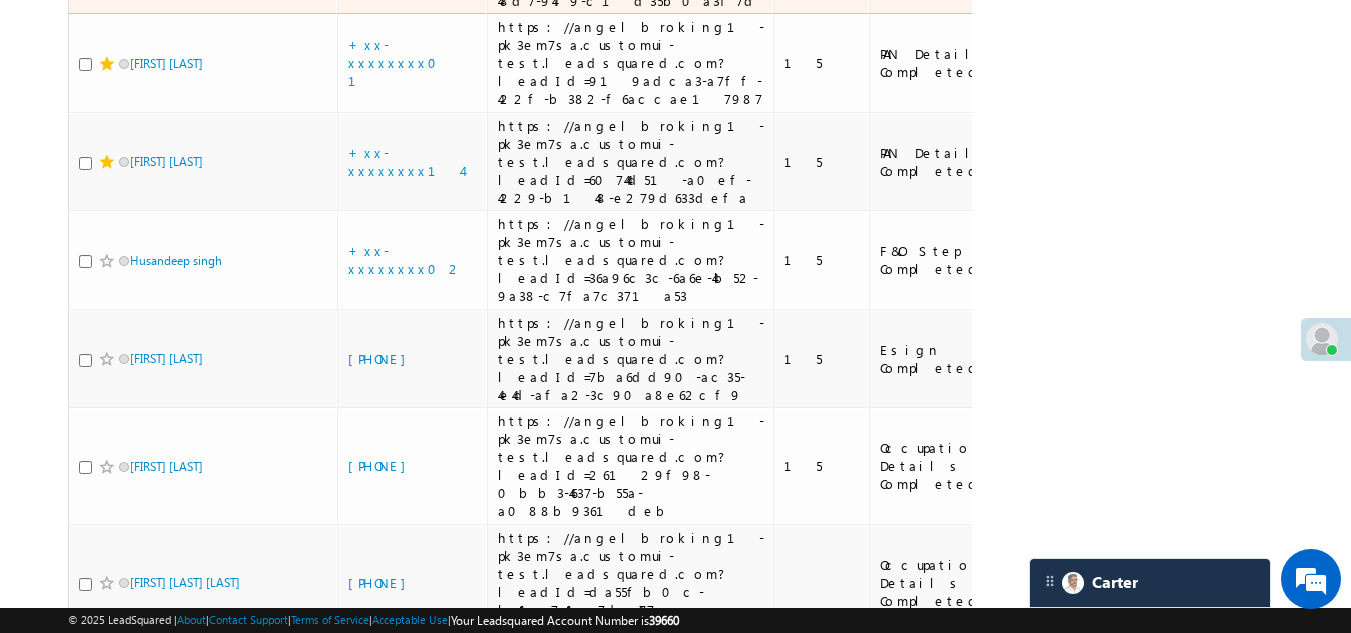 scroll, scrollTop: 0, scrollLeft: 0, axis: both 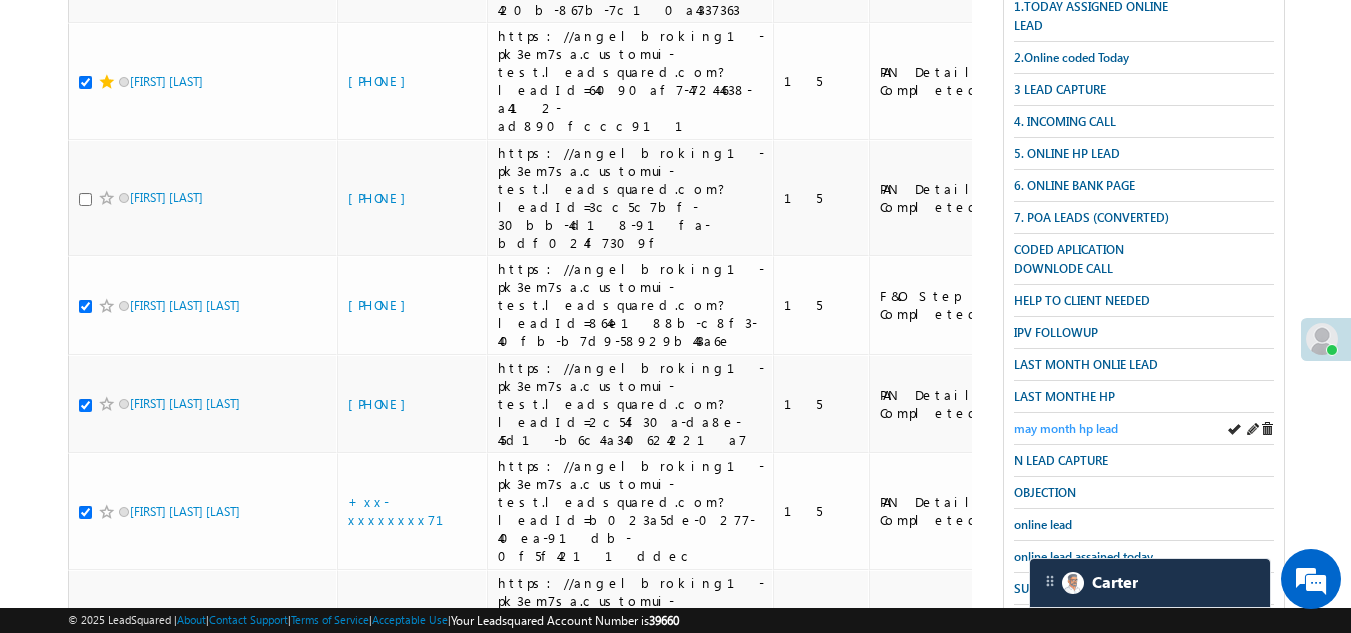click on "may month hp lead" at bounding box center (1066, 428) 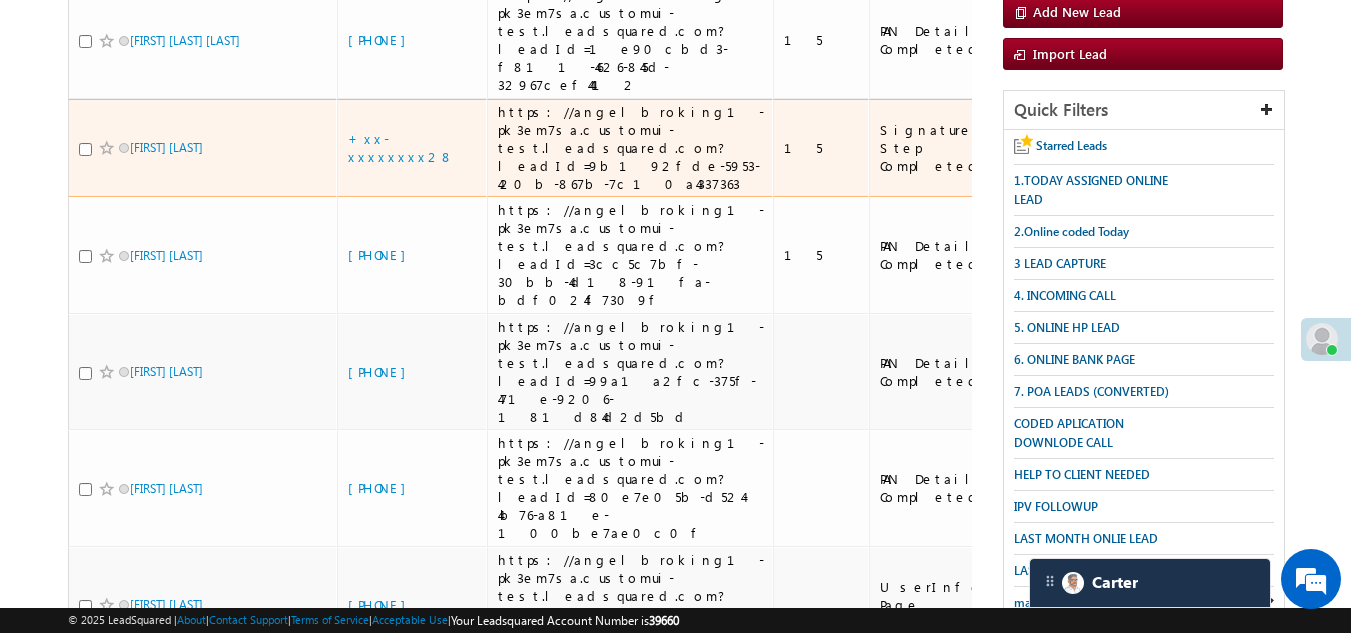 scroll, scrollTop: 300, scrollLeft: 0, axis: vertical 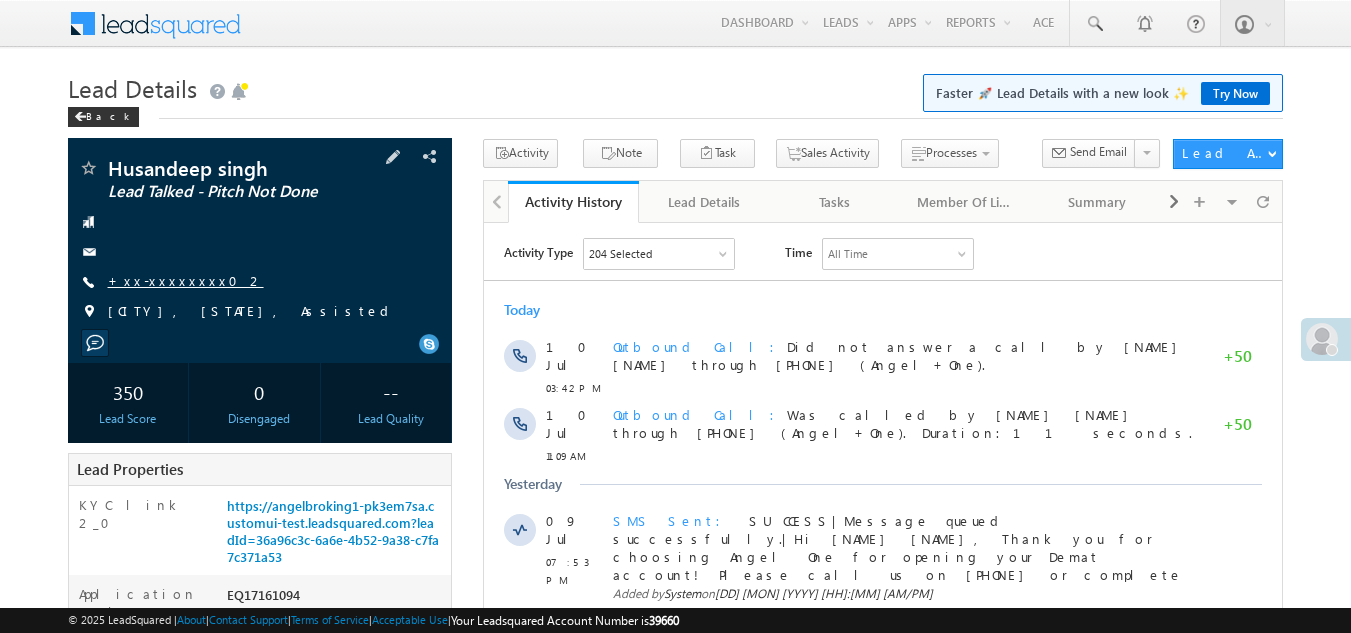 click on "+xx-xxxxxxxx02" at bounding box center (186, 280) 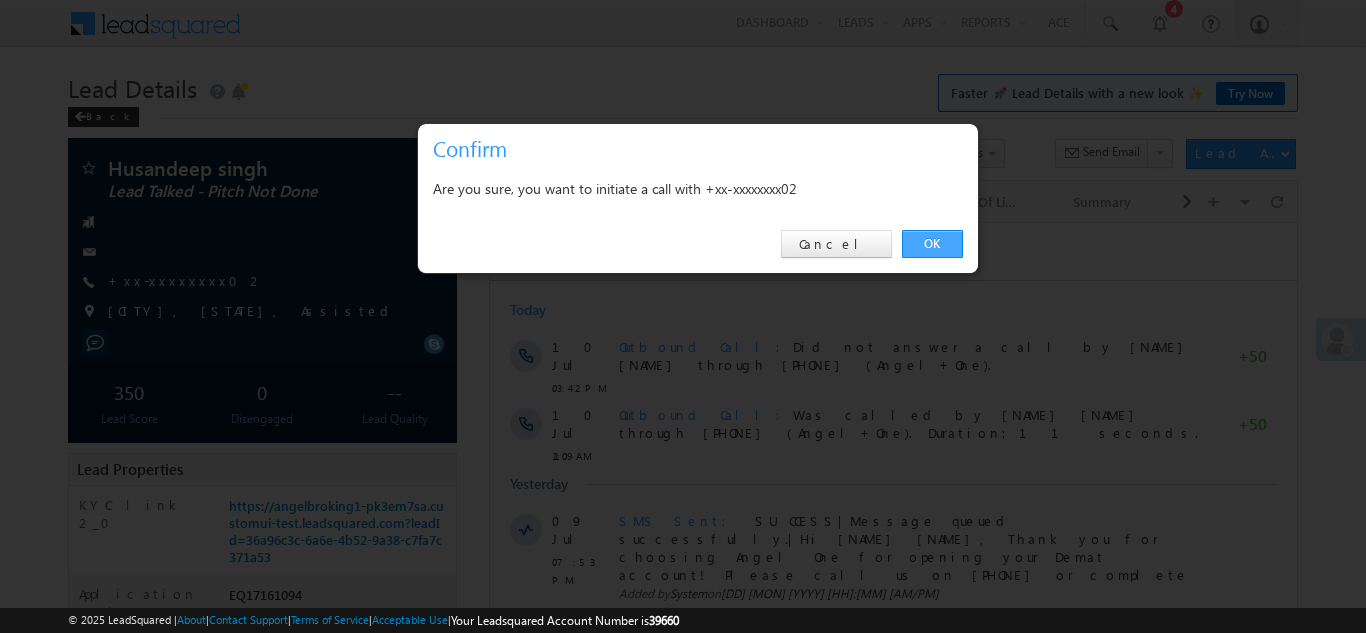 click on "OK" at bounding box center [932, 244] 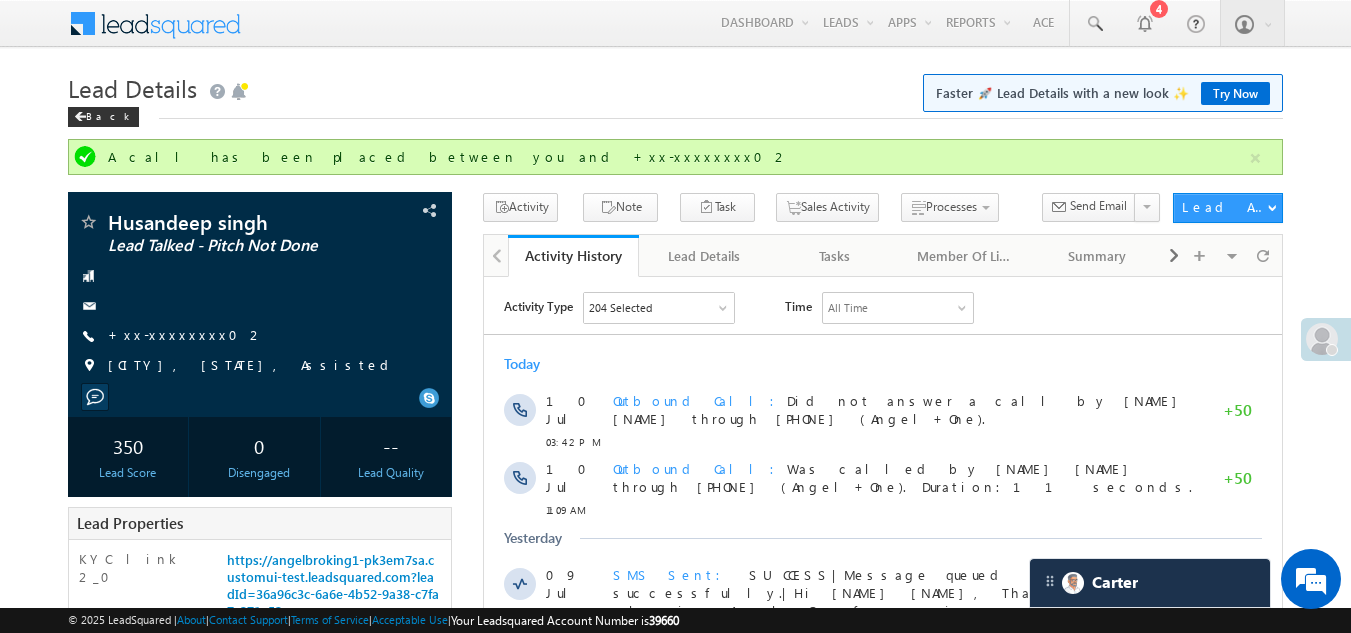 scroll, scrollTop: 0, scrollLeft: 0, axis: both 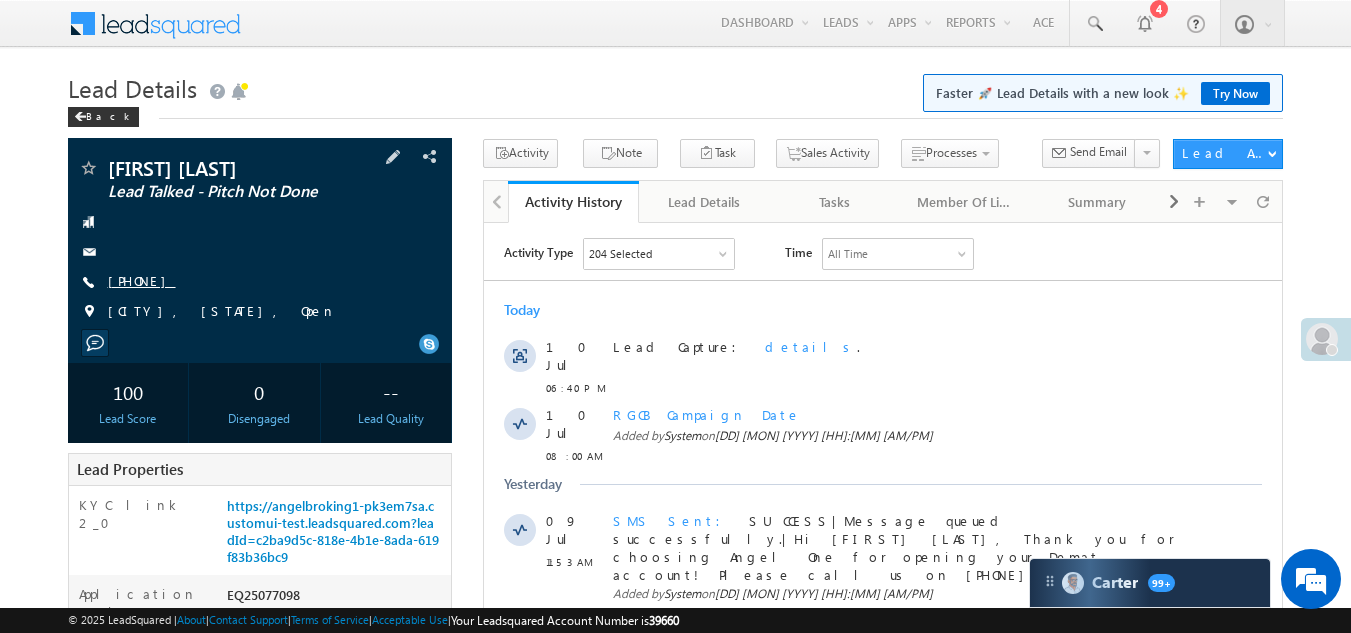 click on "+xx-xxxxxxxx48" at bounding box center (142, 280) 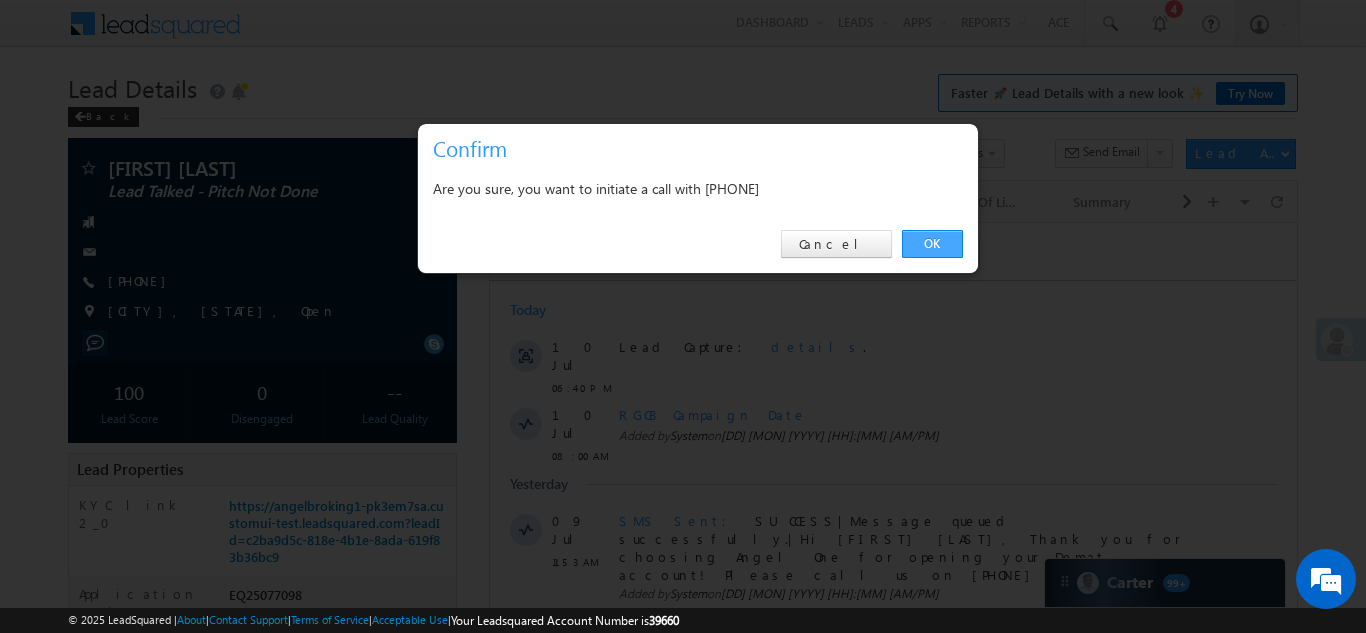 click on "OK" at bounding box center [932, 244] 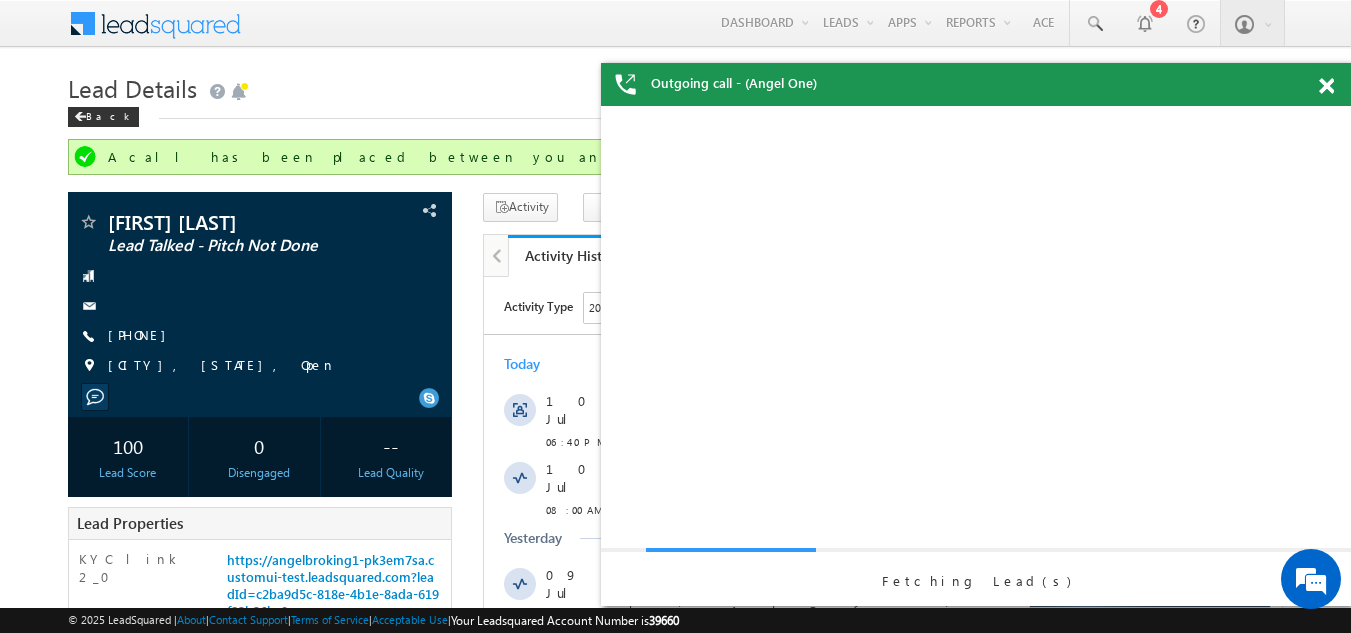 scroll, scrollTop: 0, scrollLeft: 0, axis: both 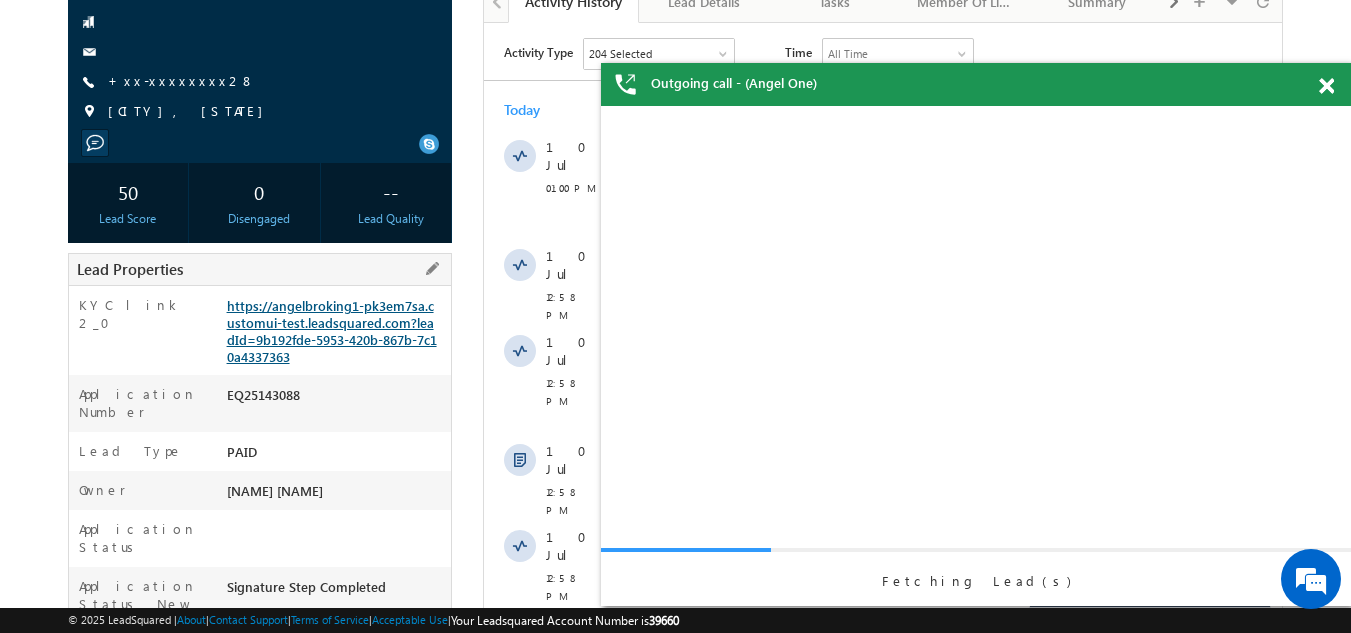 click on "https://angelbroking1-pk3em7sa.customui-test.leadsquared.com?leadId=9b192fde-5953-420b-867b-7c10a4337363" at bounding box center (332, 331) 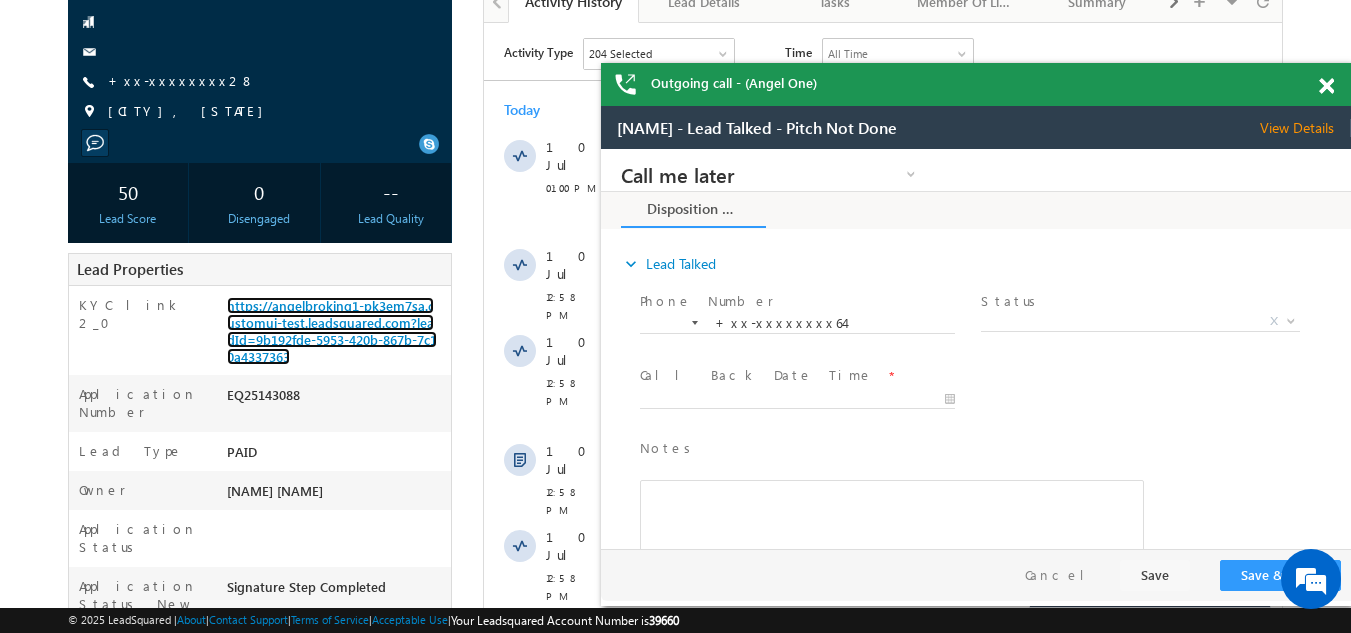 scroll, scrollTop: 0, scrollLeft: 0, axis: both 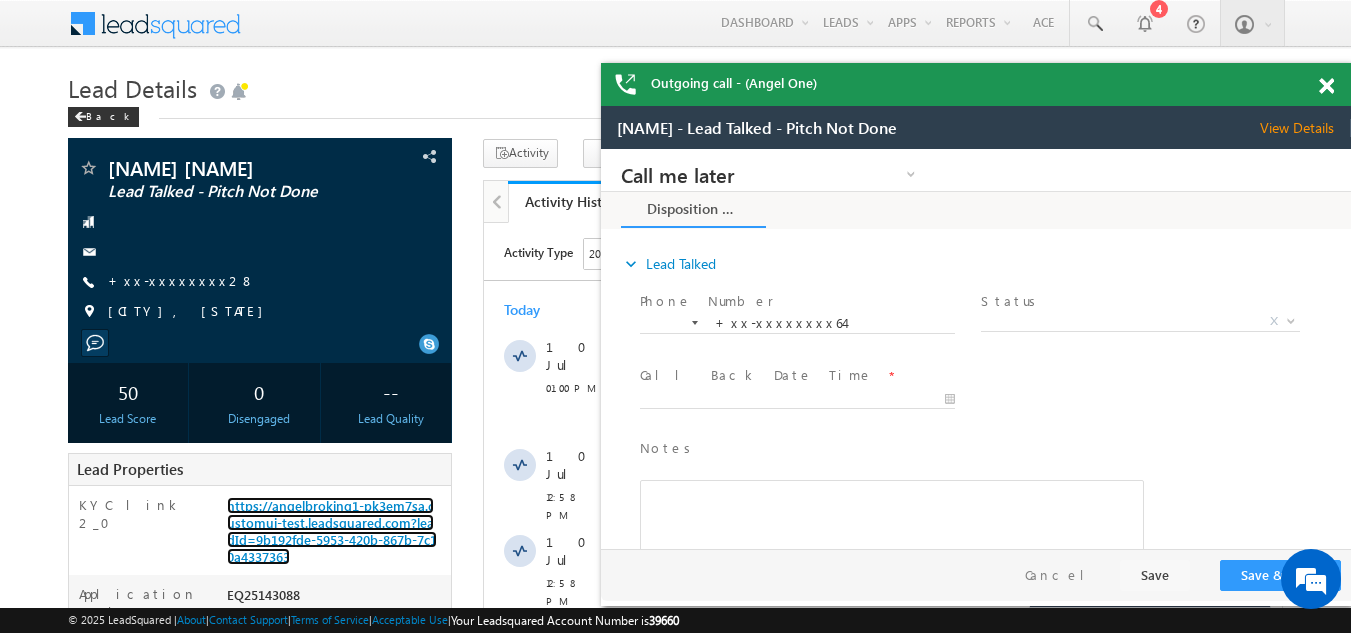 click at bounding box center [1326, 86] 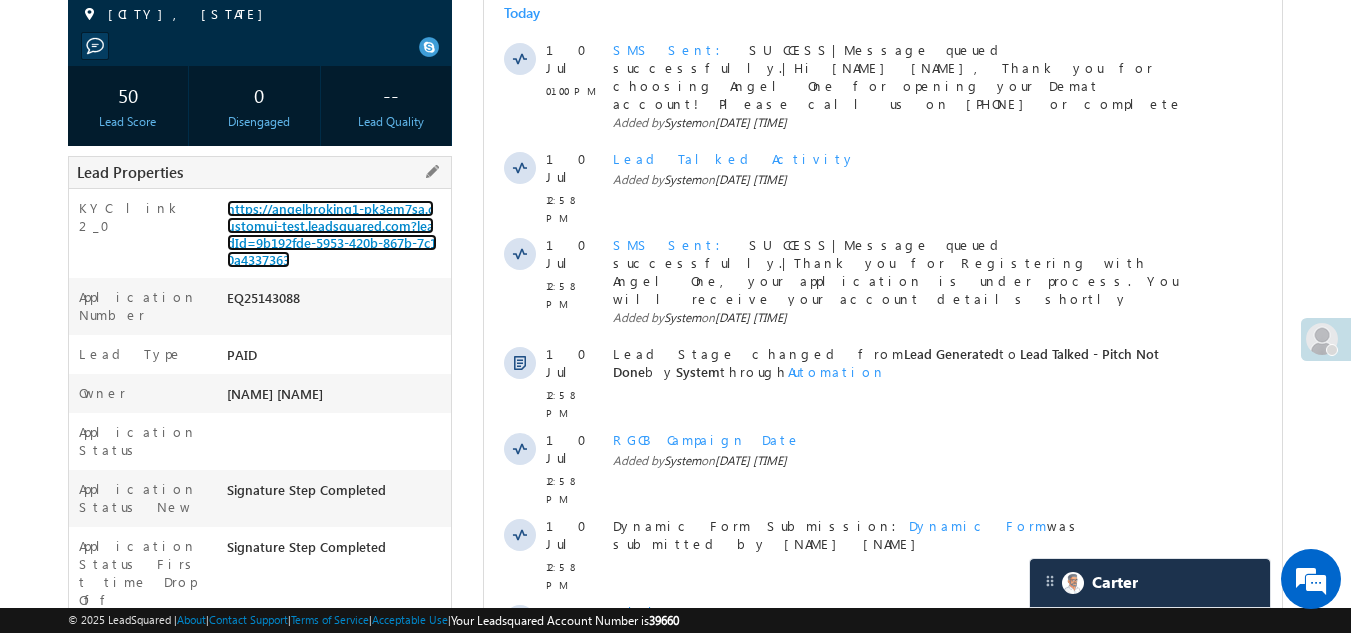 scroll, scrollTop: 0, scrollLeft: 0, axis: both 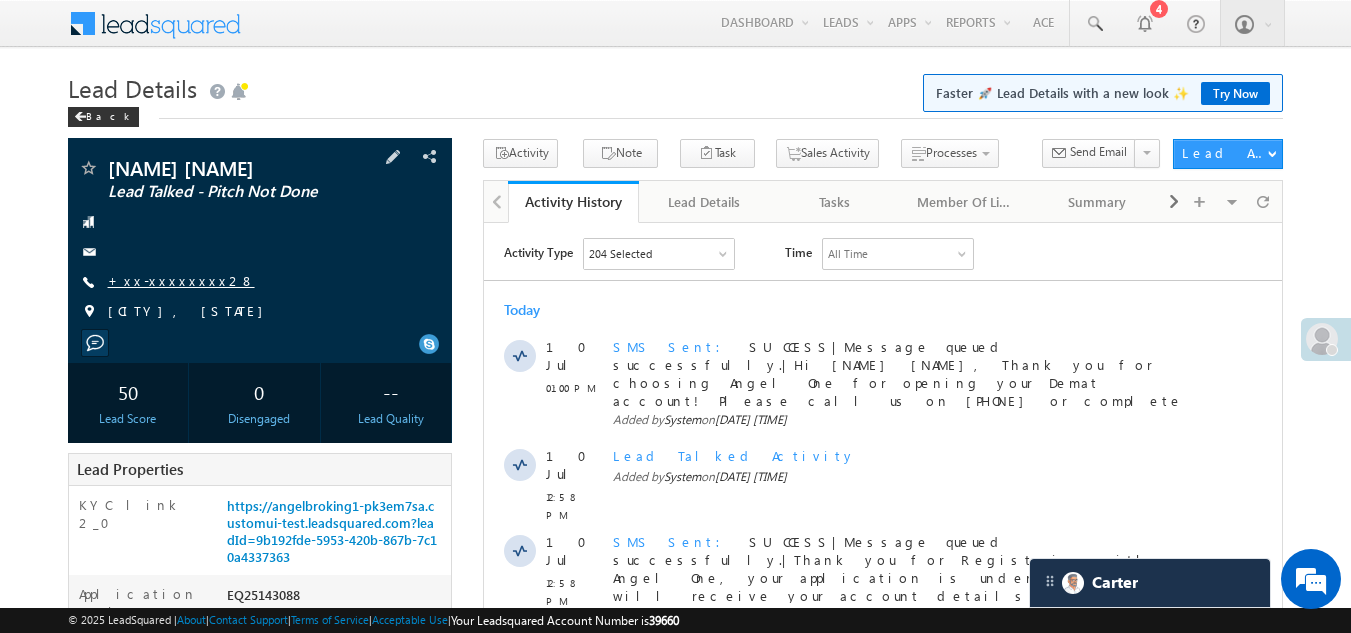 click on "+xx-xxxxxxxx28" at bounding box center (181, 280) 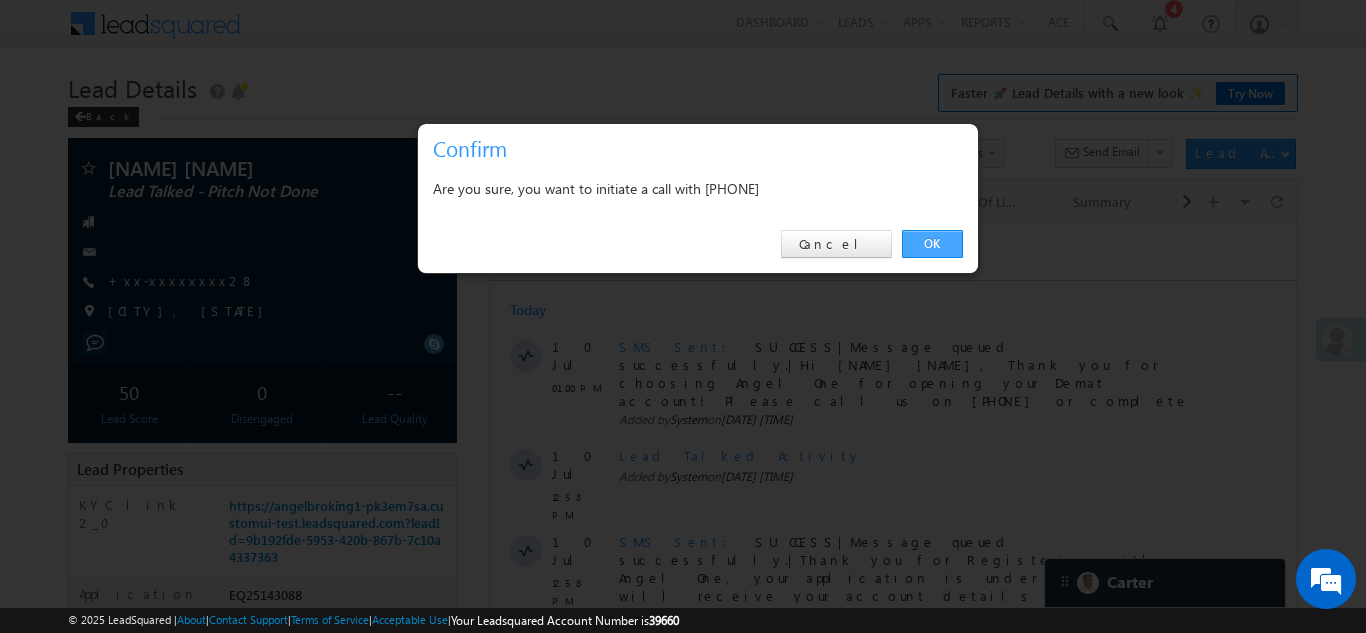 click on "OK" at bounding box center (932, 244) 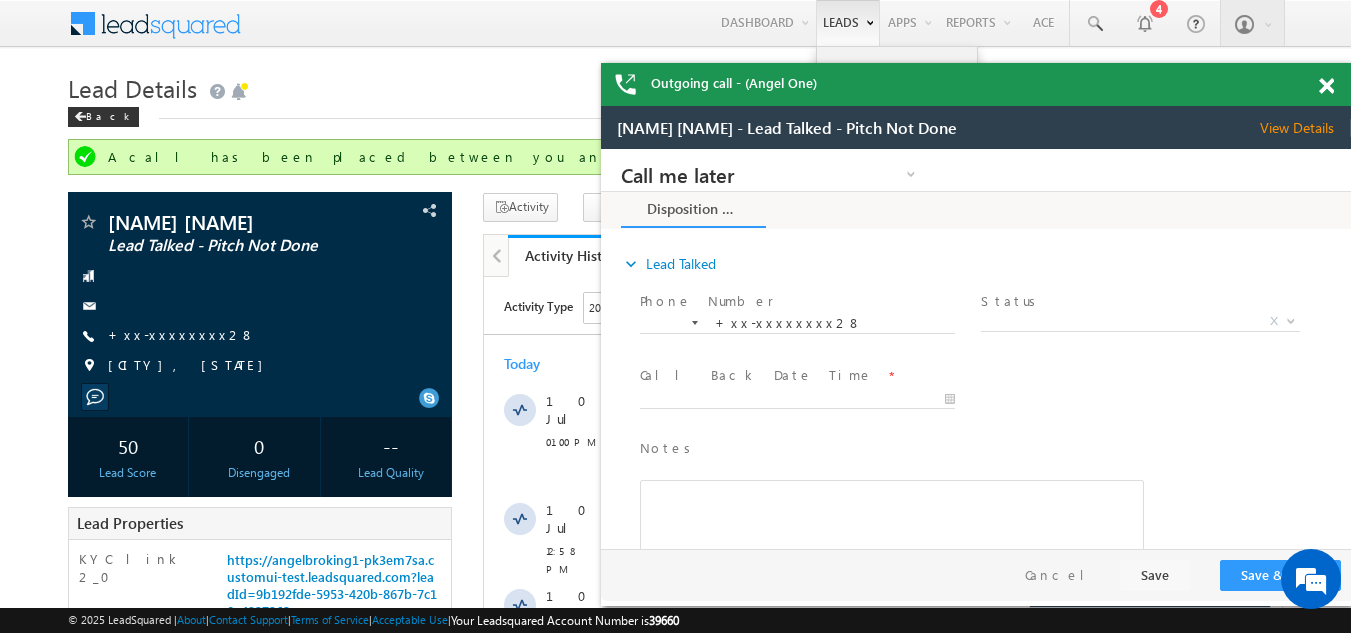 scroll, scrollTop: 0, scrollLeft: 0, axis: both 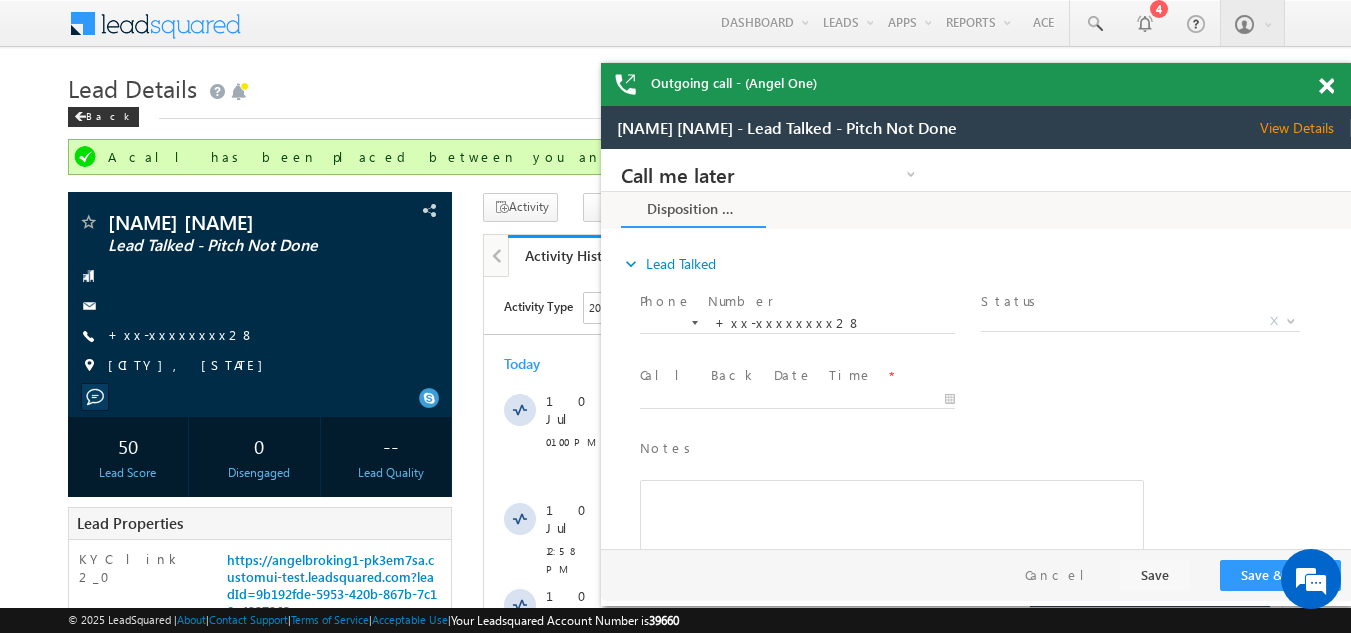 click at bounding box center (1326, 86) 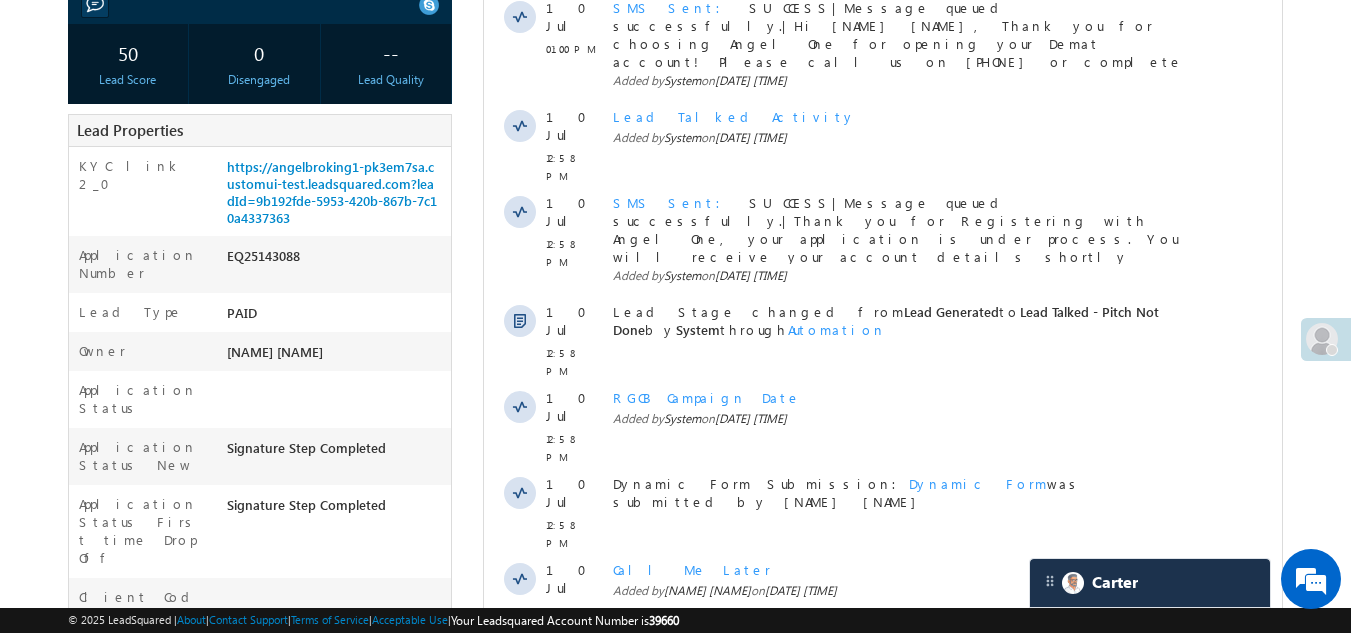 scroll, scrollTop: 700, scrollLeft: 0, axis: vertical 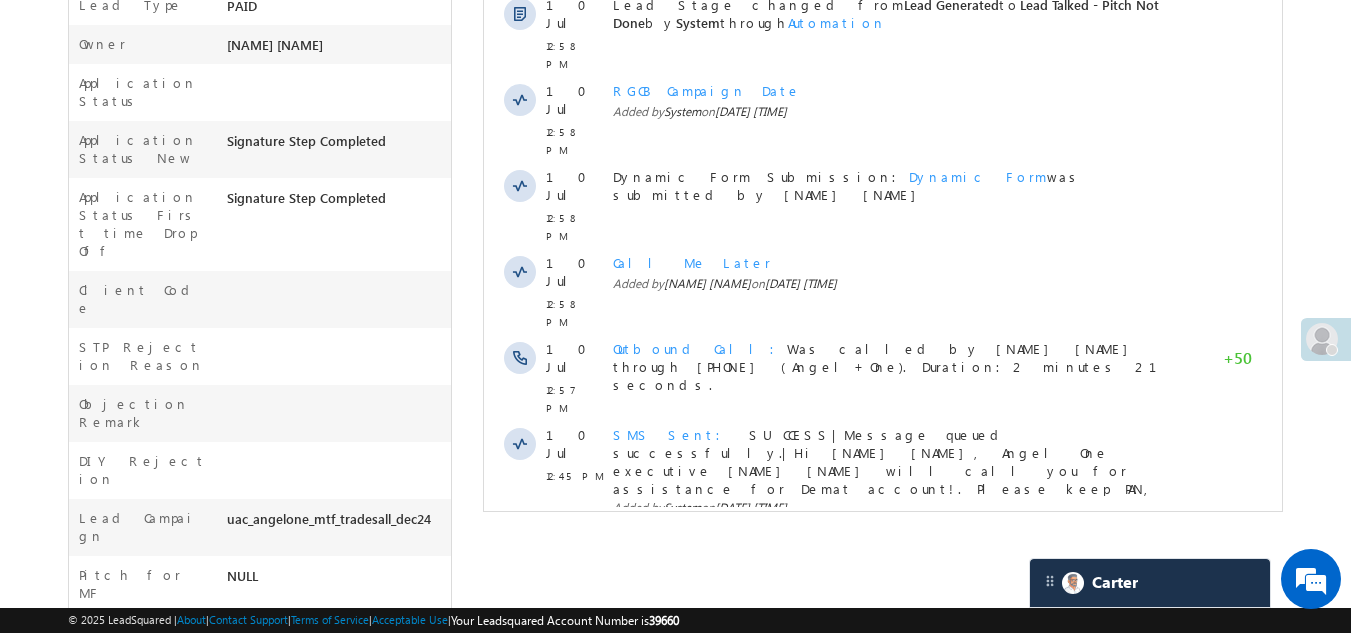 click on "Show More" at bounding box center [883, 670] 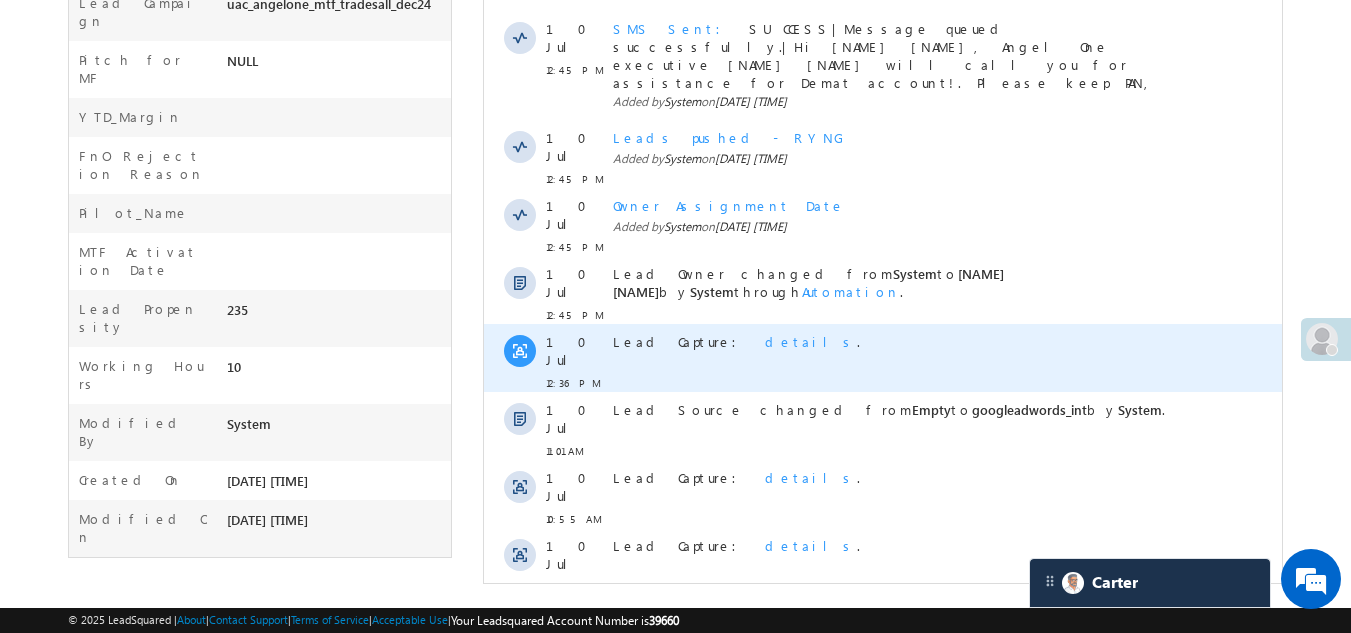 scroll, scrollTop: 1217, scrollLeft: 0, axis: vertical 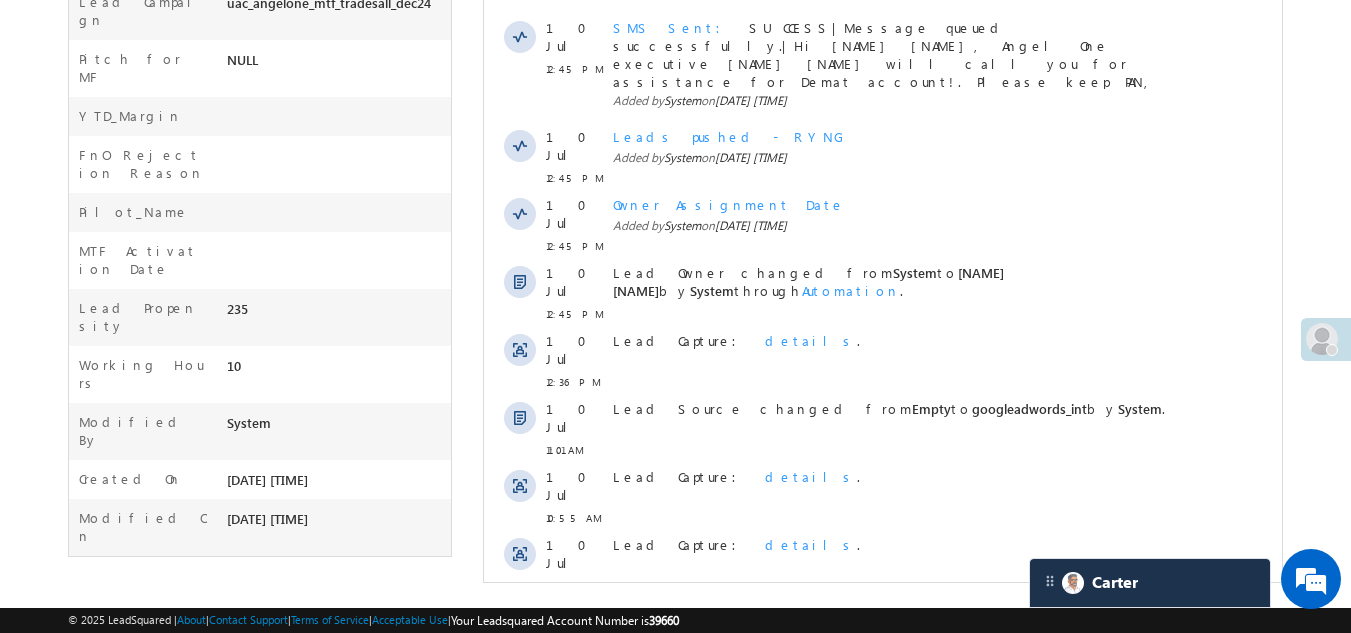click on "Show More" at bounding box center (883, 875) 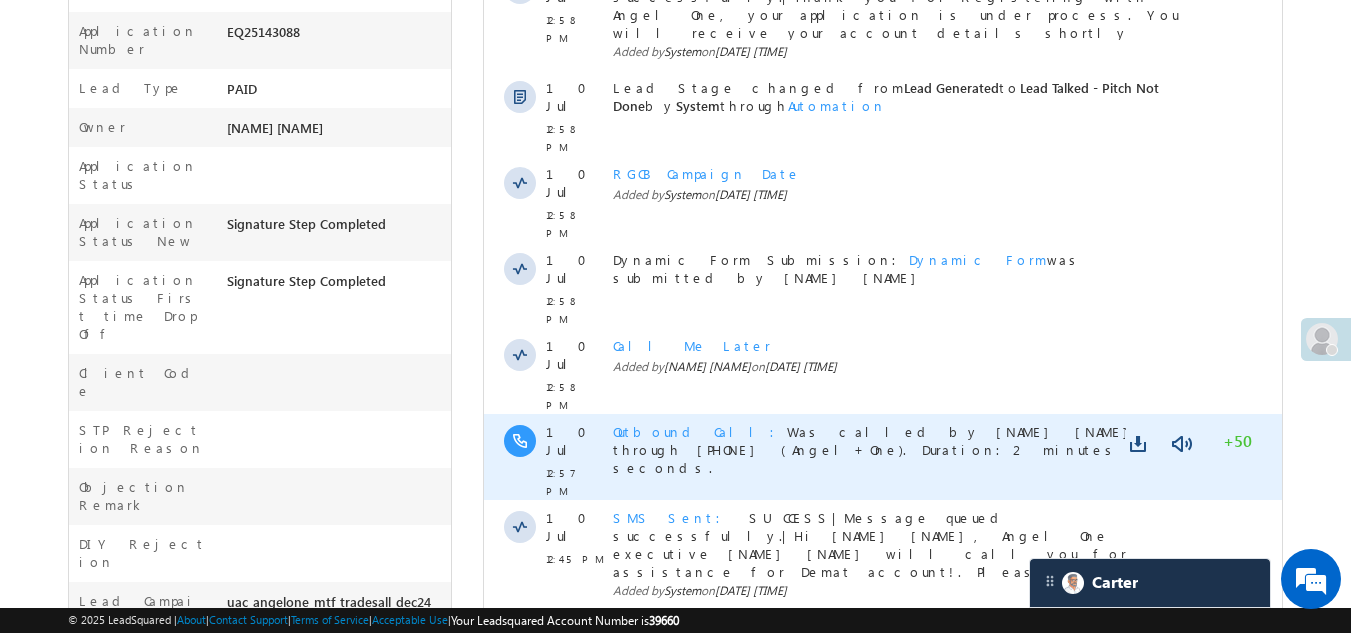 scroll, scrollTop: 17, scrollLeft: 0, axis: vertical 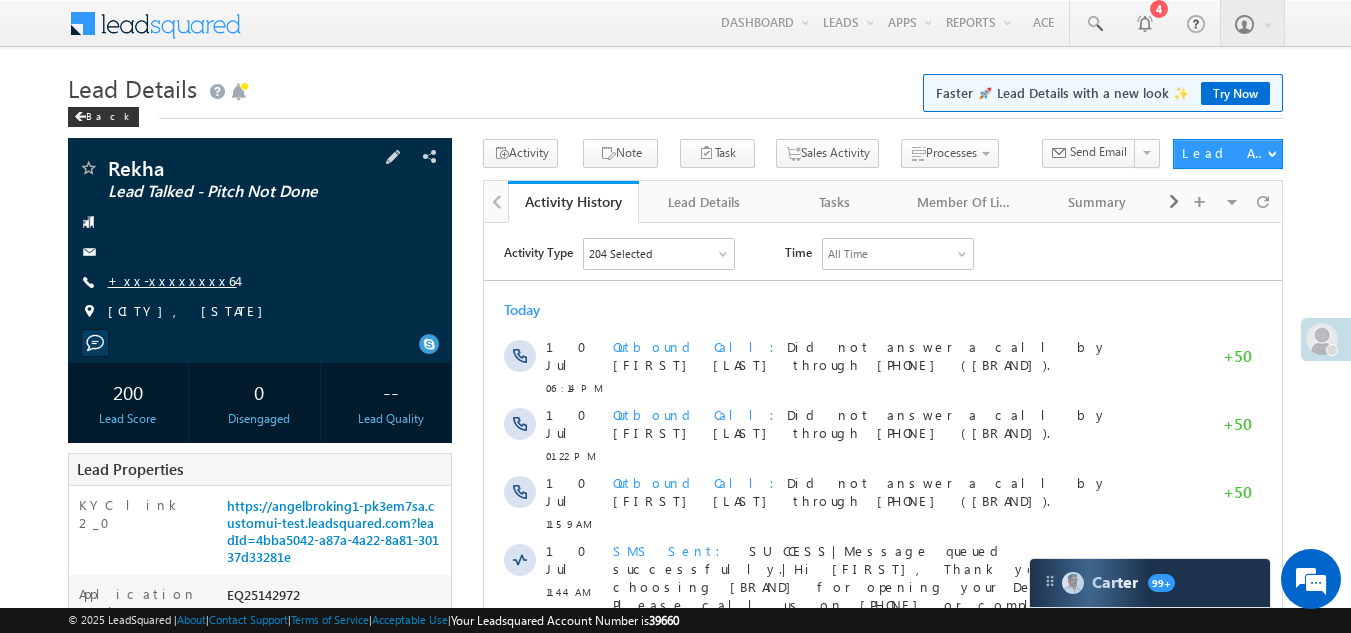 click on "+xx-xxxxxxxx64" at bounding box center (172, 280) 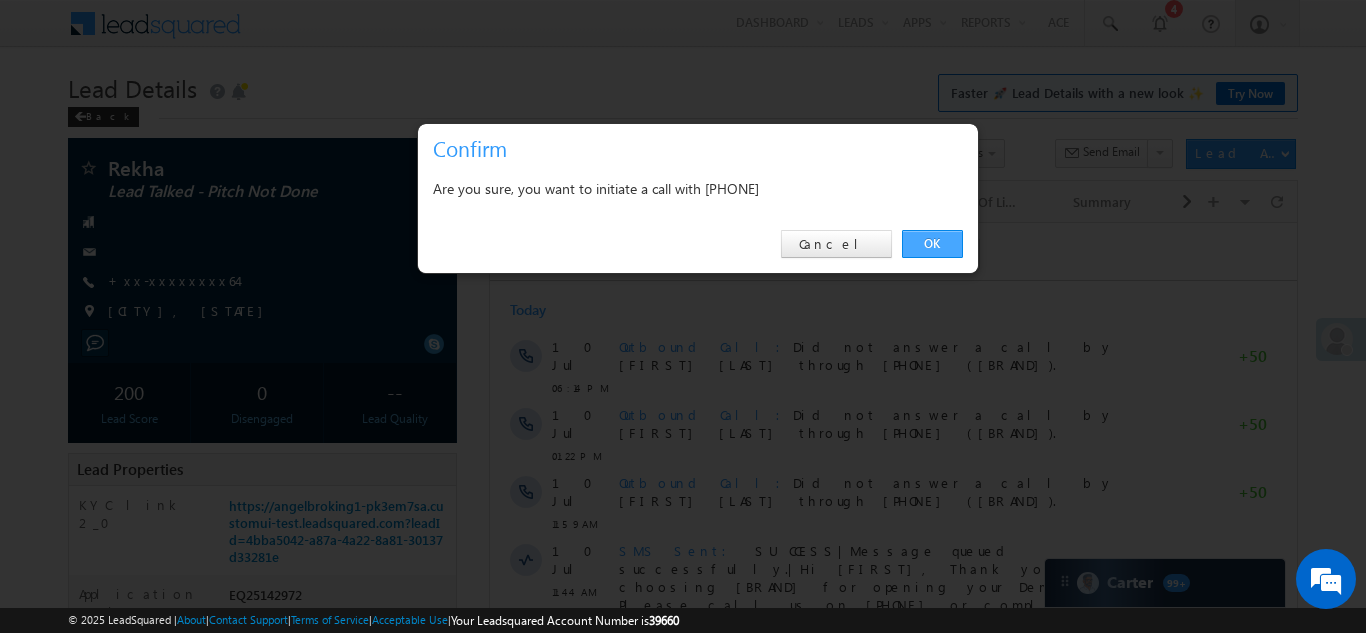 drag, startPoint x: 940, startPoint y: 237, endPoint x: 455, endPoint y: 11, distance: 535.07104 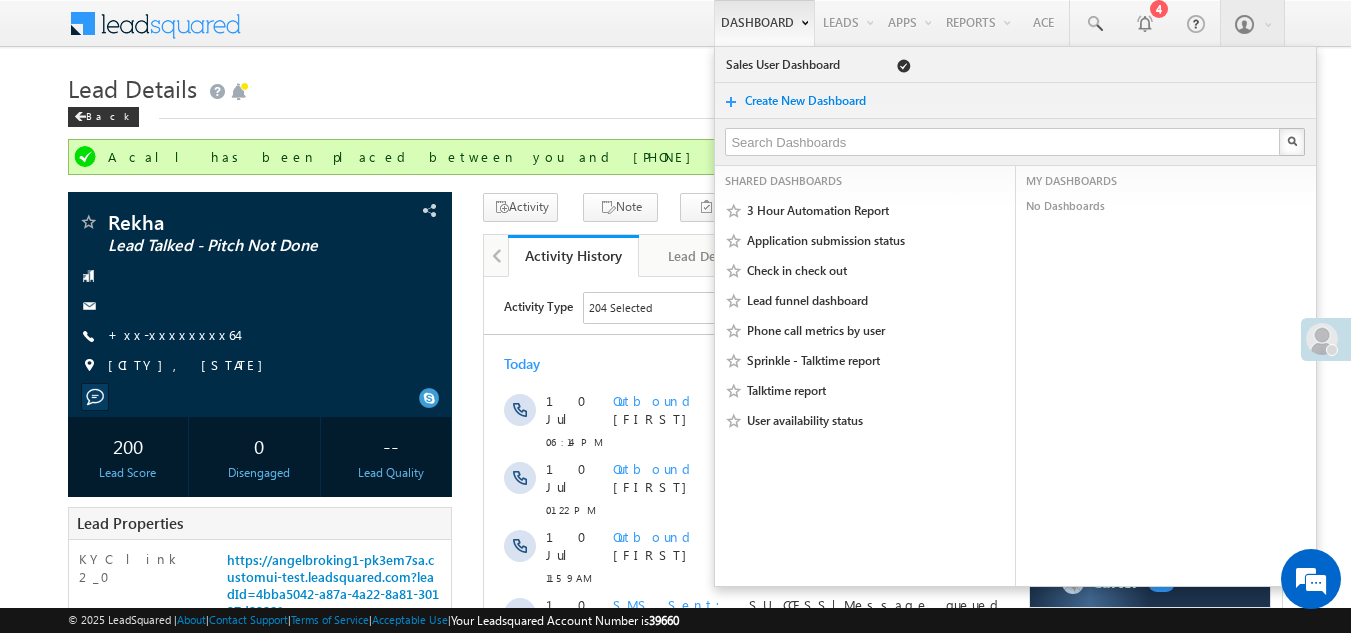 scroll, scrollTop: 0, scrollLeft: 0, axis: both 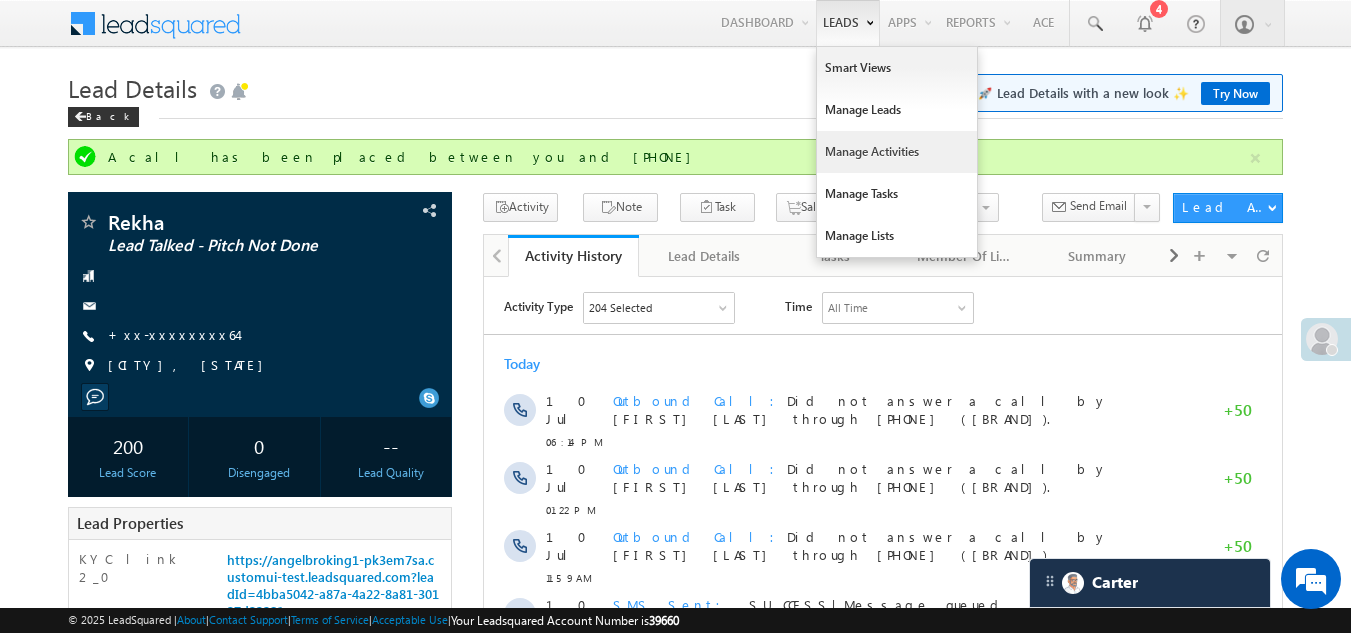 click on "Manage Activities" at bounding box center [897, 152] 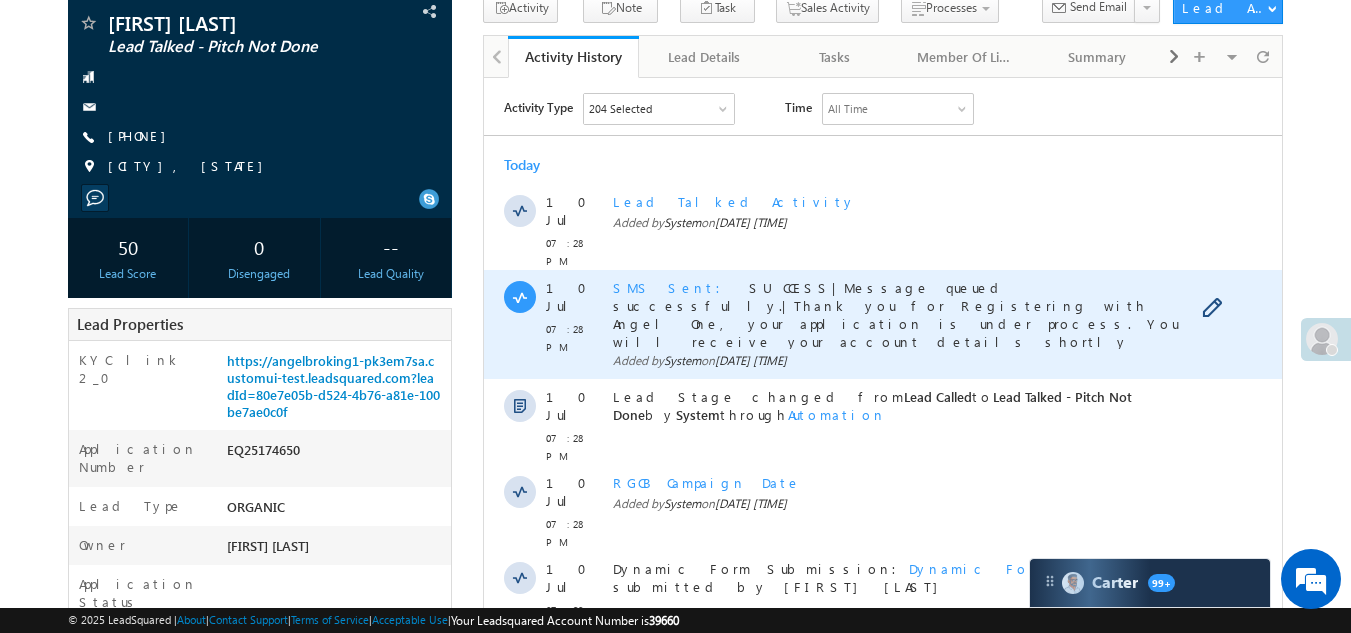scroll, scrollTop: 0, scrollLeft: 0, axis: both 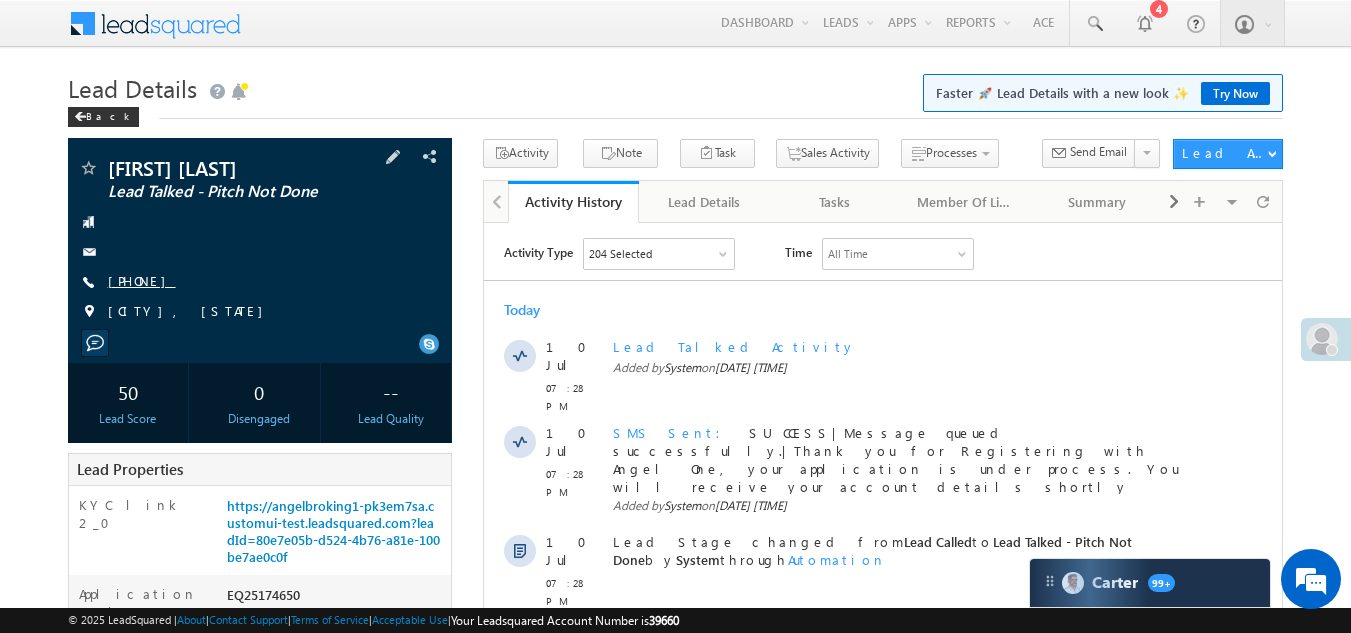 click on "+xx-xxxxxxxx40" at bounding box center (142, 280) 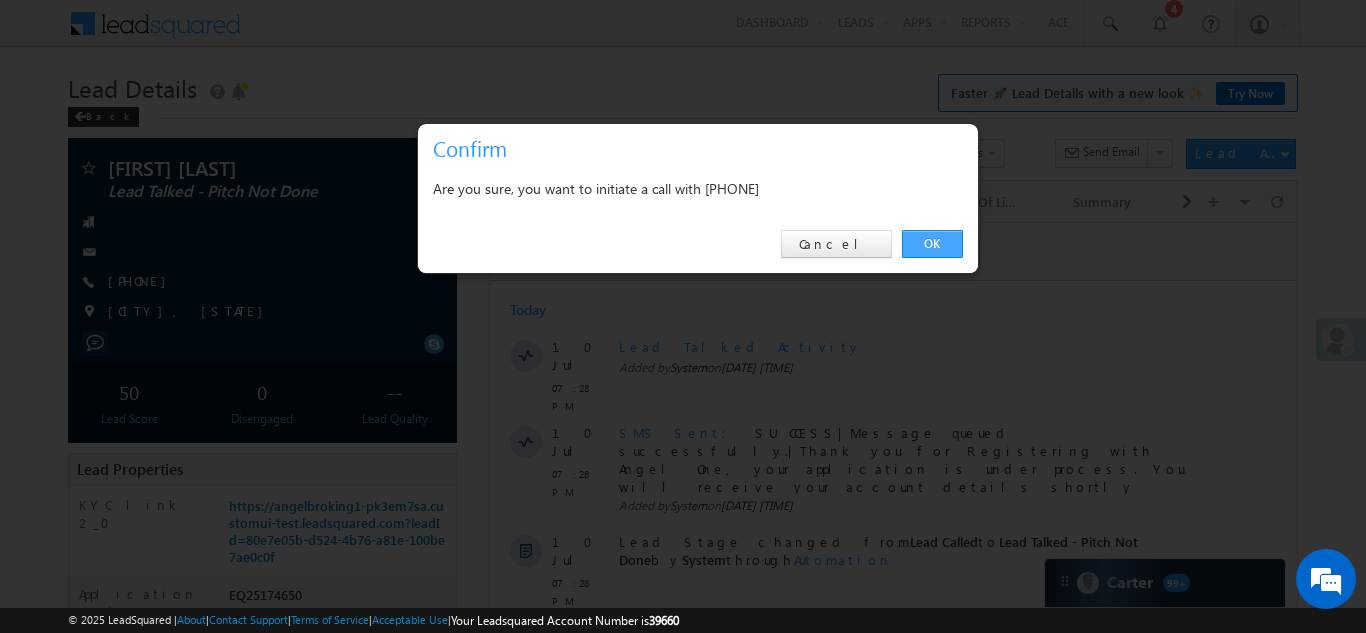 click on "OK" at bounding box center (932, 244) 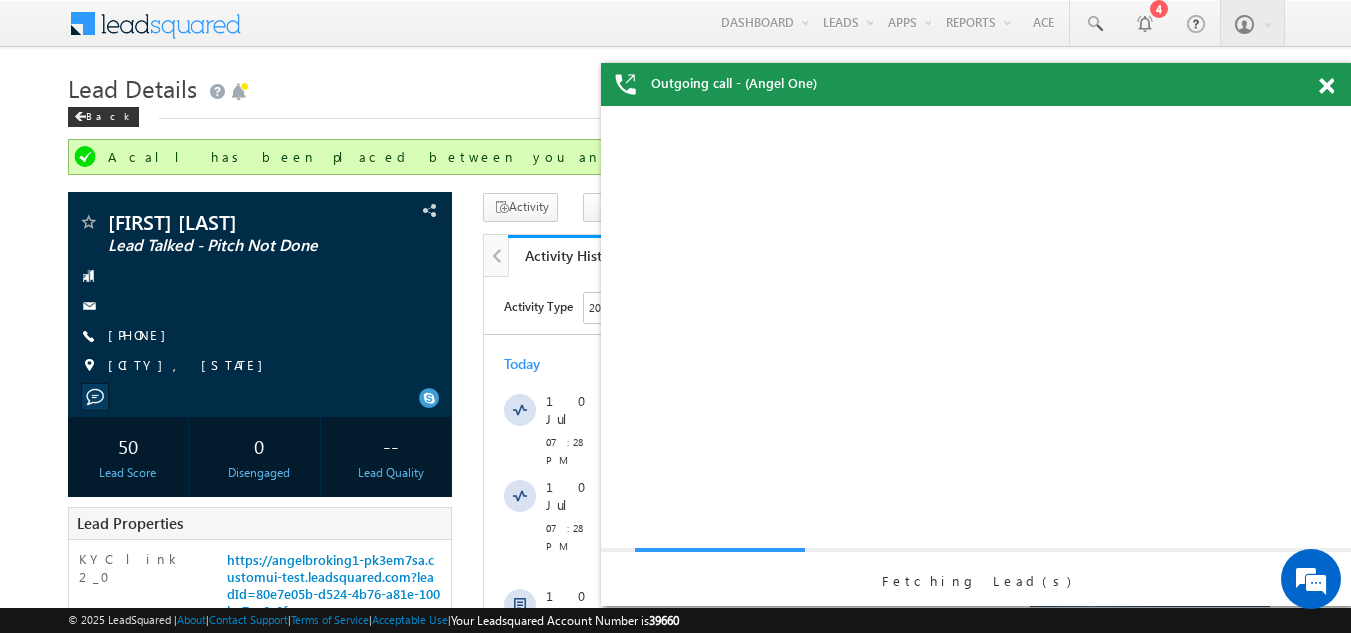 scroll, scrollTop: 0, scrollLeft: 0, axis: both 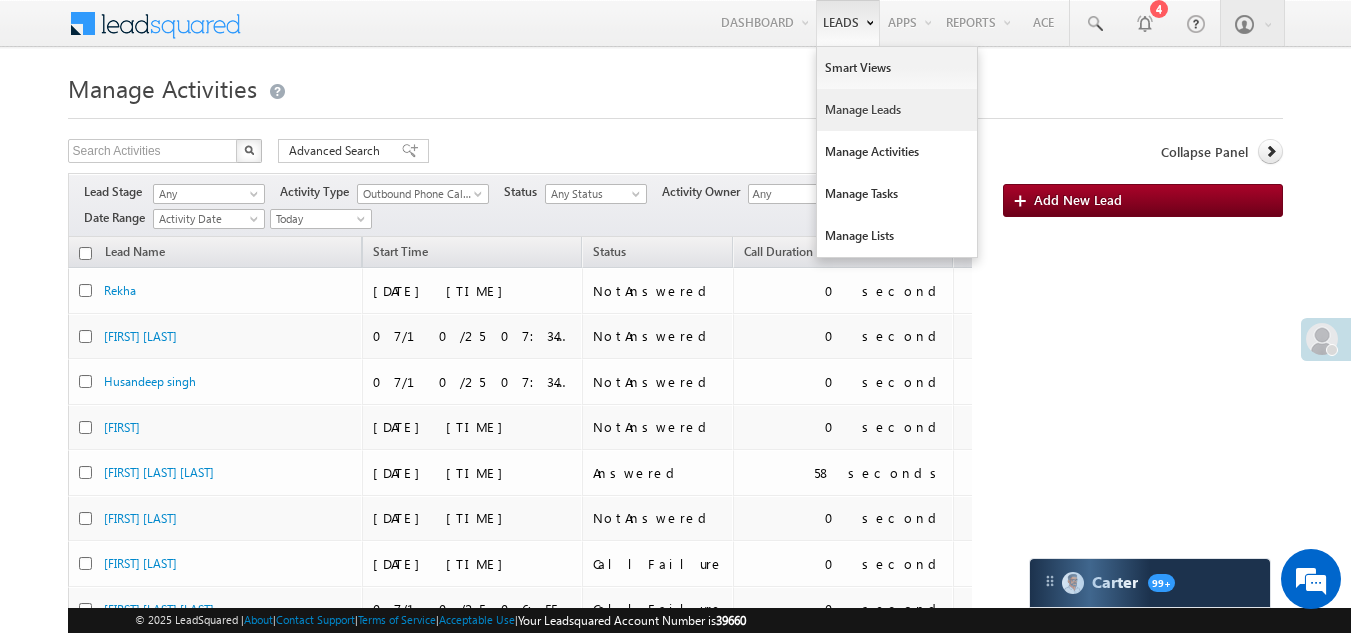 click on "Manage Leads" at bounding box center [897, 110] 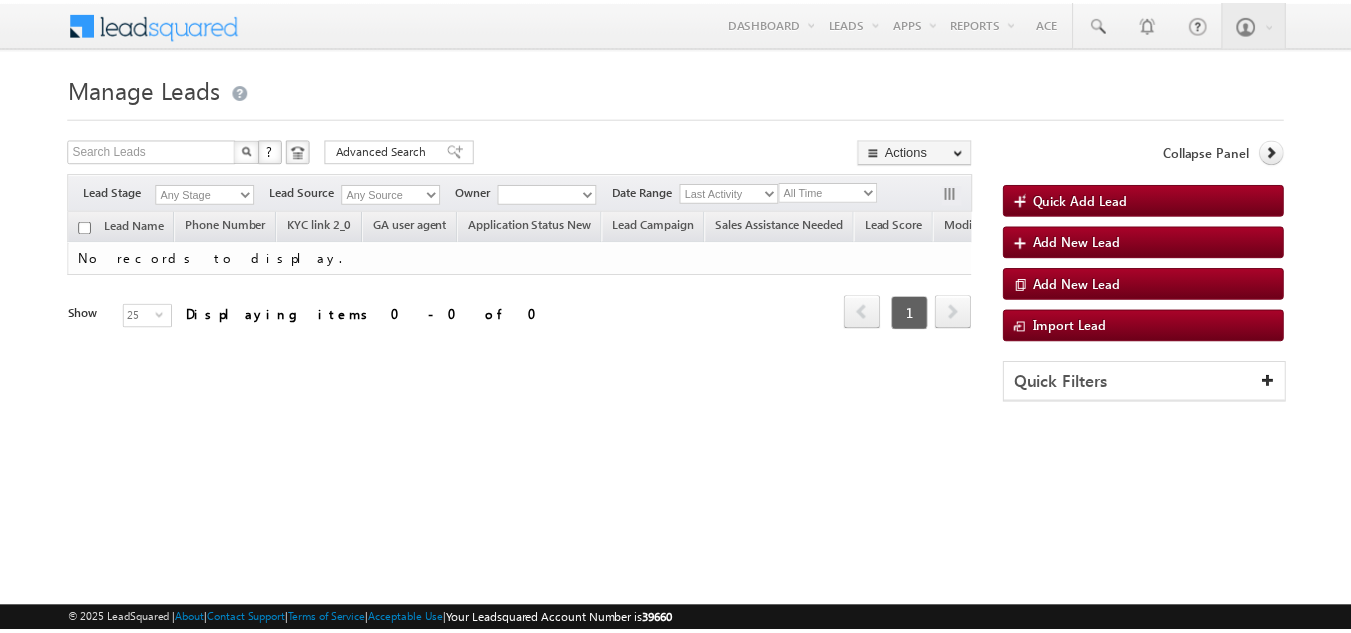 scroll, scrollTop: 0, scrollLeft: 0, axis: both 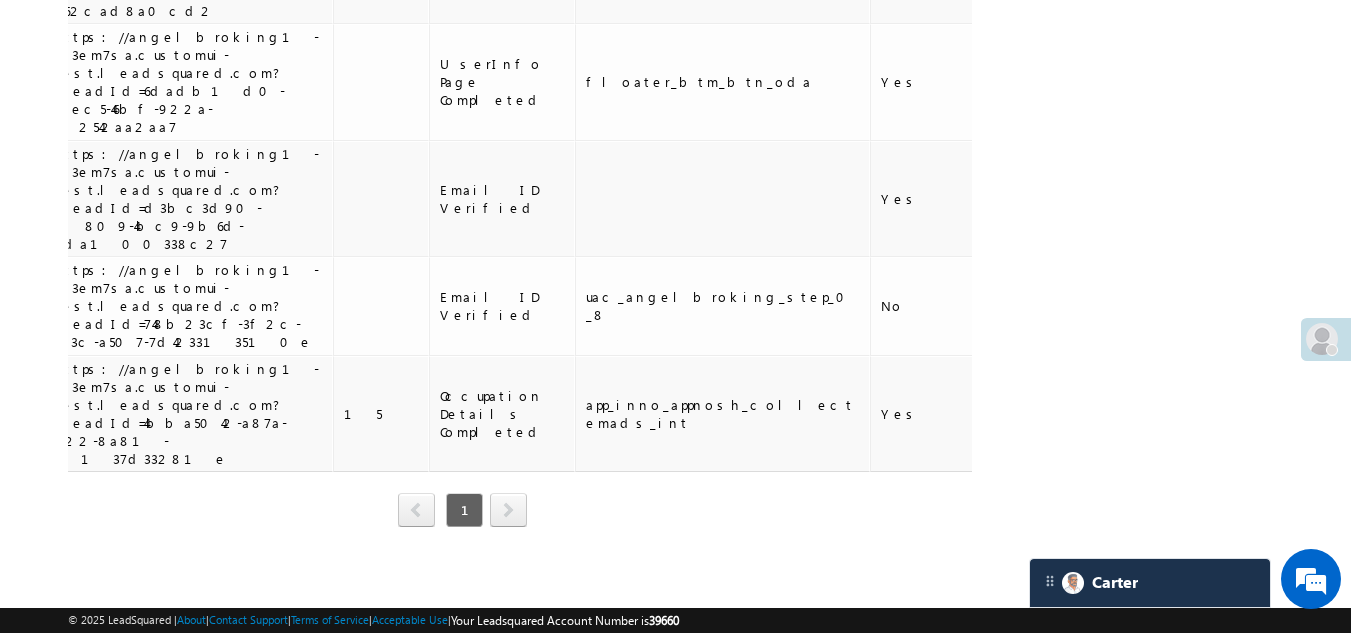 drag, startPoint x: 428, startPoint y: 542, endPoint x: 323, endPoint y: 547, distance: 105.11898 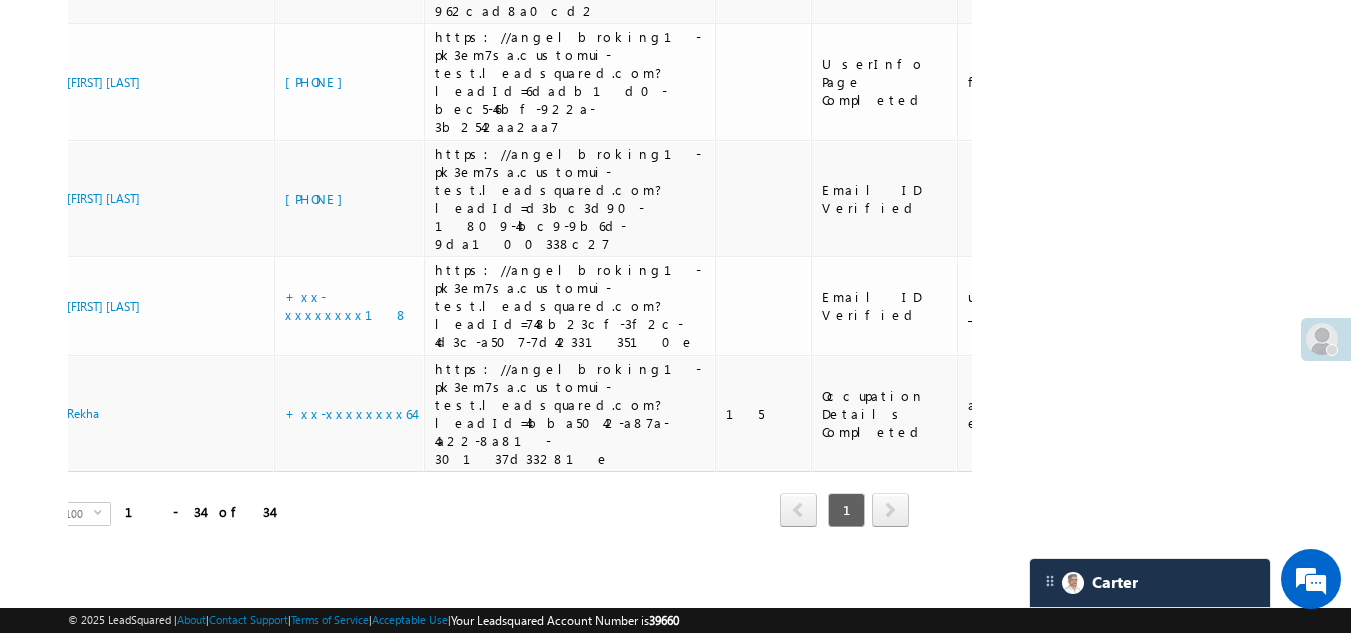 scroll, scrollTop: 0, scrollLeft: 0, axis: both 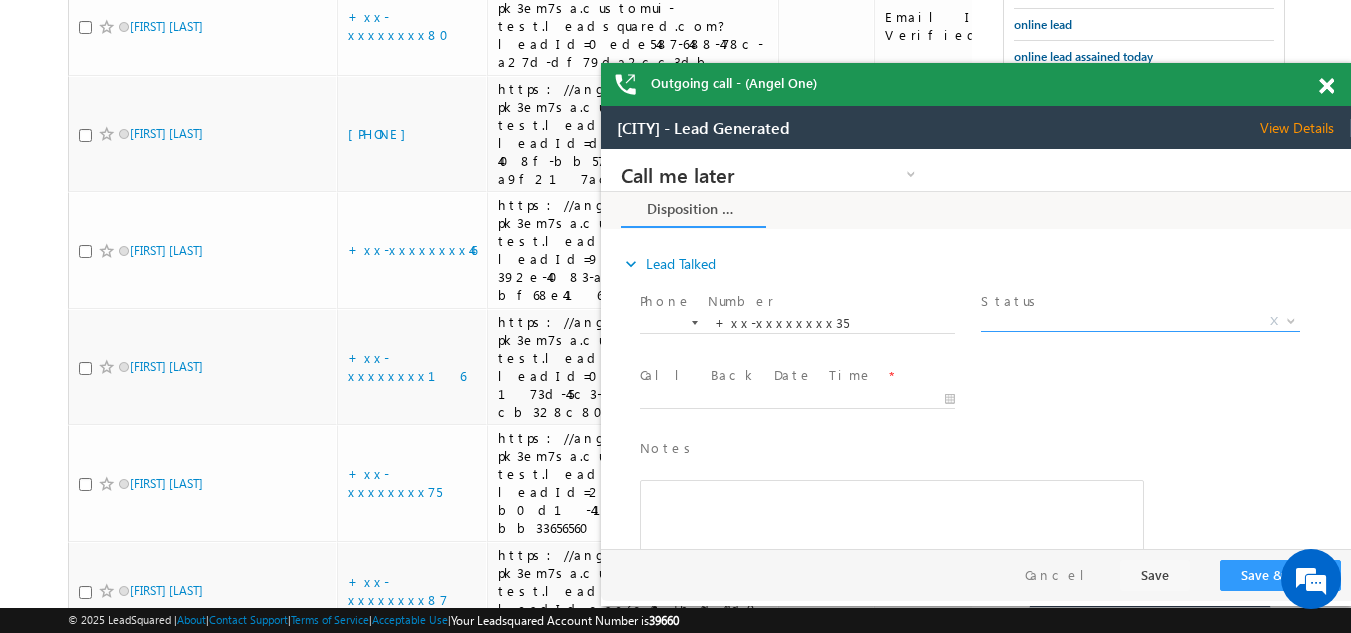 click on "X" at bounding box center (1140, 322) 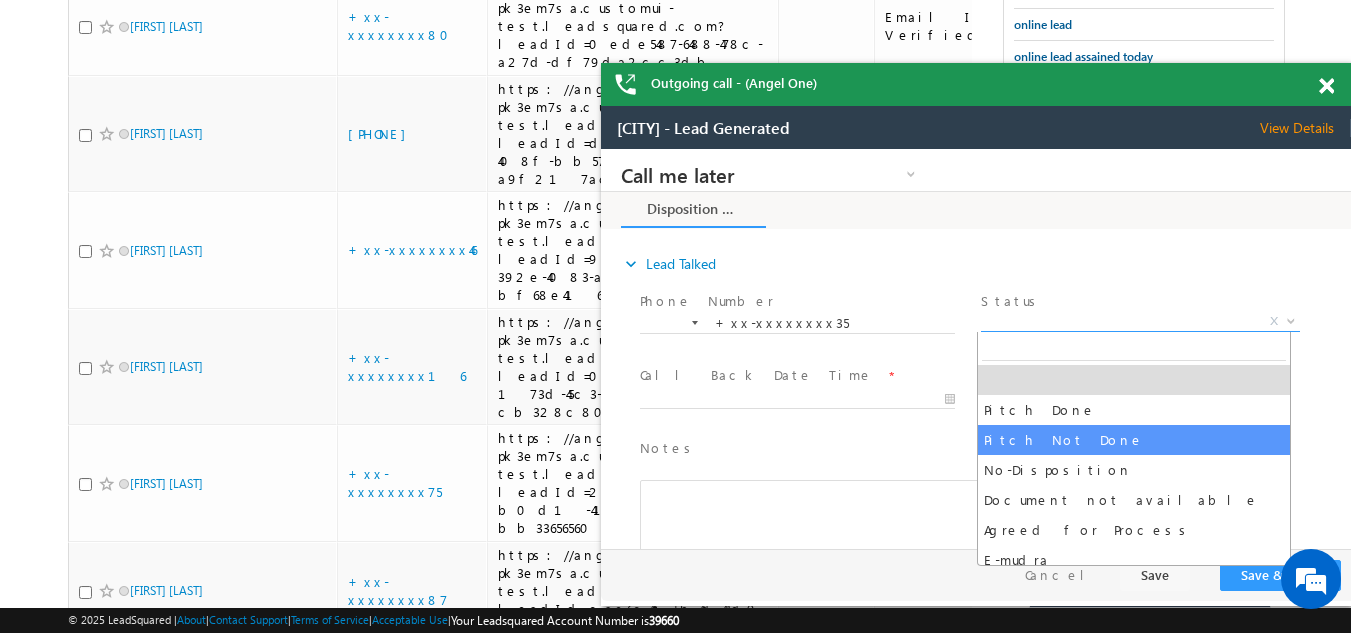 select on "Pitch Not Done" 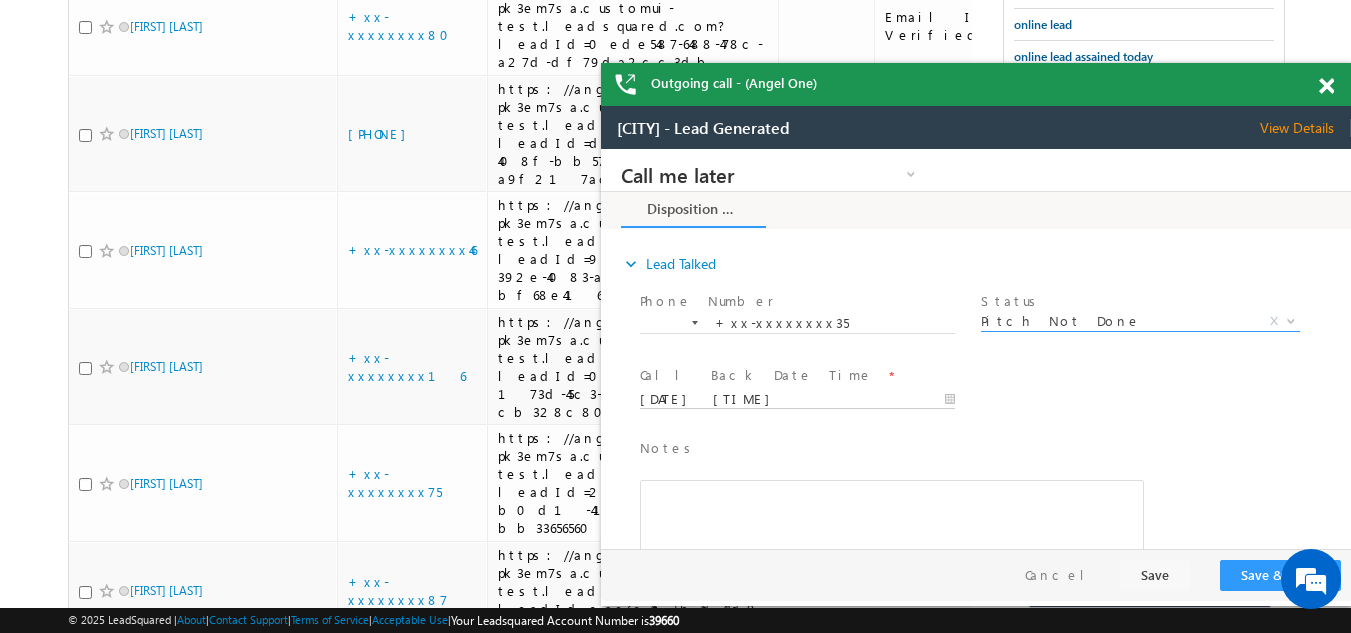 click on "07/10/25 8:05 PM" at bounding box center (797, 400) 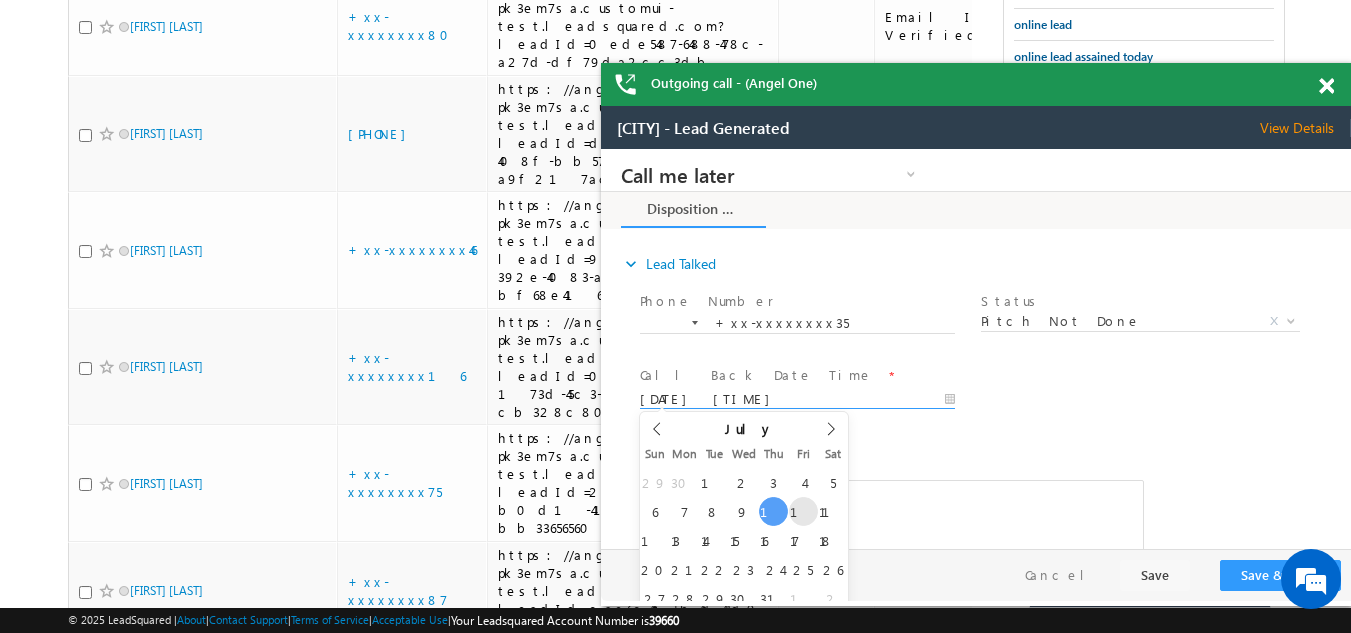type on "07/11/25 8:05 PM" 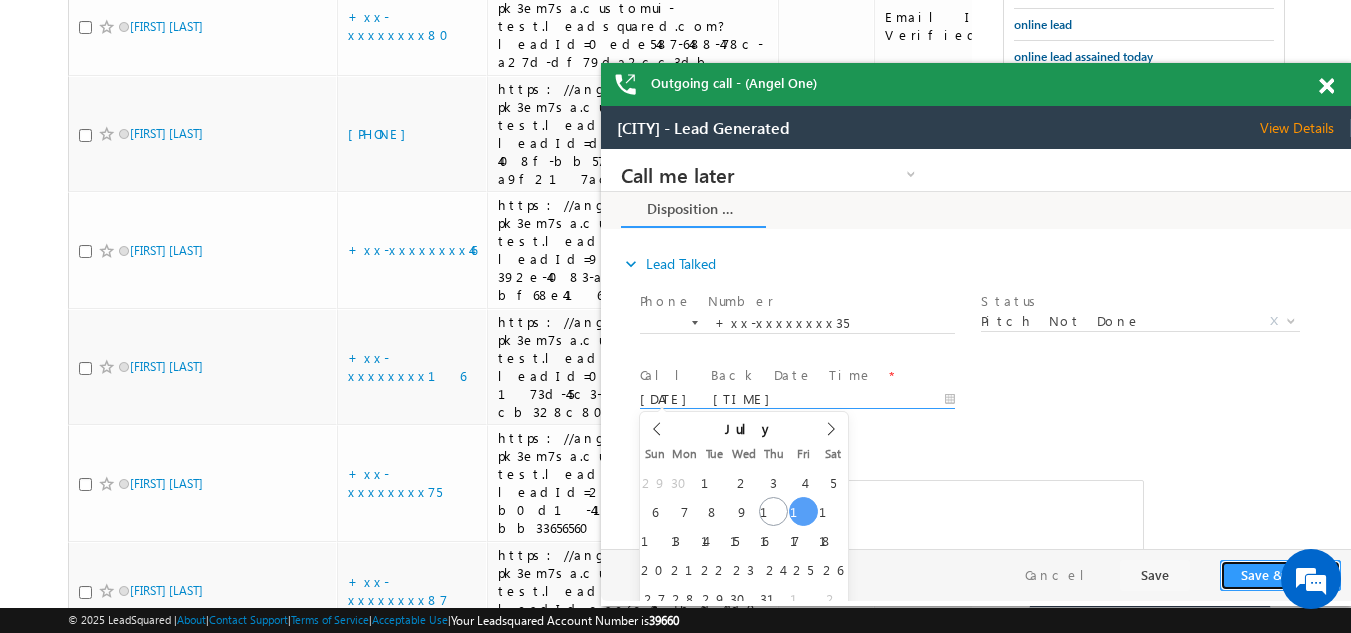 click on "Save & Close" at bounding box center (1280, 575) 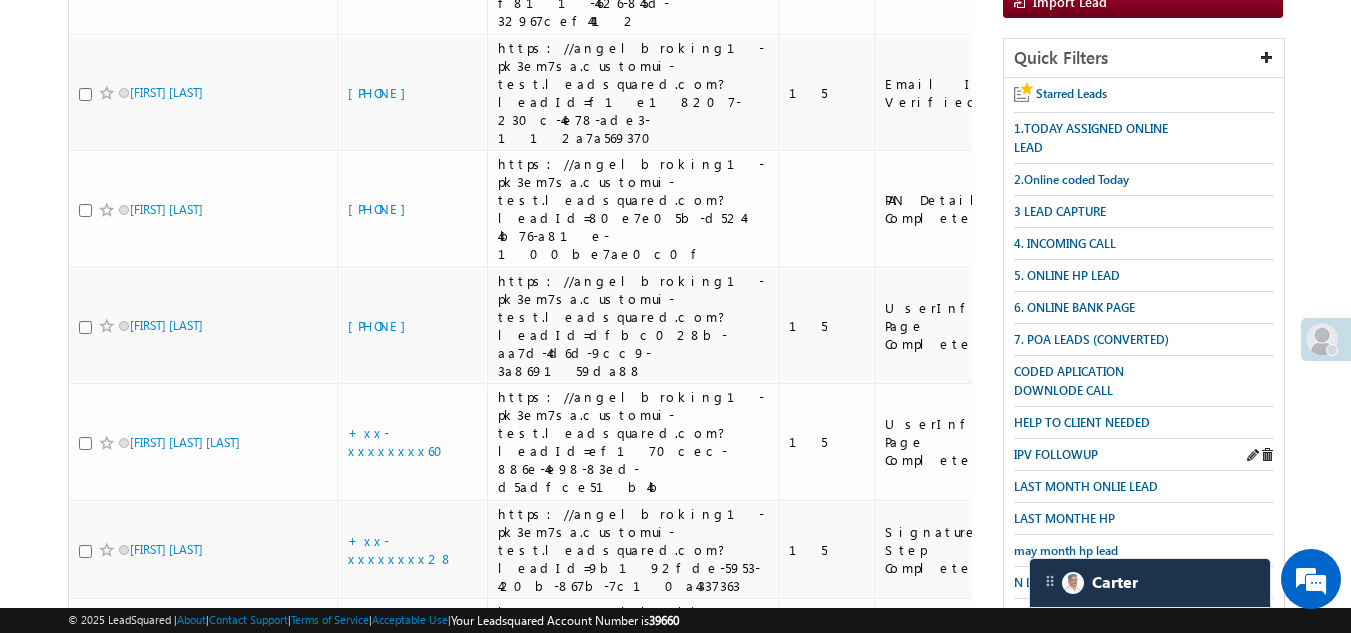 scroll, scrollTop: 146, scrollLeft: 0, axis: vertical 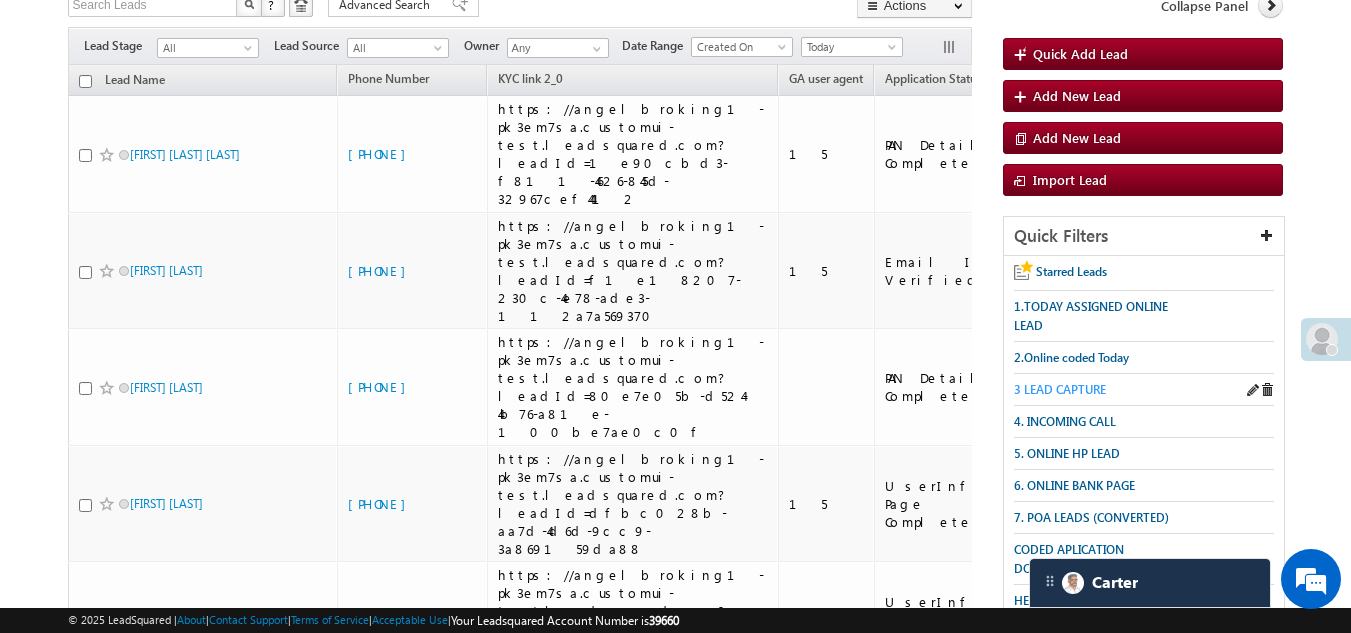 click on "3 LEAD CAPTURE" at bounding box center (1060, 389) 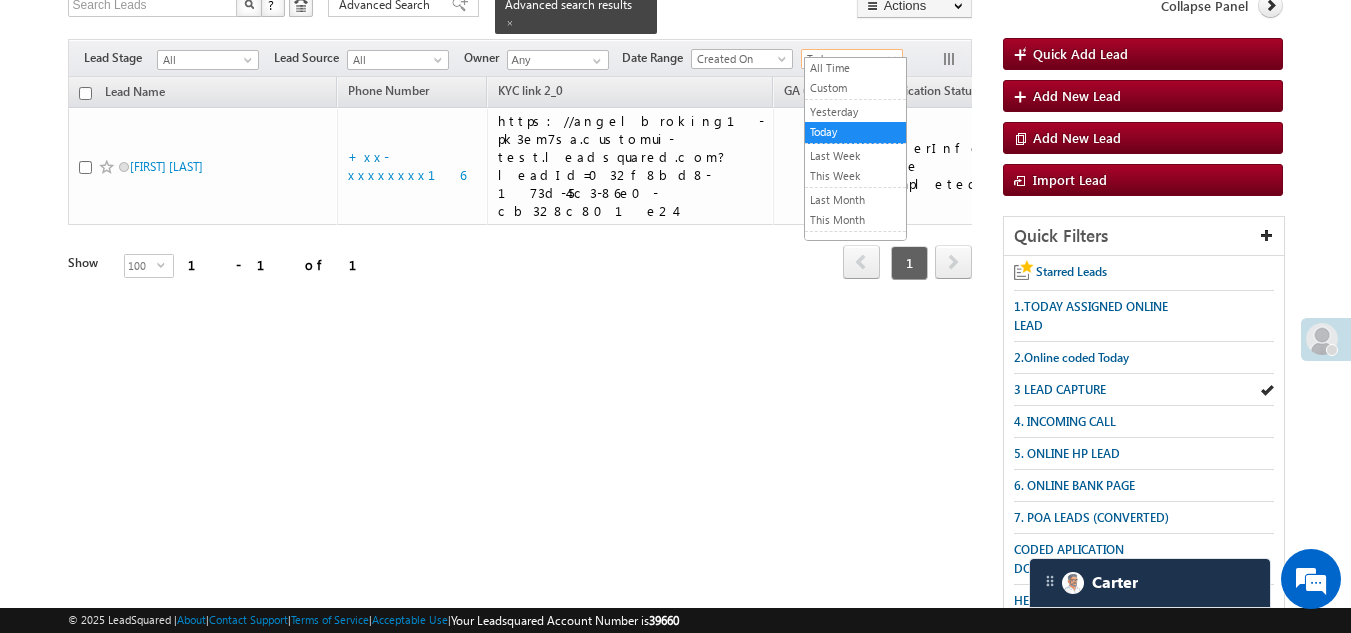 click on "Today" at bounding box center [849, 59] 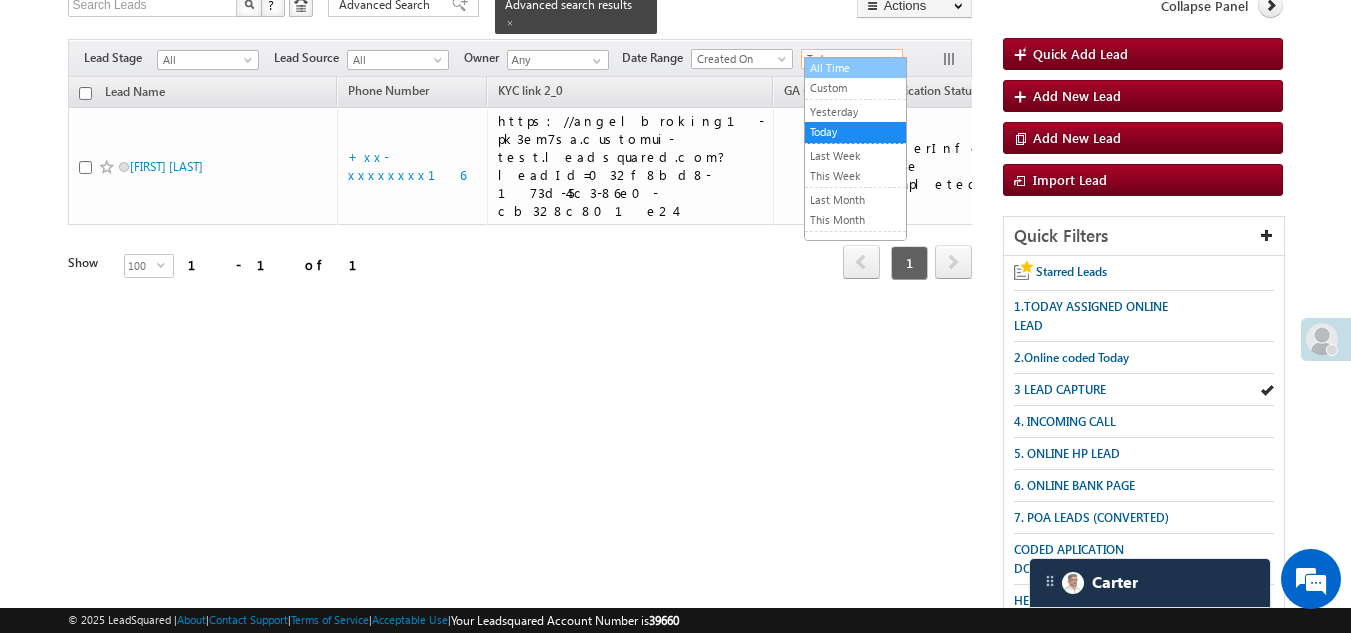 click on "All Time" at bounding box center [855, 68] 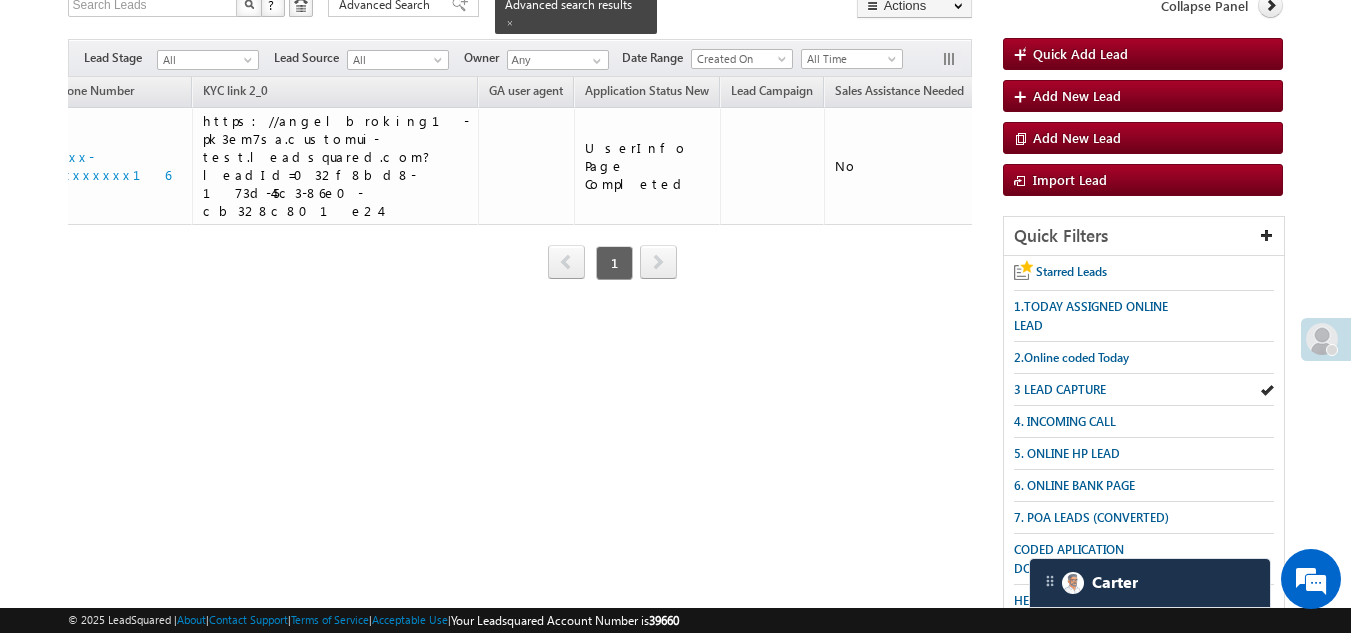 scroll, scrollTop: 0, scrollLeft: 0, axis: both 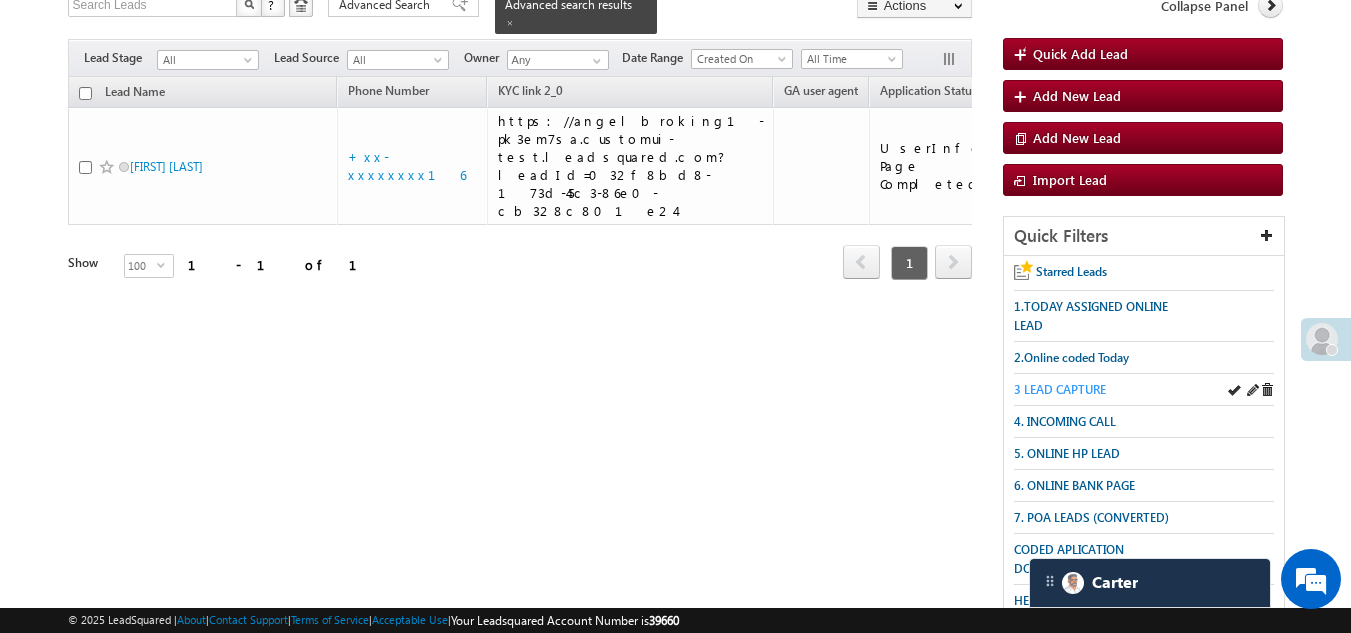 click on "3 LEAD CAPTURE" at bounding box center [1060, 389] 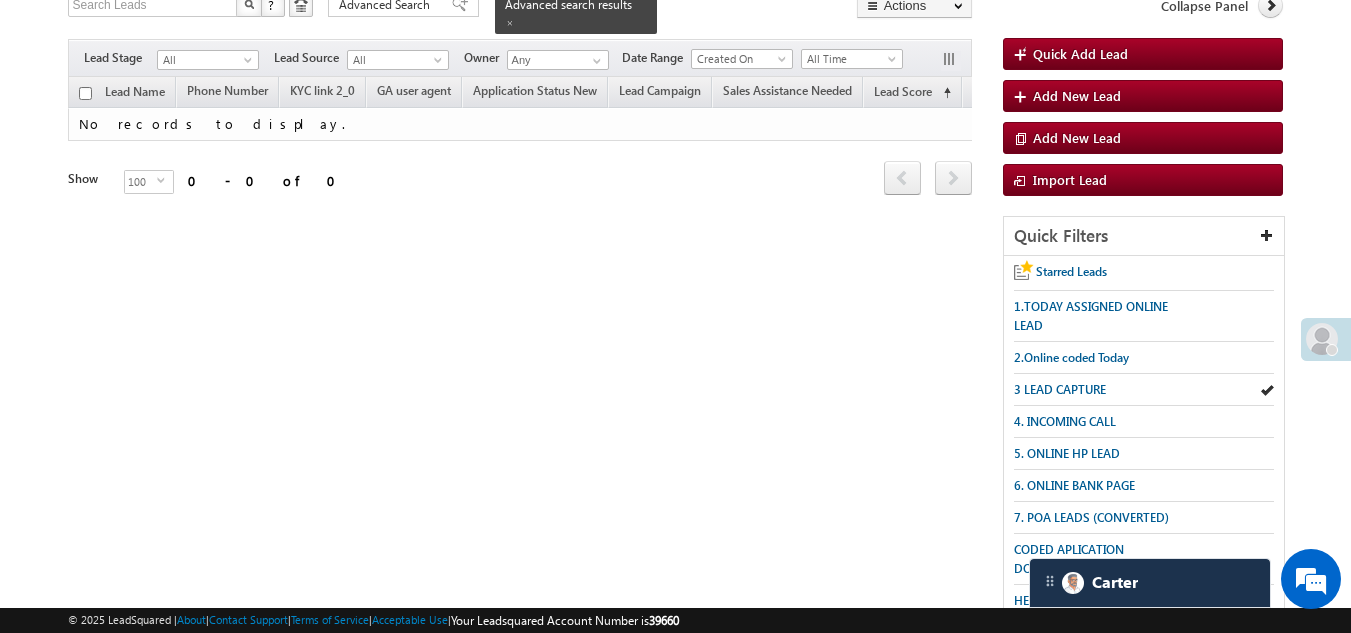 scroll, scrollTop: 0, scrollLeft: 0, axis: both 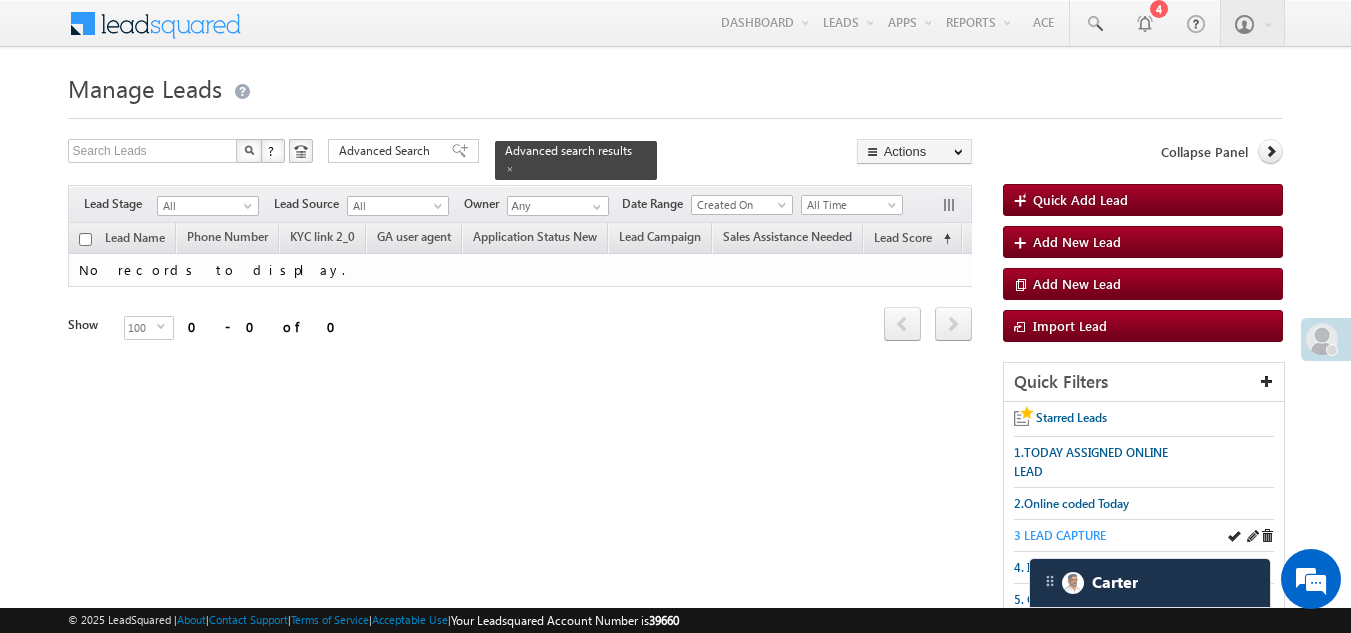 click on "3 LEAD CAPTURE" at bounding box center [1060, 535] 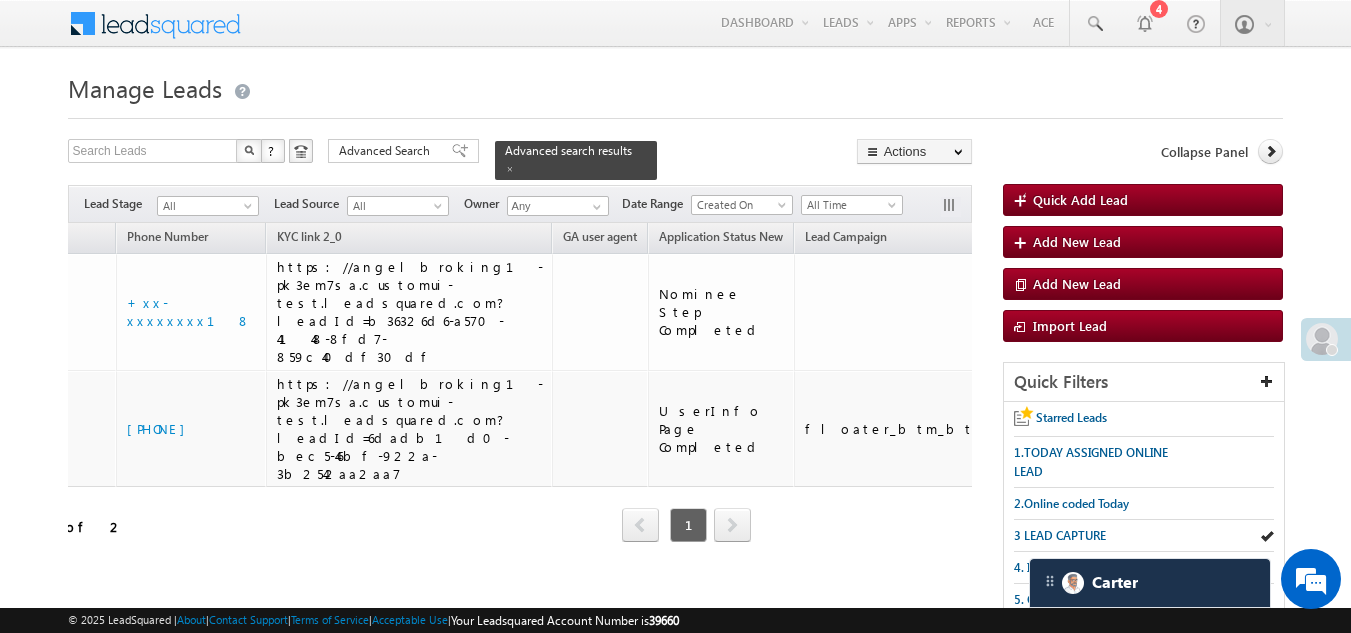 scroll, scrollTop: 0, scrollLeft: 0, axis: both 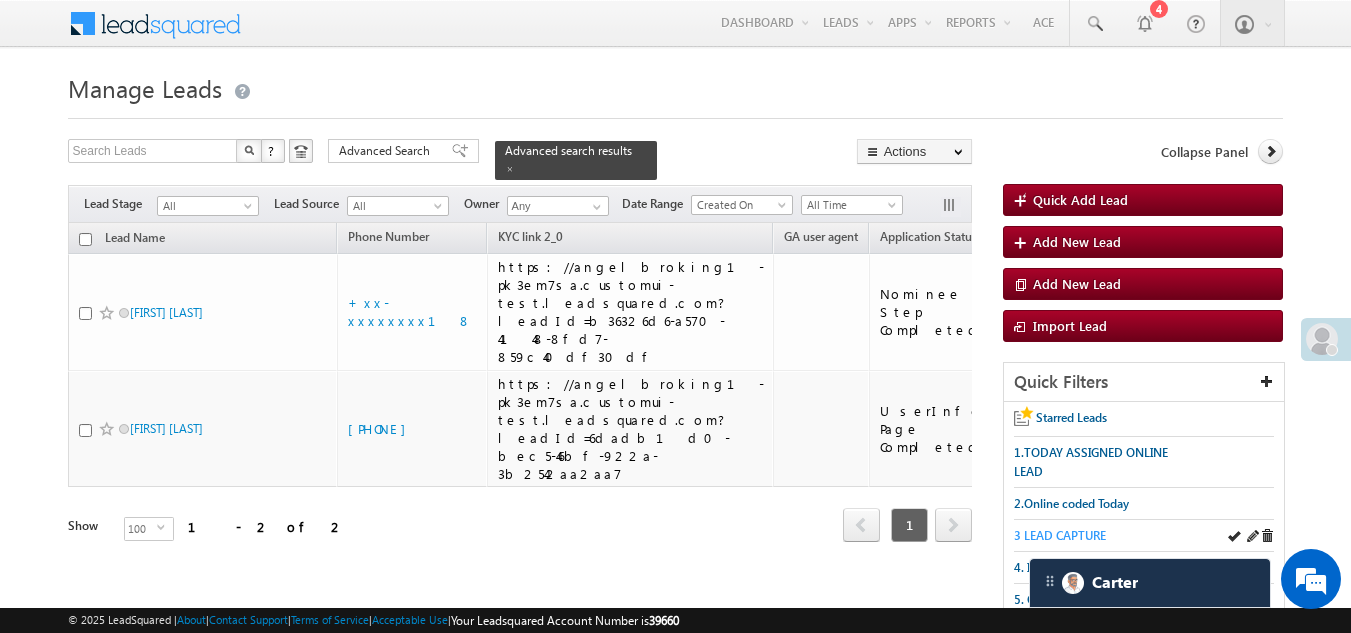 click on "3 LEAD CAPTURE" at bounding box center [1060, 535] 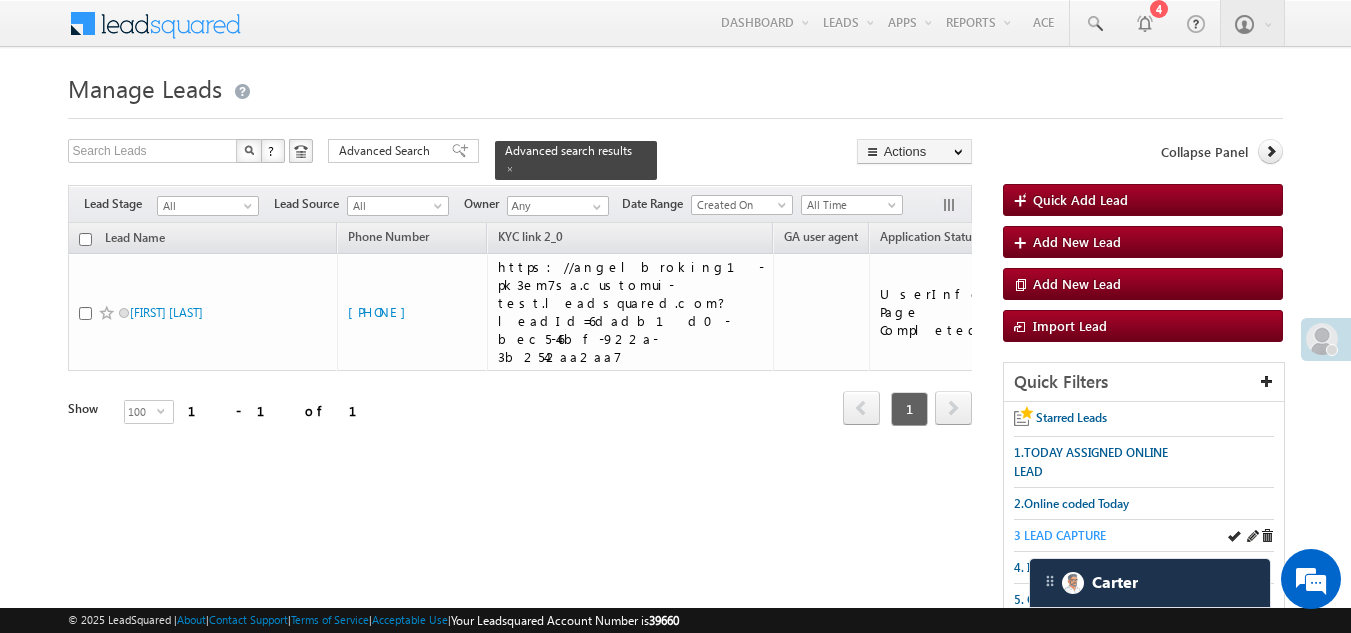 click on "3 LEAD CAPTURE" at bounding box center [1060, 535] 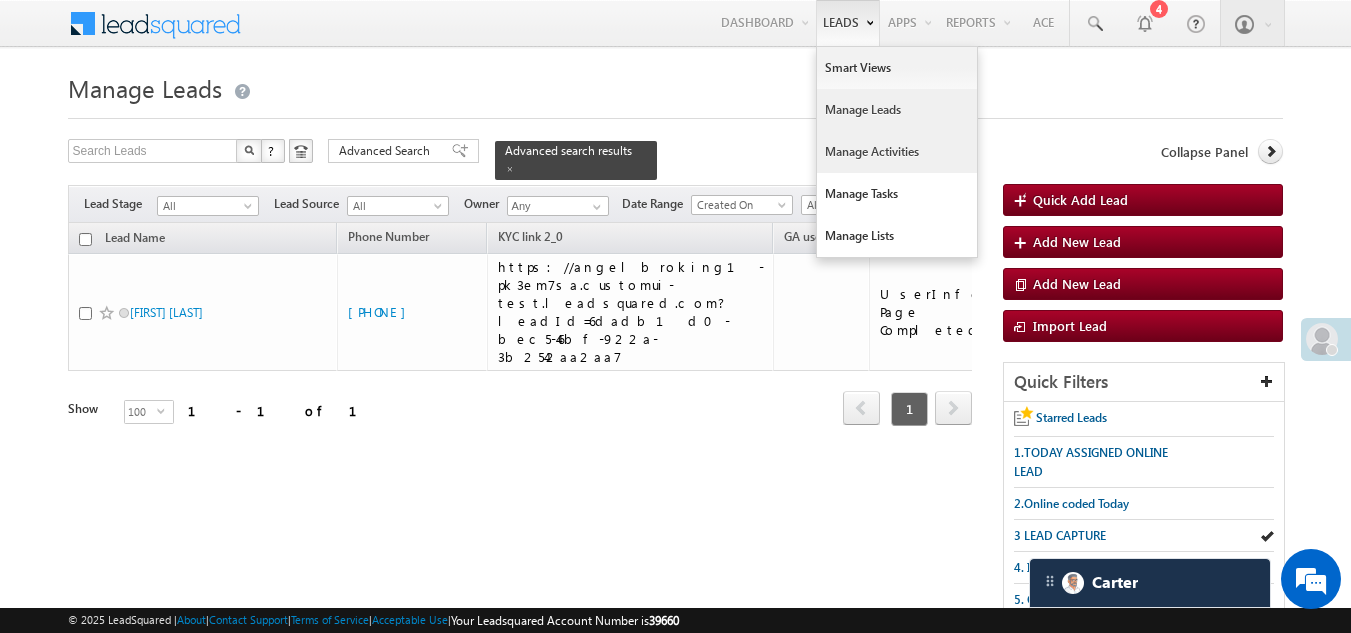 click on "Manage Activities" at bounding box center (897, 152) 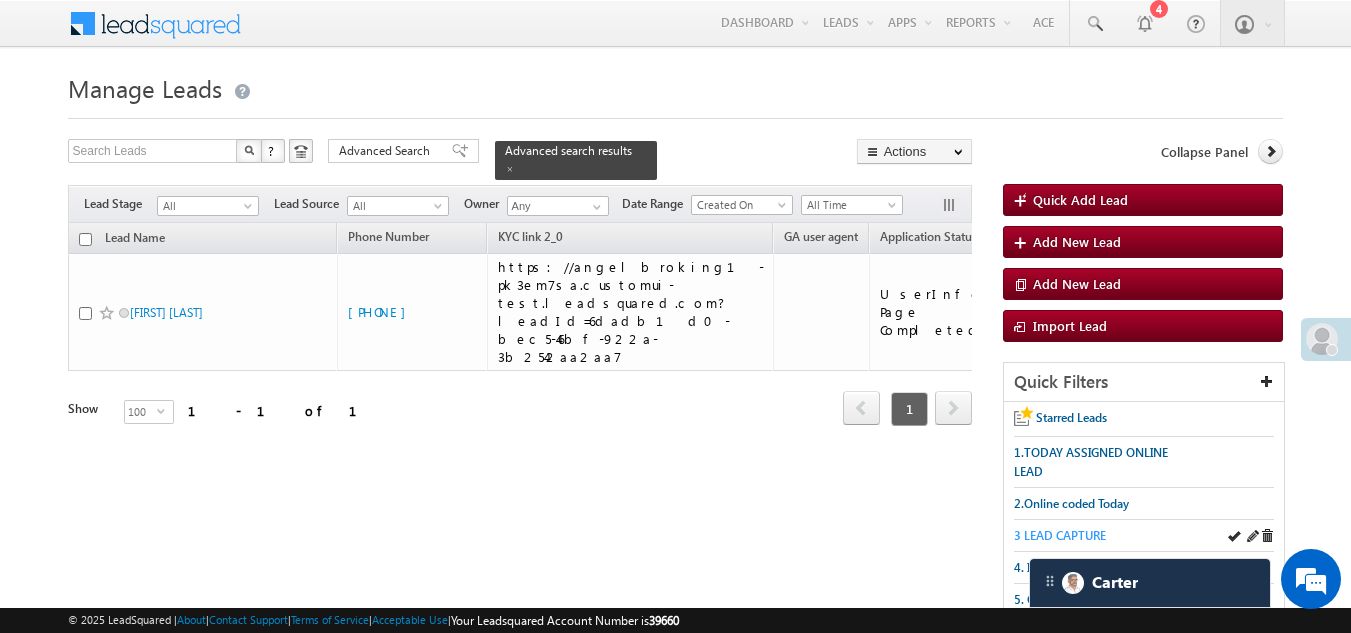 click on "3 LEAD CAPTURE" at bounding box center [1060, 535] 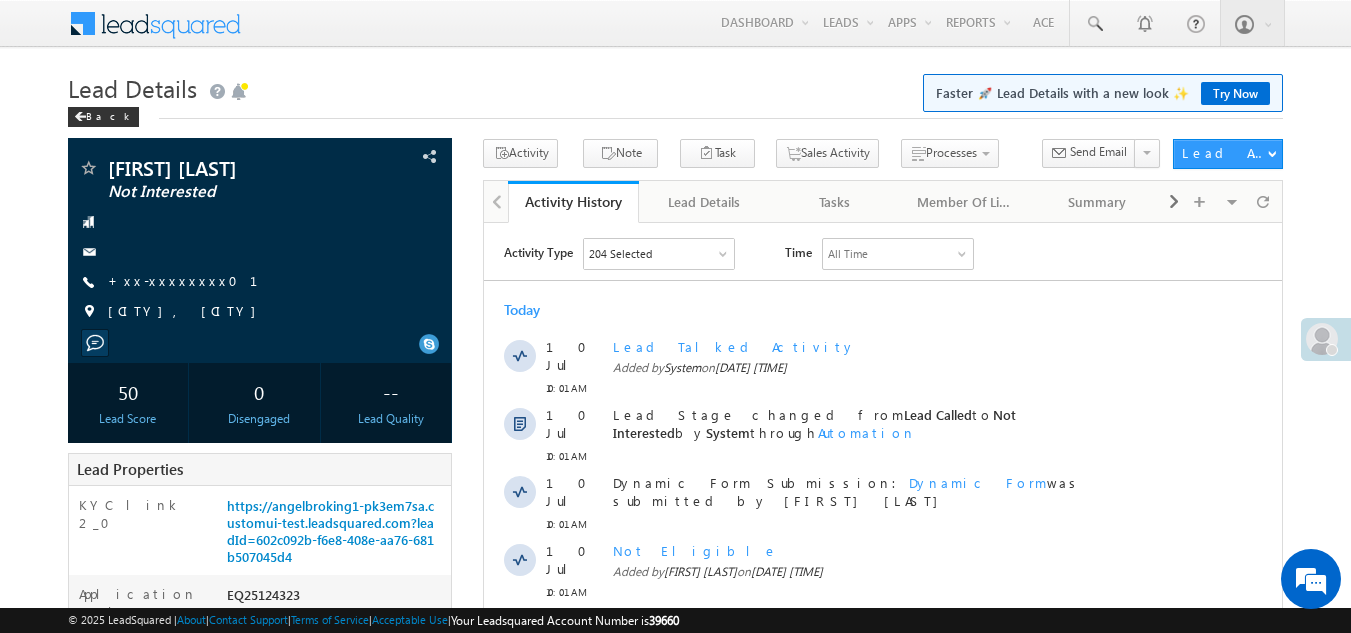 scroll, scrollTop: 0, scrollLeft: 0, axis: both 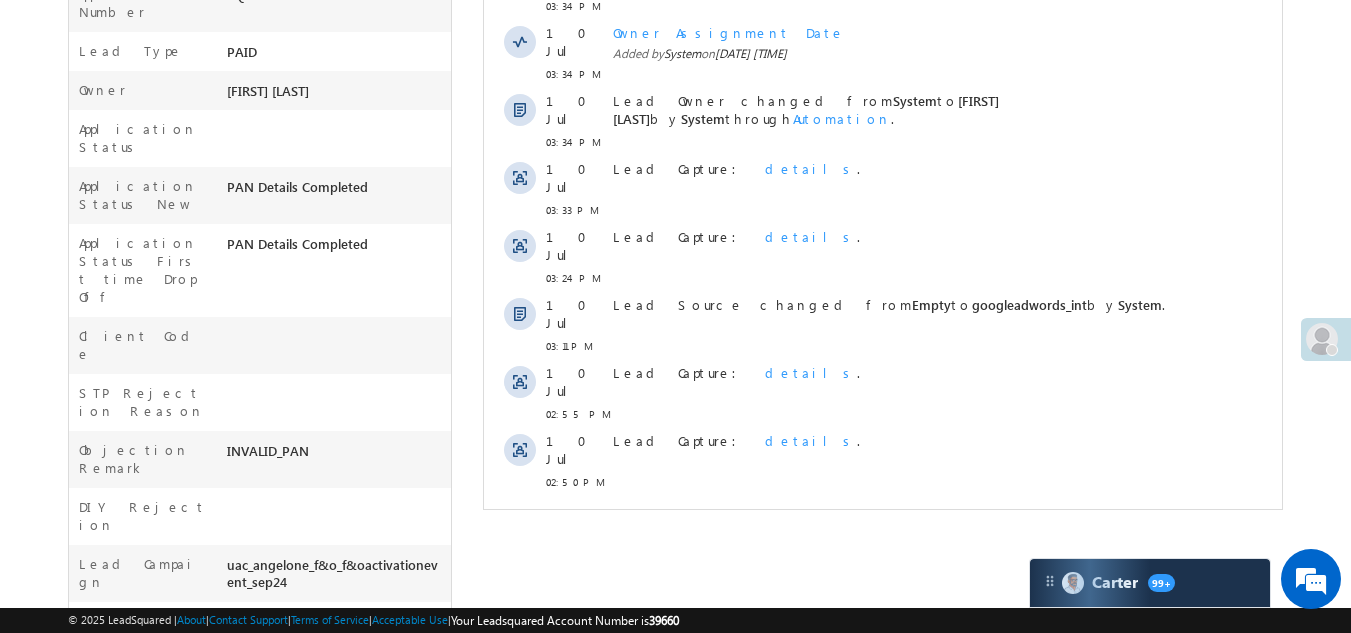 click on "Show More" at bounding box center (883, 526) 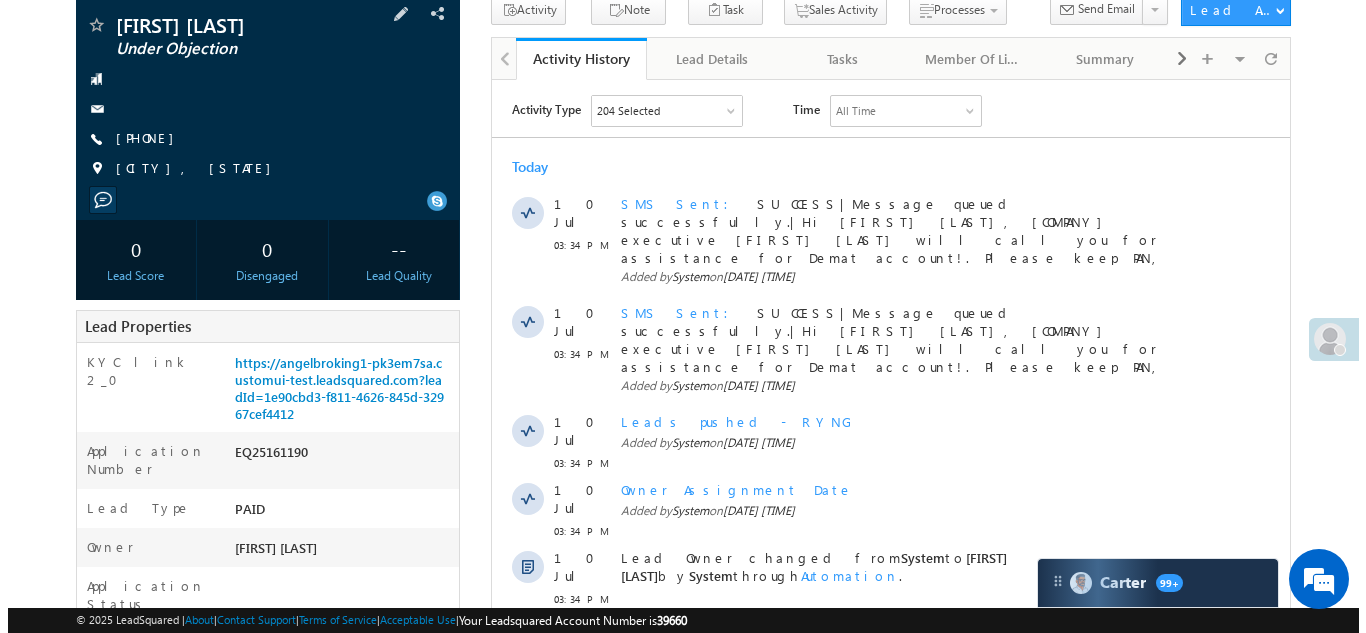 scroll, scrollTop: 0, scrollLeft: 0, axis: both 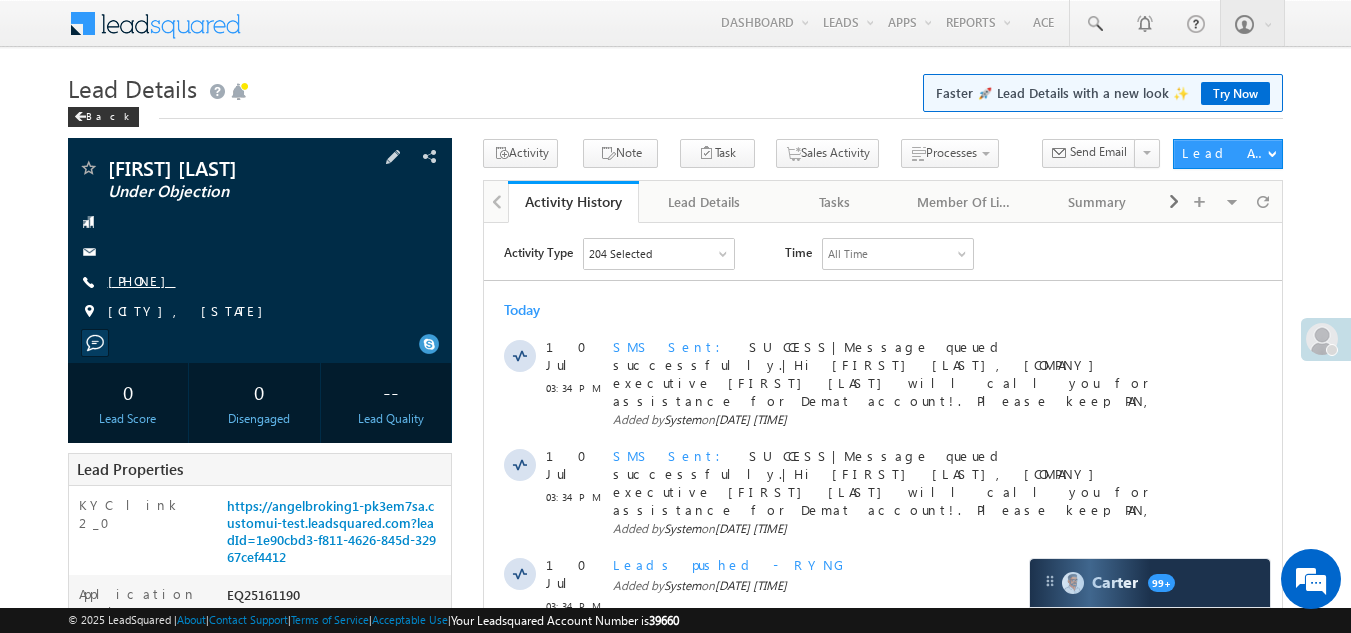click on "[PHONE]" at bounding box center (142, 280) 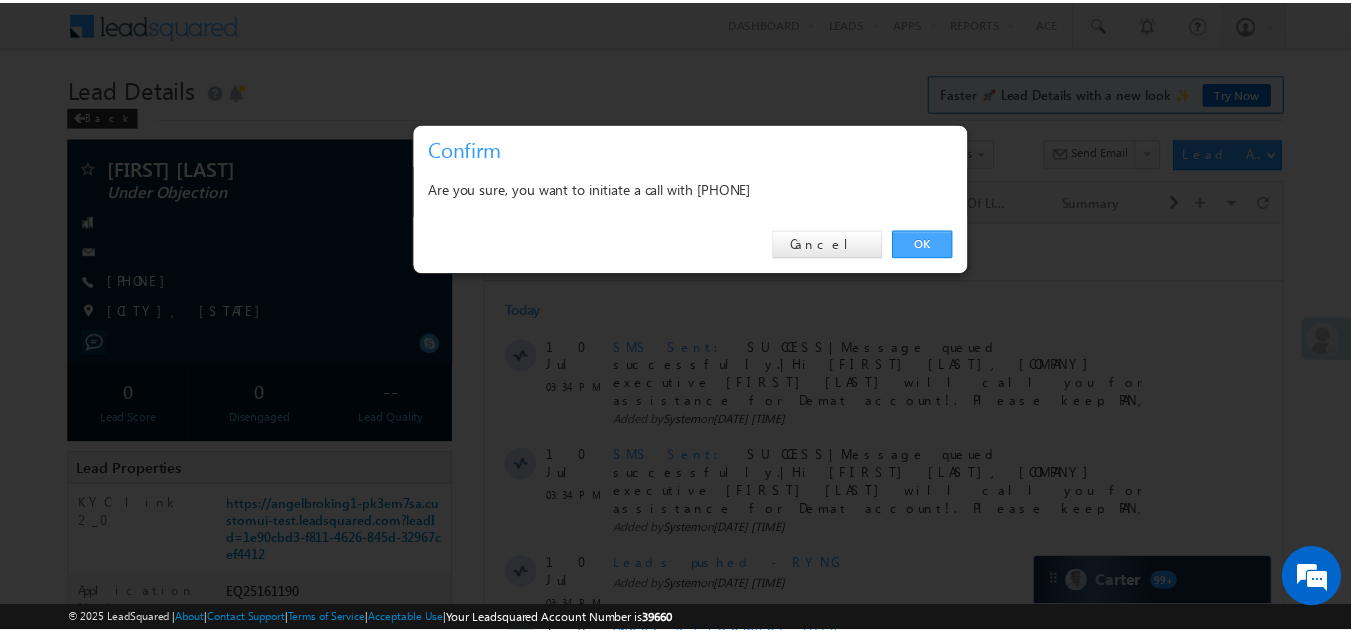 scroll, scrollTop: 0, scrollLeft: 0, axis: both 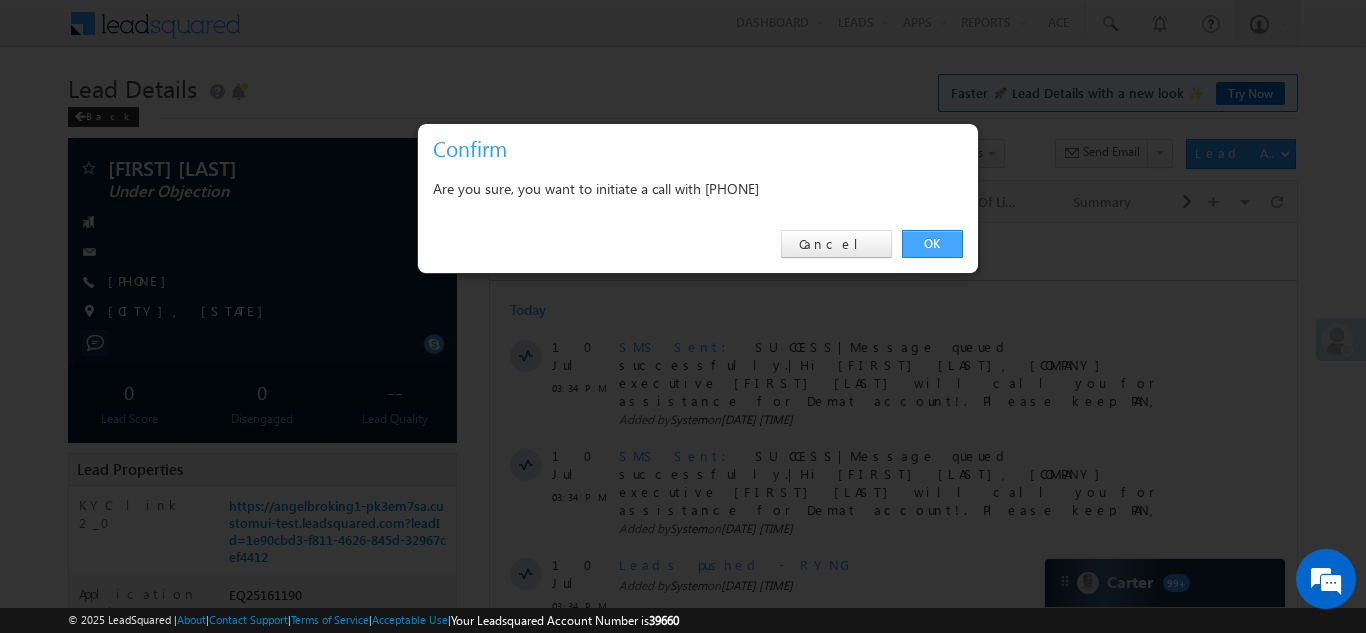 click on "OK" at bounding box center [932, 244] 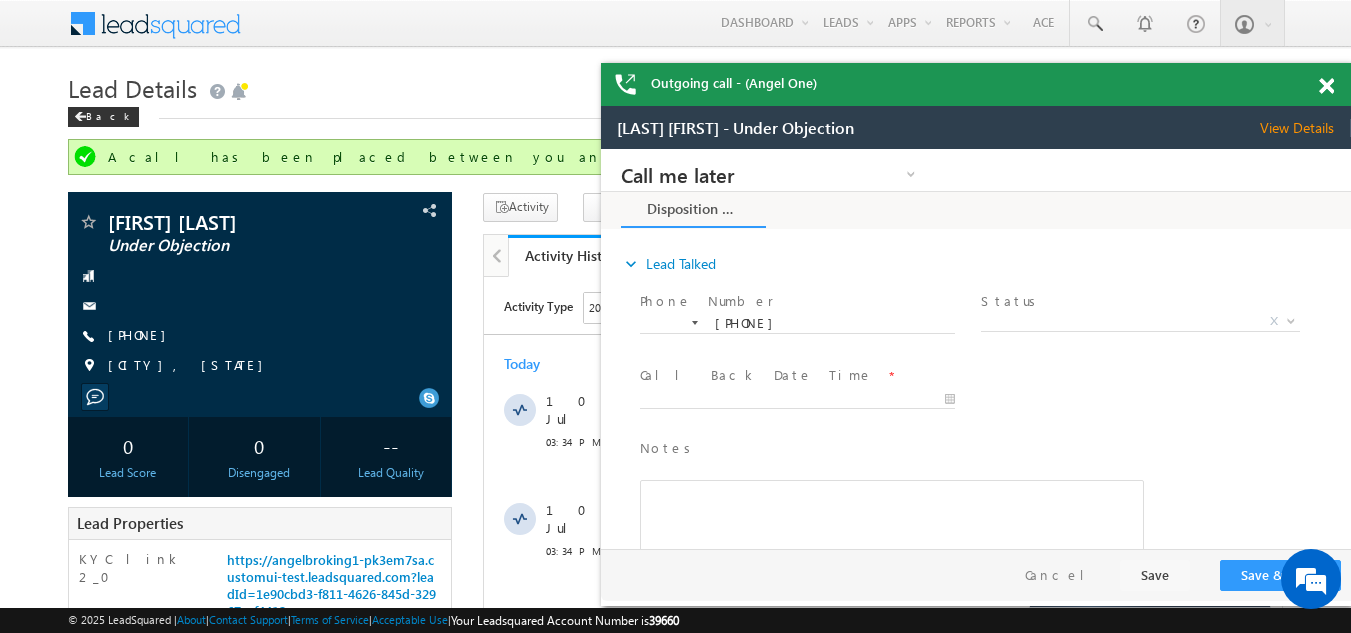 scroll, scrollTop: 0, scrollLeft: 0, axis: both 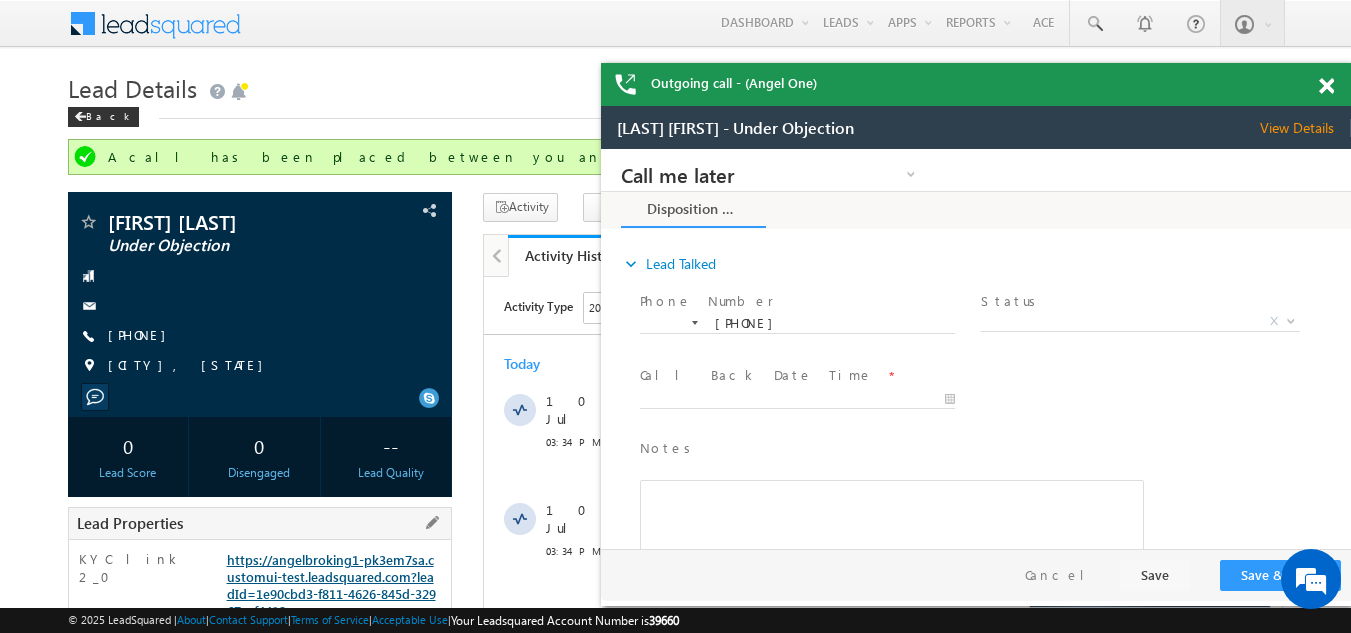 click on "https://angelbroking1-pk3em7sa.customui-test.leadsquared.com?leadId=1e90cbd3-f811-4626-845d-32967cef4412" at bounding box center [331, 585] 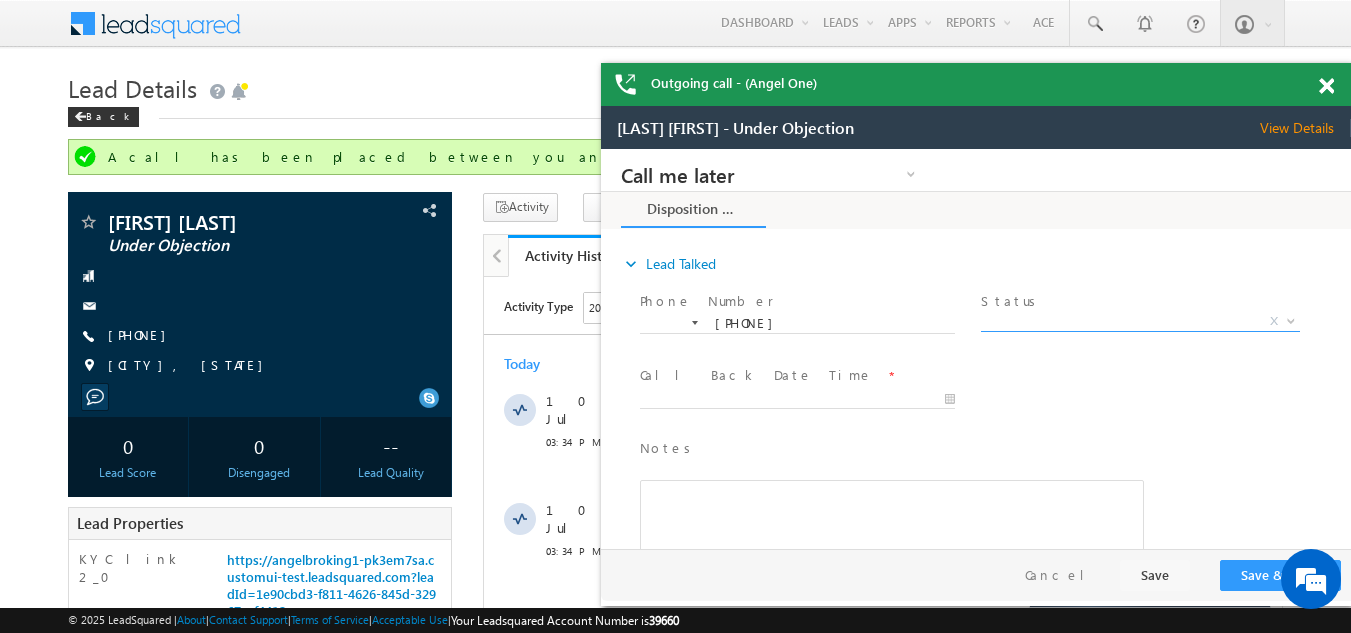 click on "X" at bounding box center (1140, 322) 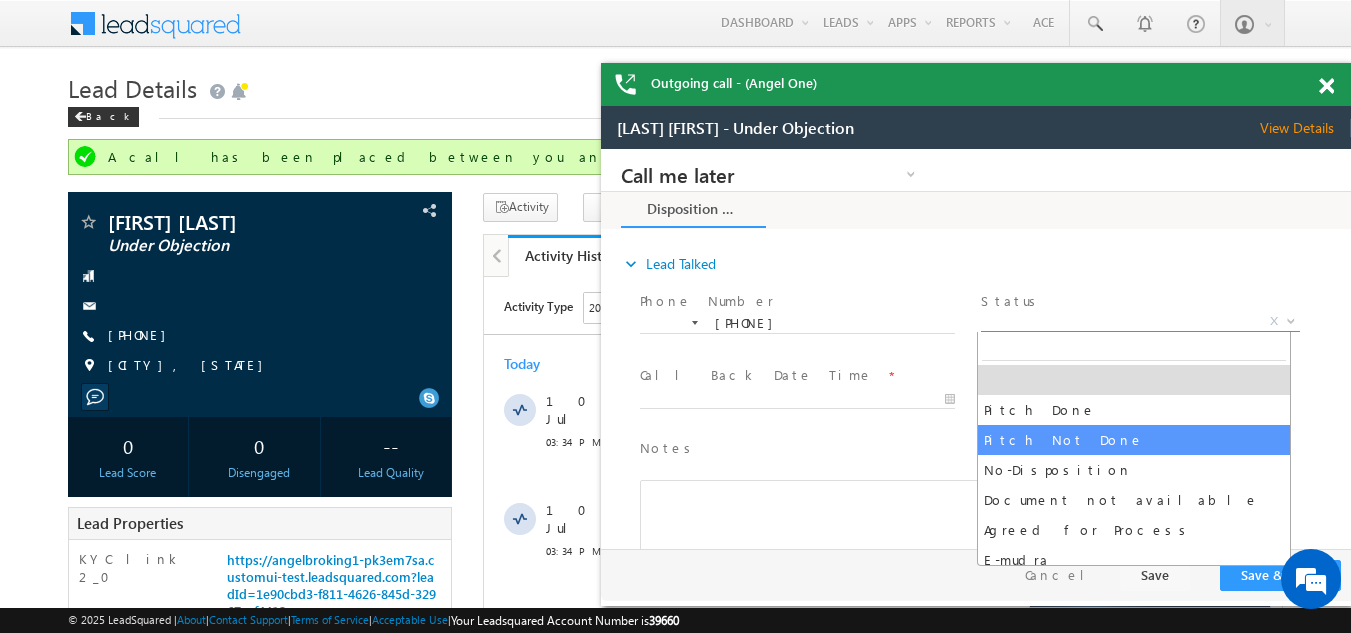 select on "Pitch Not Done" 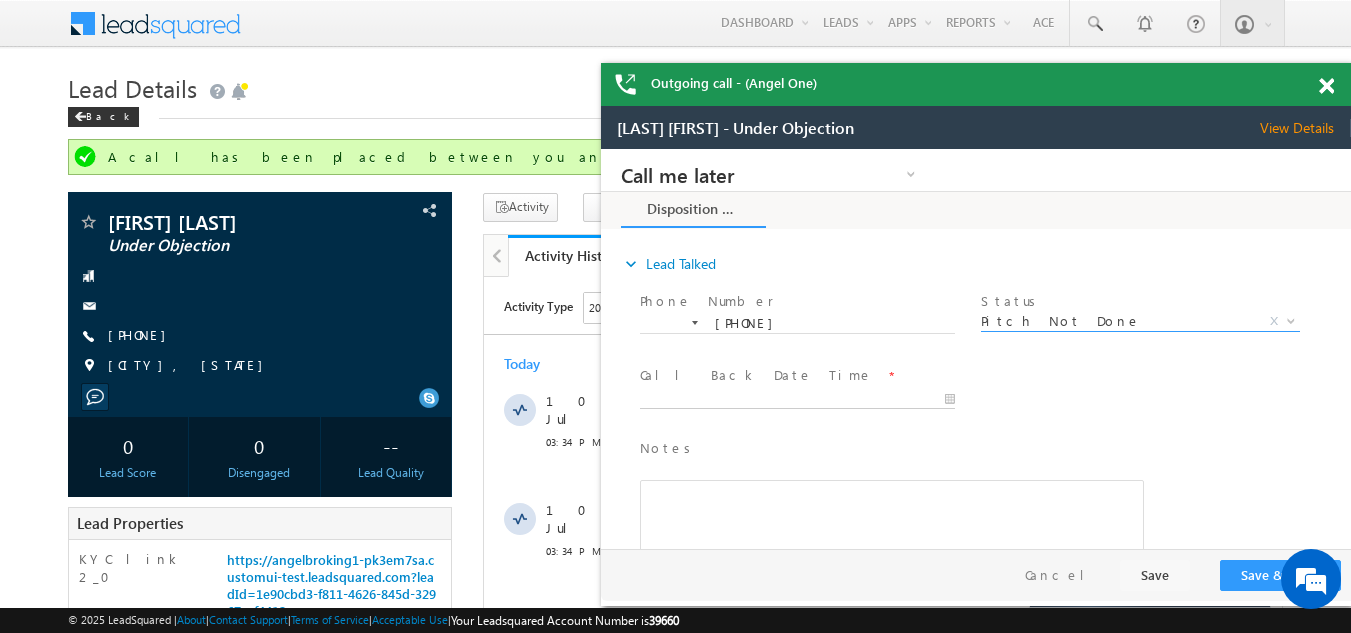 click on "Call me later Campaign Success Commitment Cross Sell Customer Drop-off reasons Language Barrier Not Interested Ringing Call me later
Call me later
× Disposition Form *" at bounding box center [976, 349] 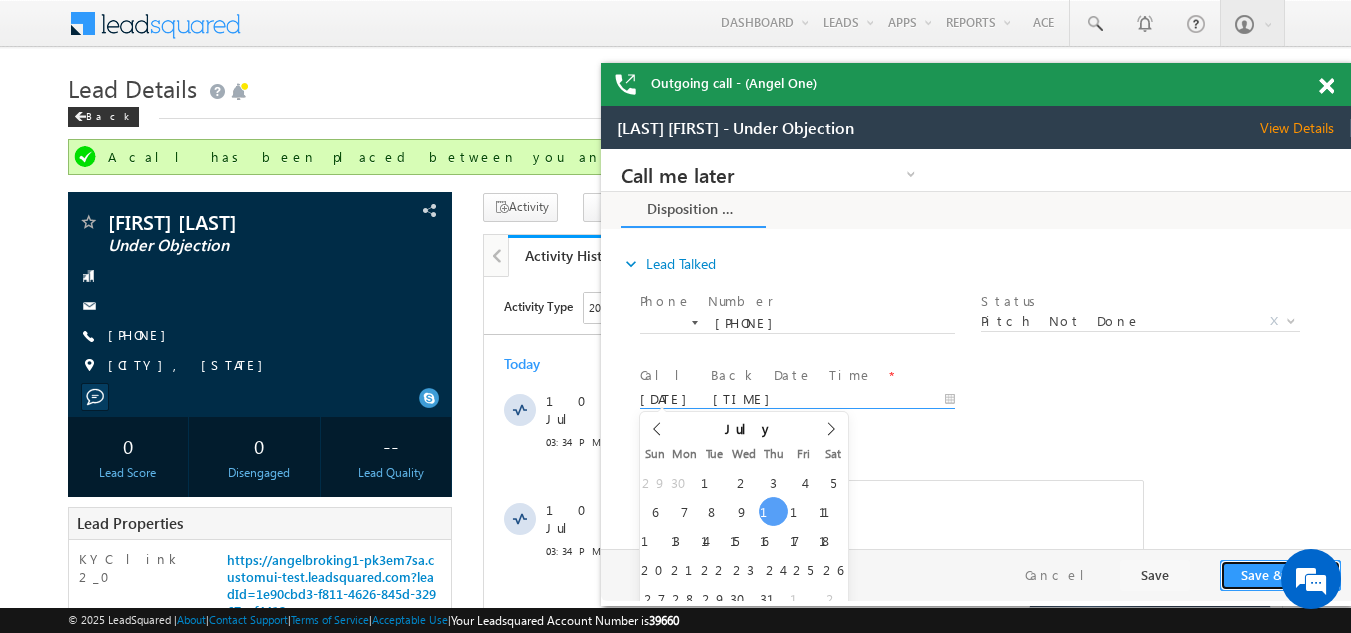 click on "Save & Close" at bounding box center (1280, 575) 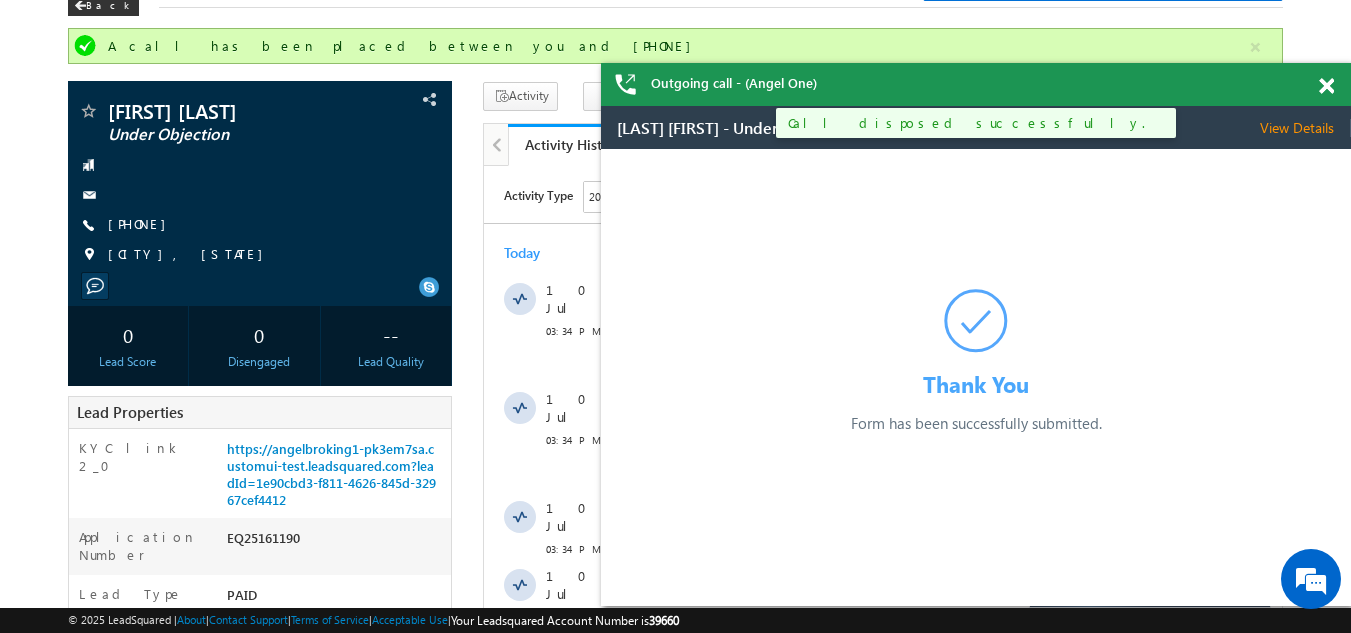 scroll, scrollTop: 100, scrollLeft: 0, axis: vertical 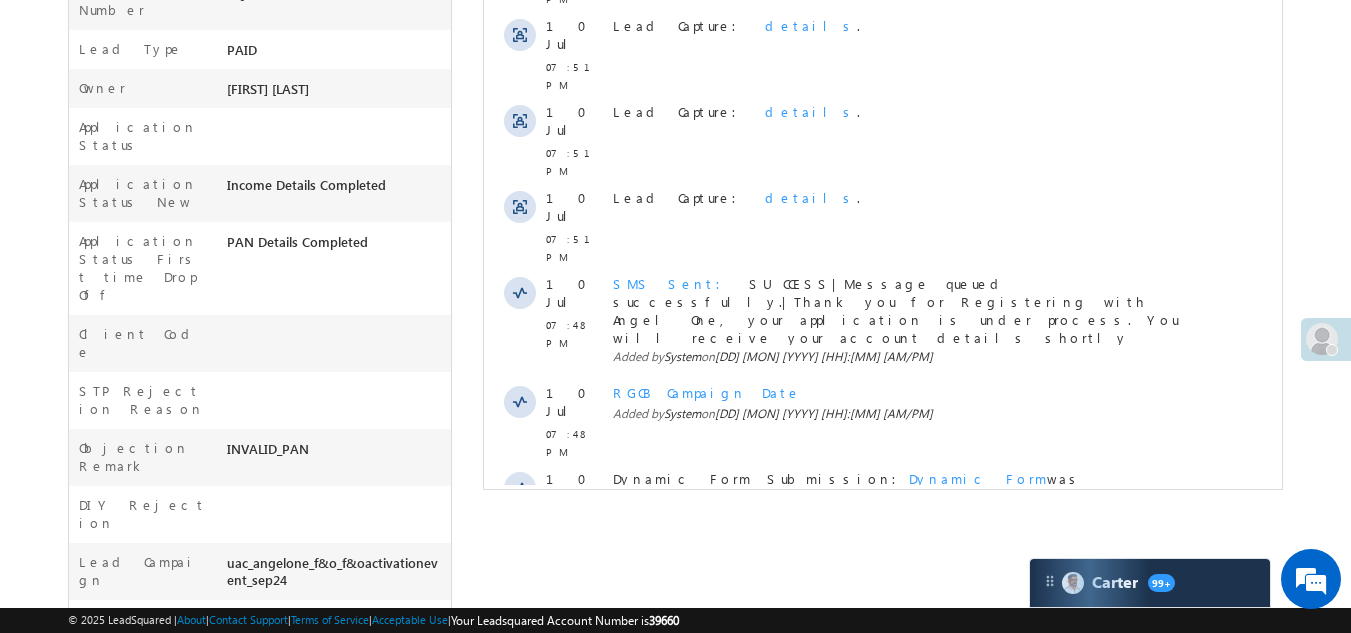 click at bounding box center [830, 671] 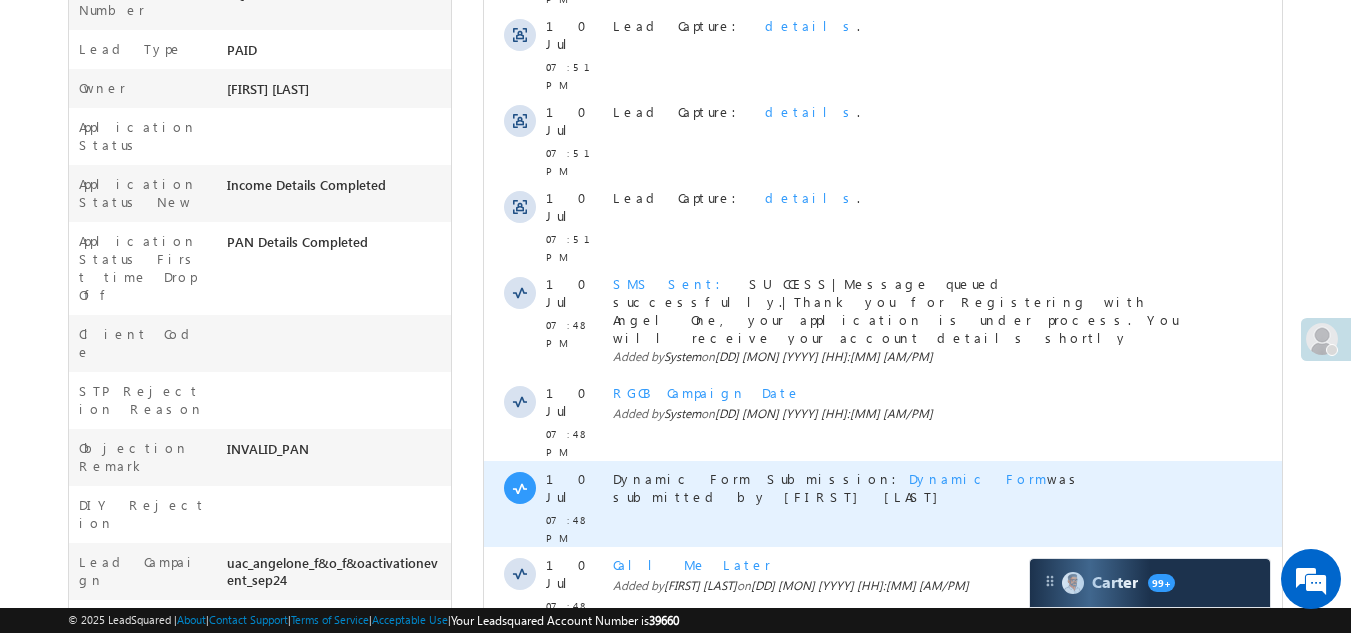 scroll, scrollTop: 202, scrollLeft: 0, axis: vertical 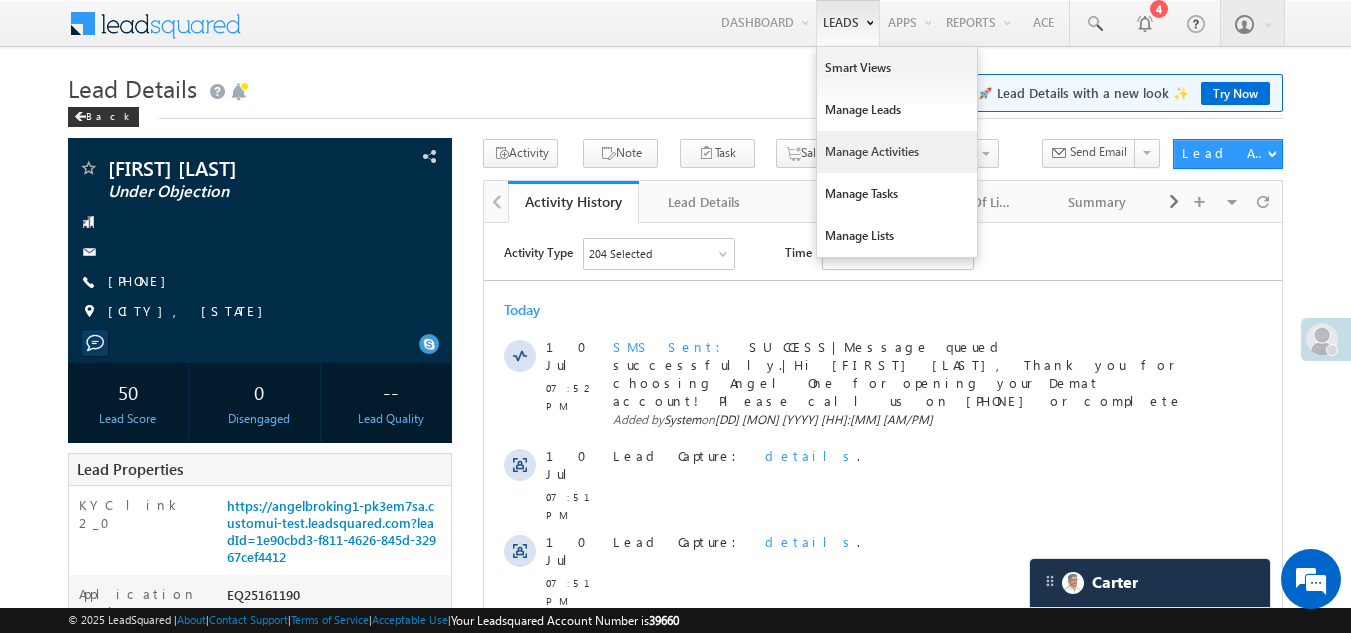 click on "Manage Activities" at bounding box center [897, 152] 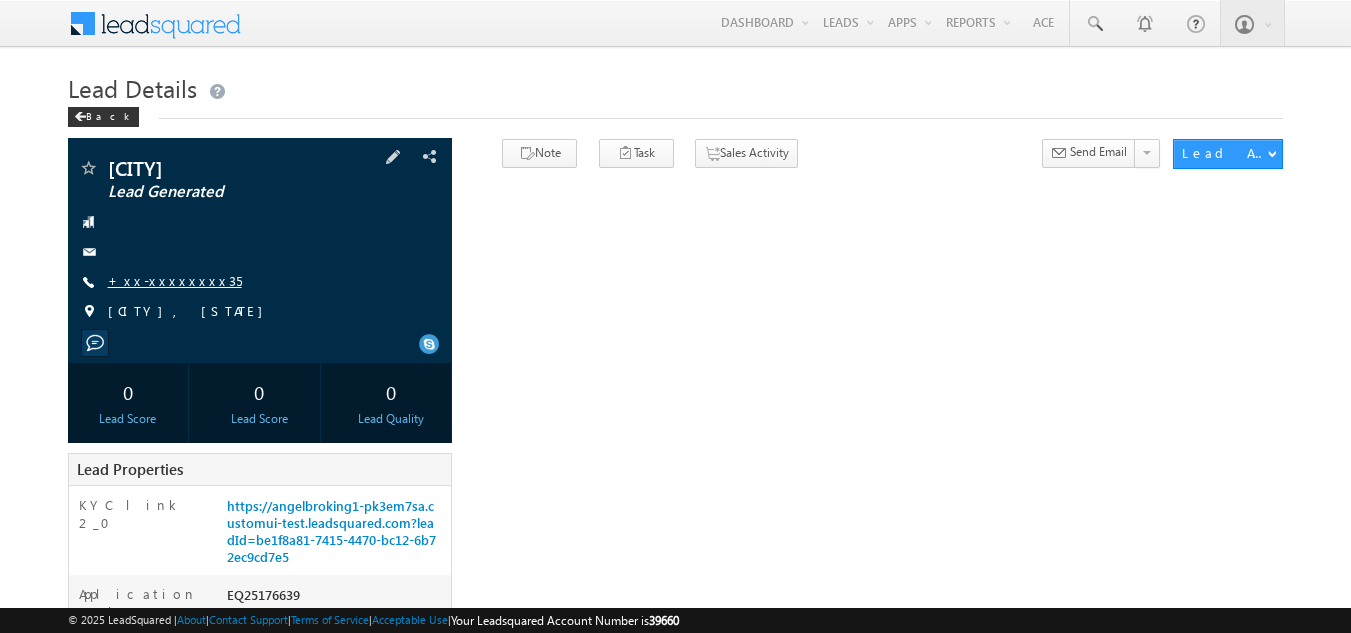 scroll, scrollTop: 0, scrollLeft: 0, axis: both 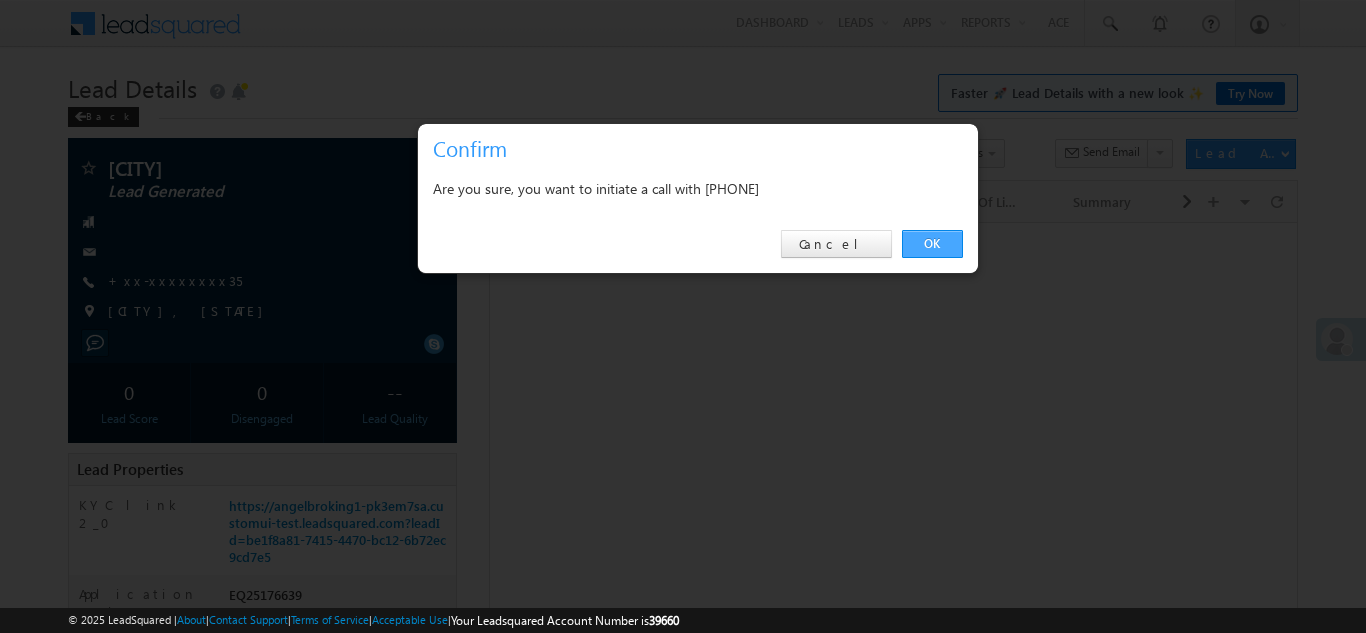 click on "OK" at bounding box center (932, 244) 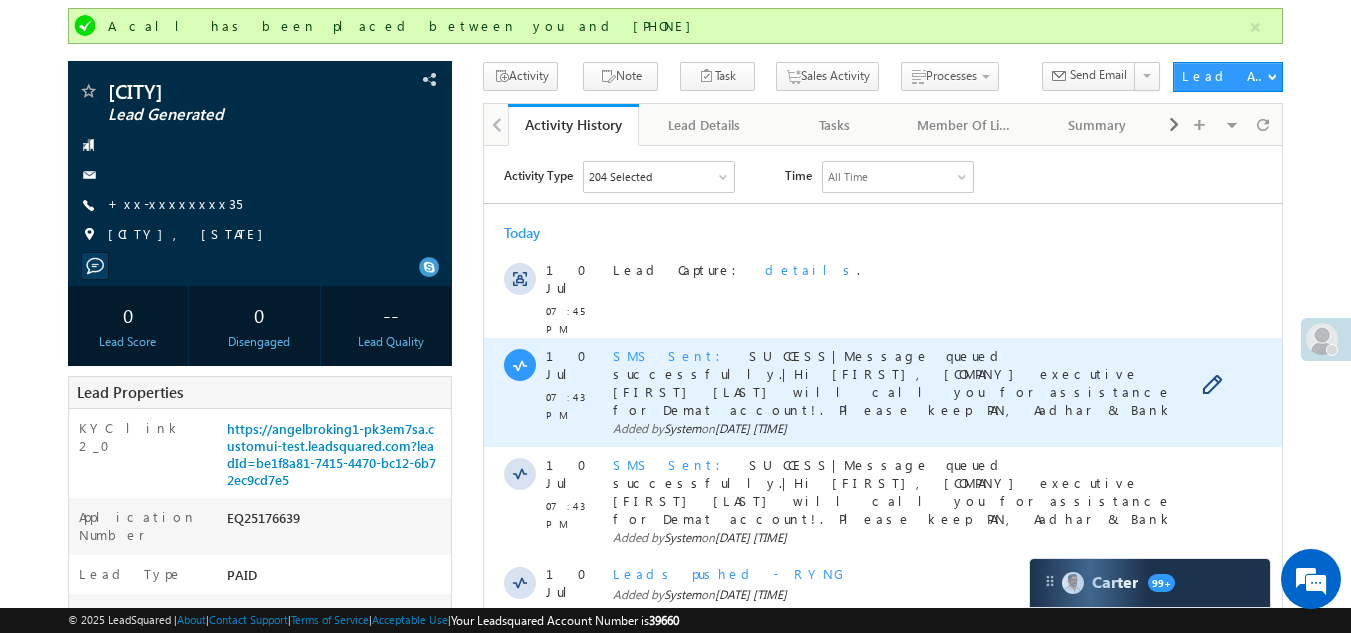 scroll, scrollTop: 0, scrollLeft: 0, axis: both 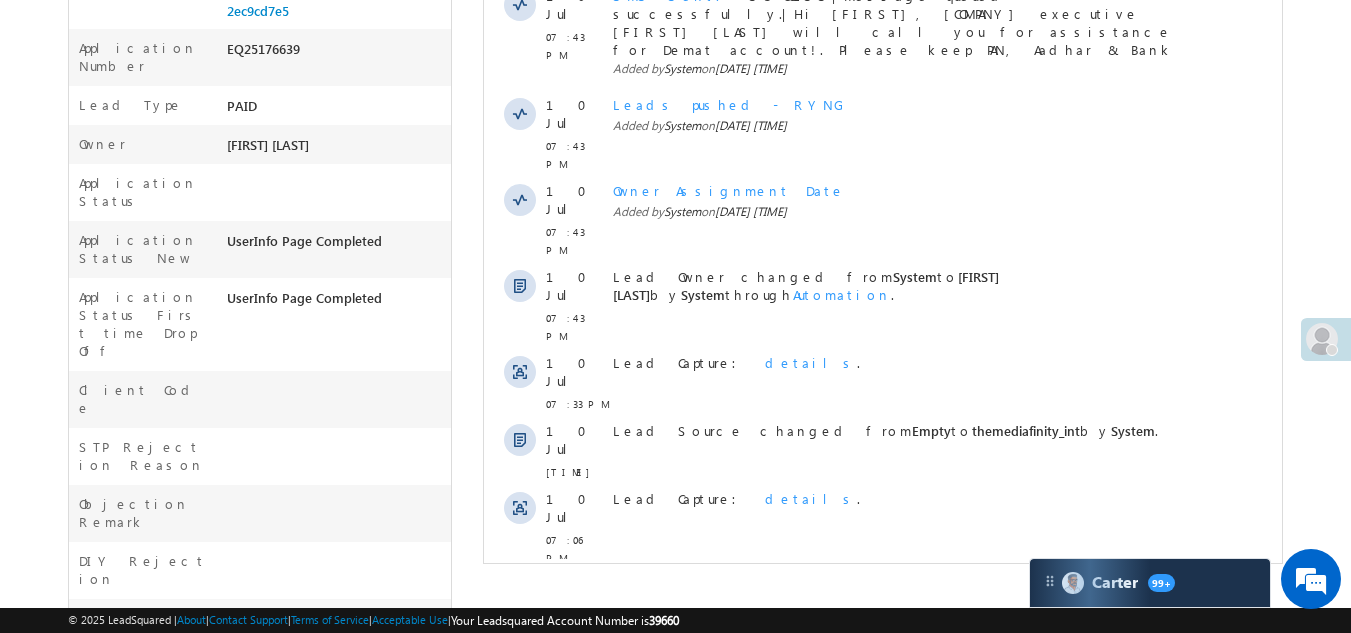 click on "Show More" at bounding box center [883, 670] 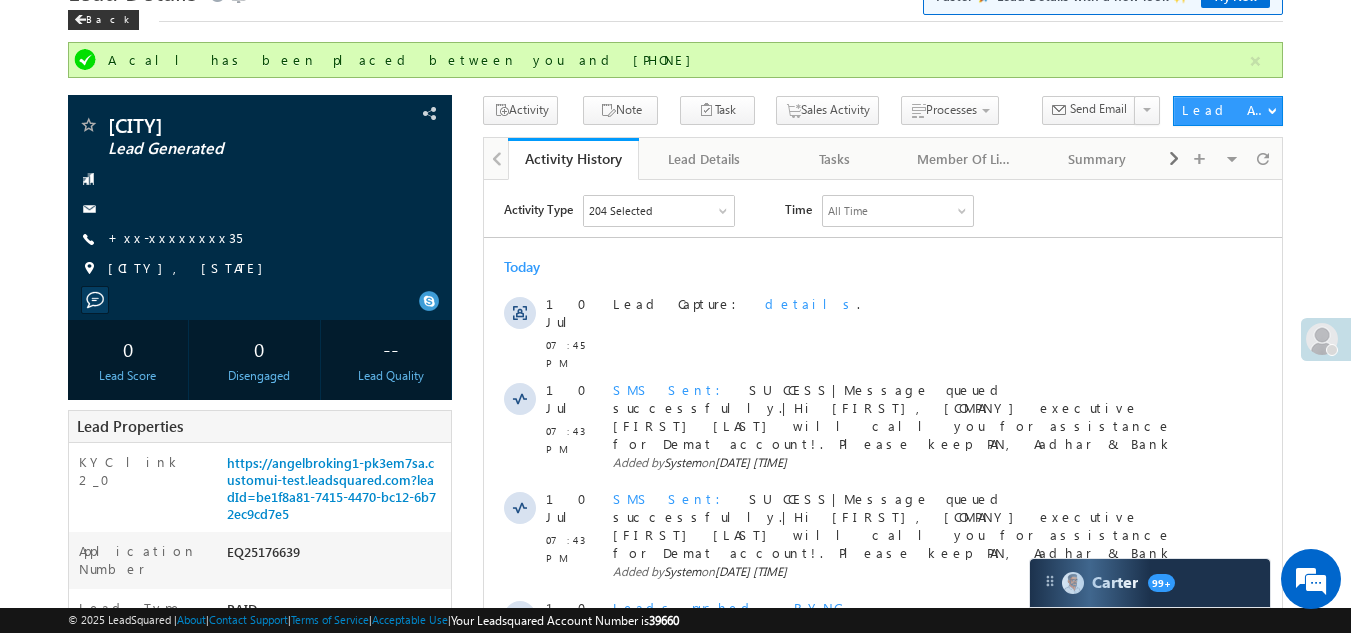 scroll, scrollTop: 0, scrollLeft: 0, axis: both 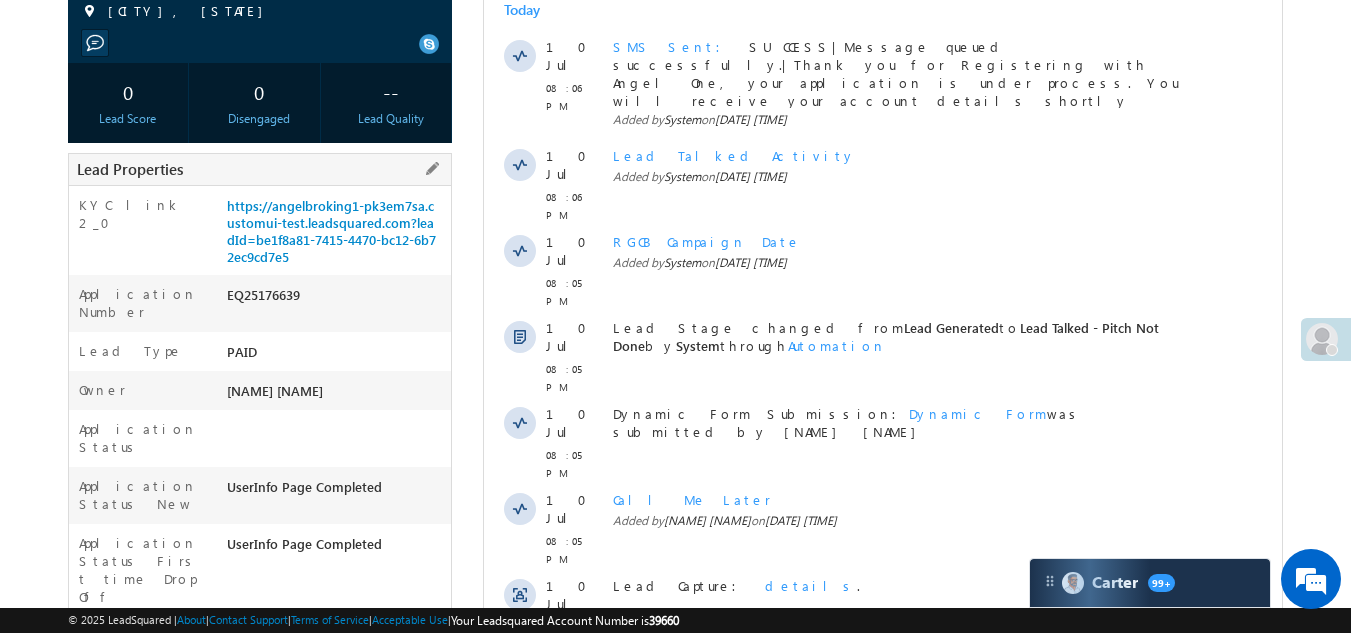 drag, startPoint x: 226, startPoint y: 293, endPoint x: 310, endPoint y: 290, distance: 84.05355 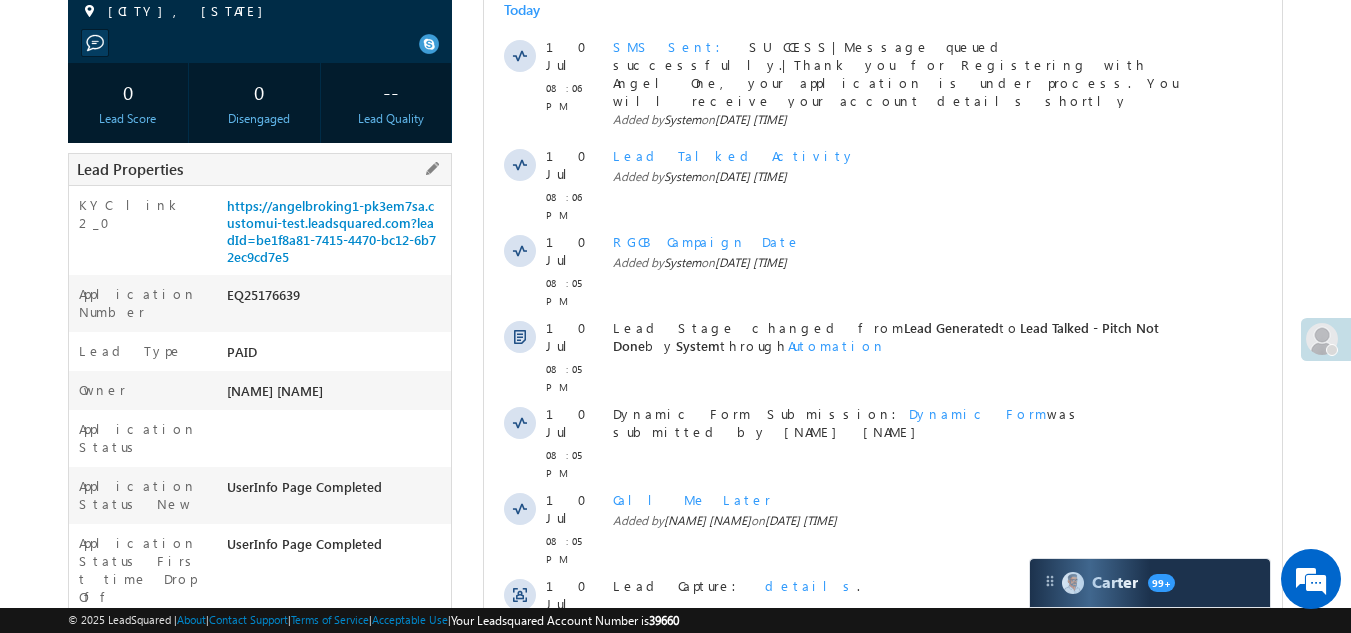 copy on "EQ25176639" 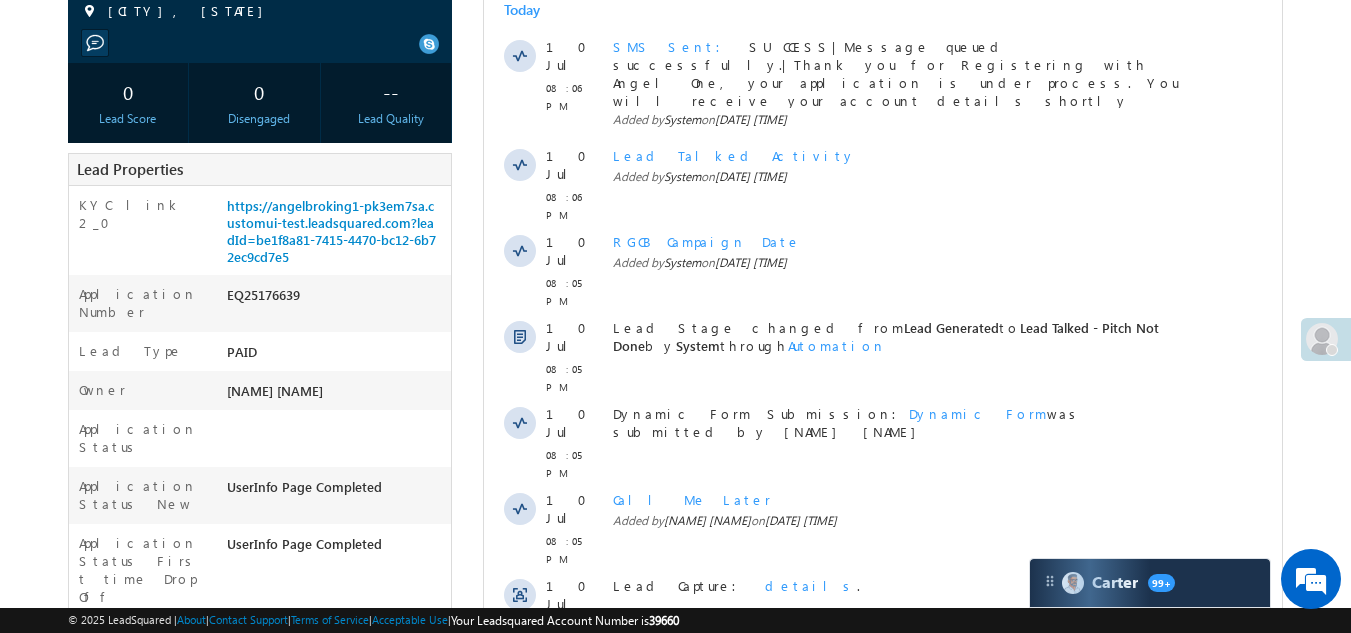 scroll, scrollTop: 0, scrollLeft: 0, axis: both 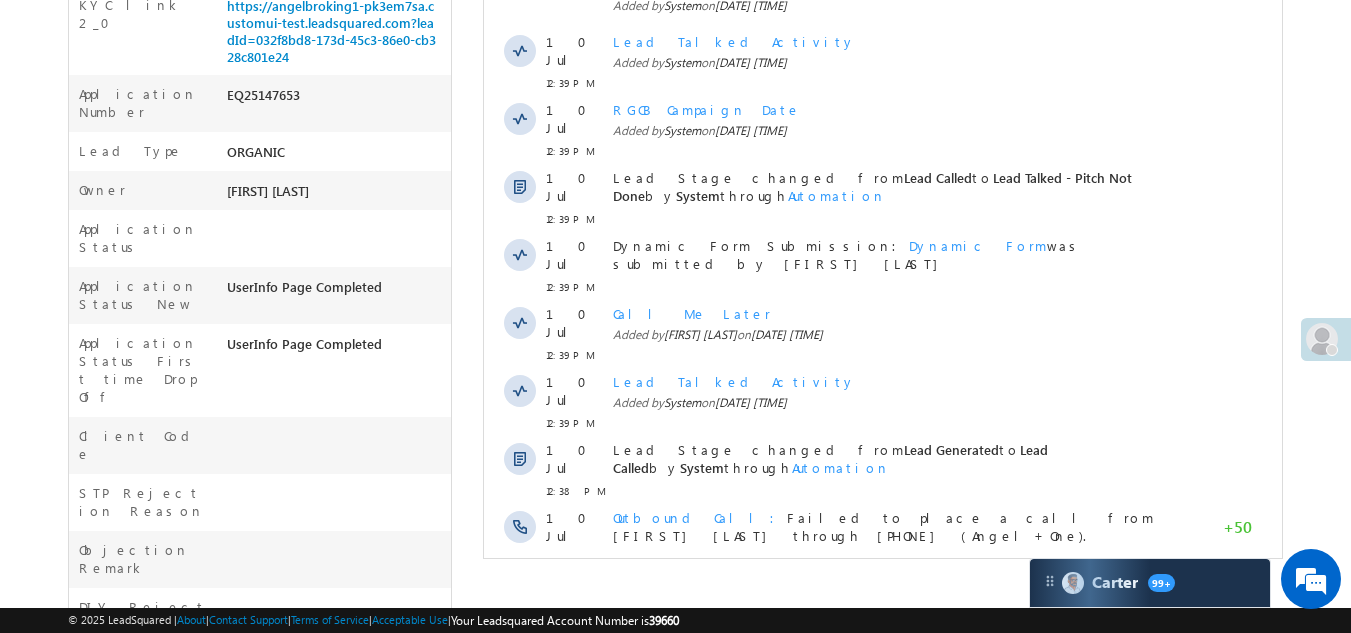 click on "Show More" at bounding box center (883, 603) 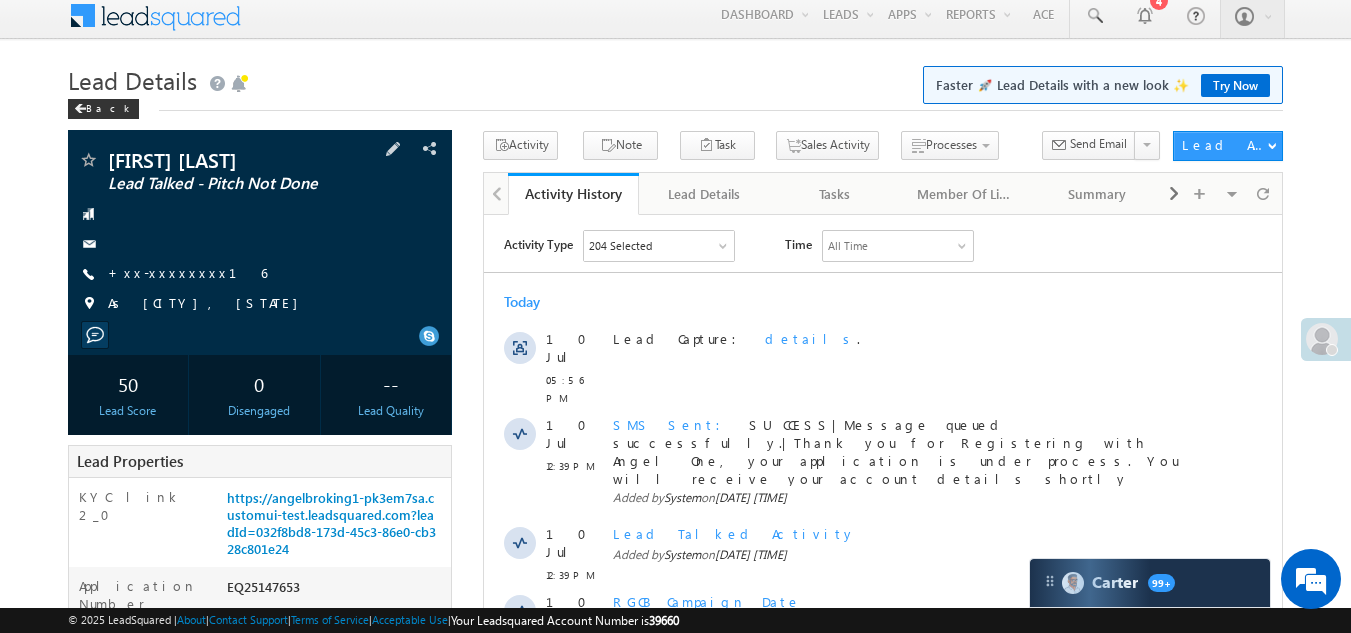scroll, scrollTop: 0, scrollLeft: 0, axis: both 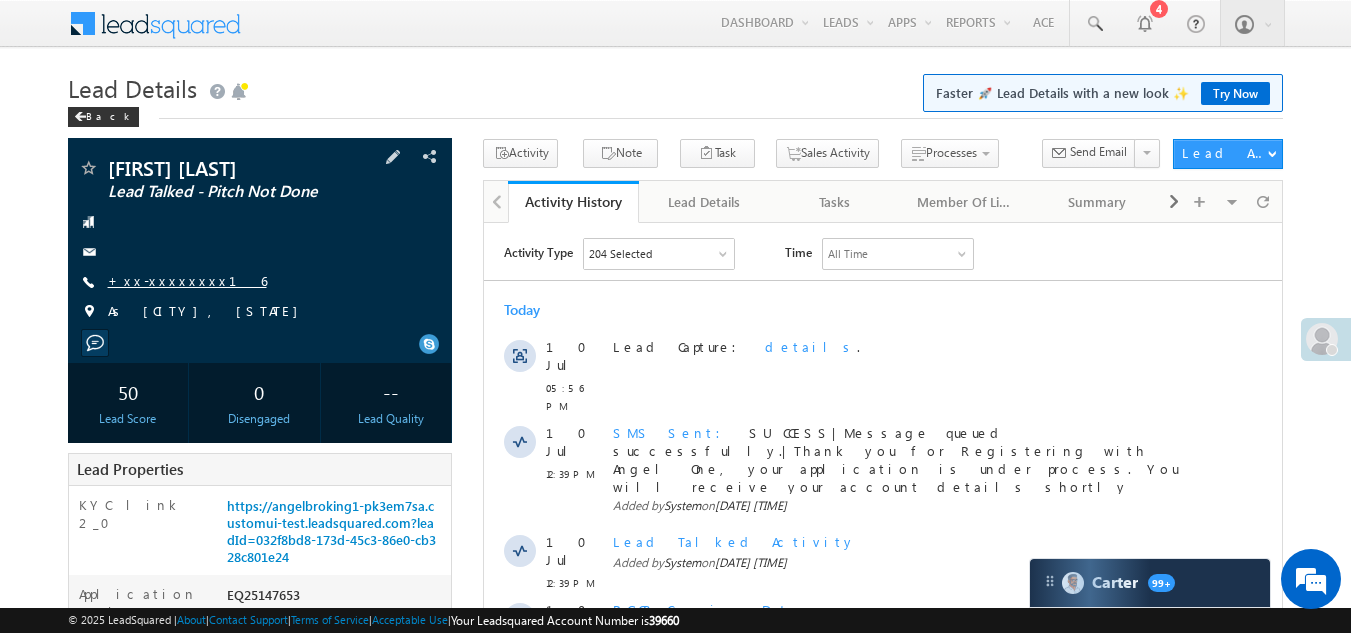 click on "+xx-xxxxxxxx16" at bounding box center (187, 280) 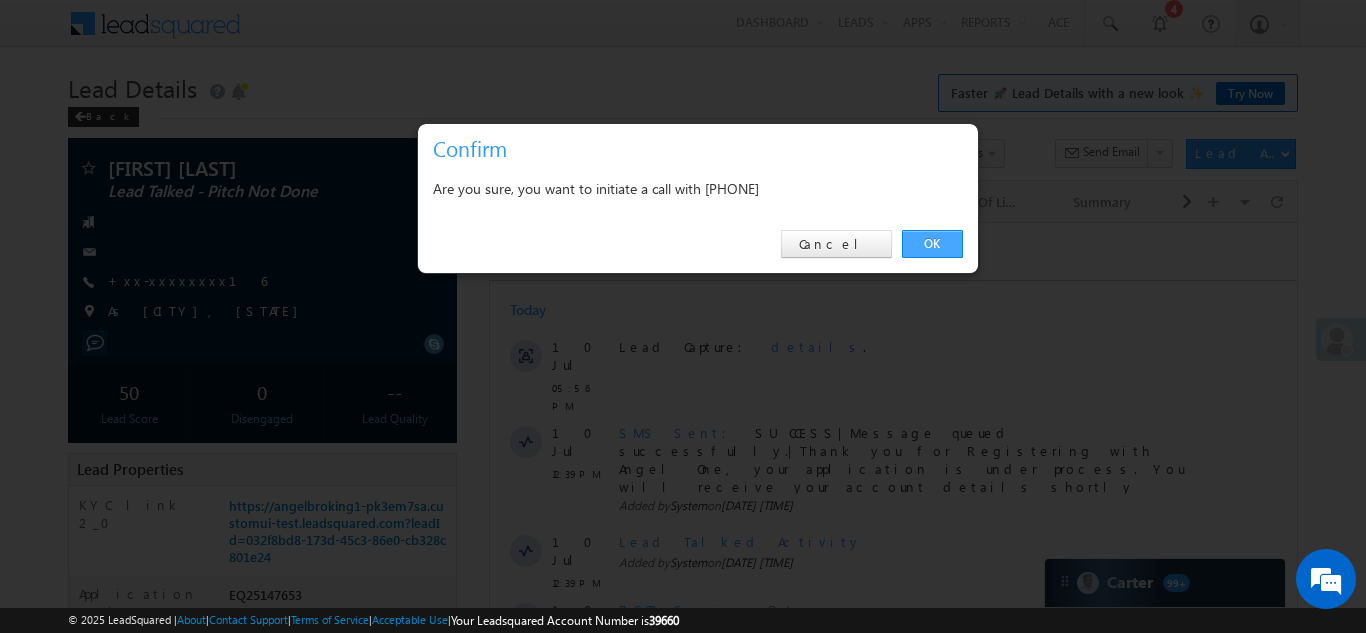 click on "OK" at bounding box center (932, 244) 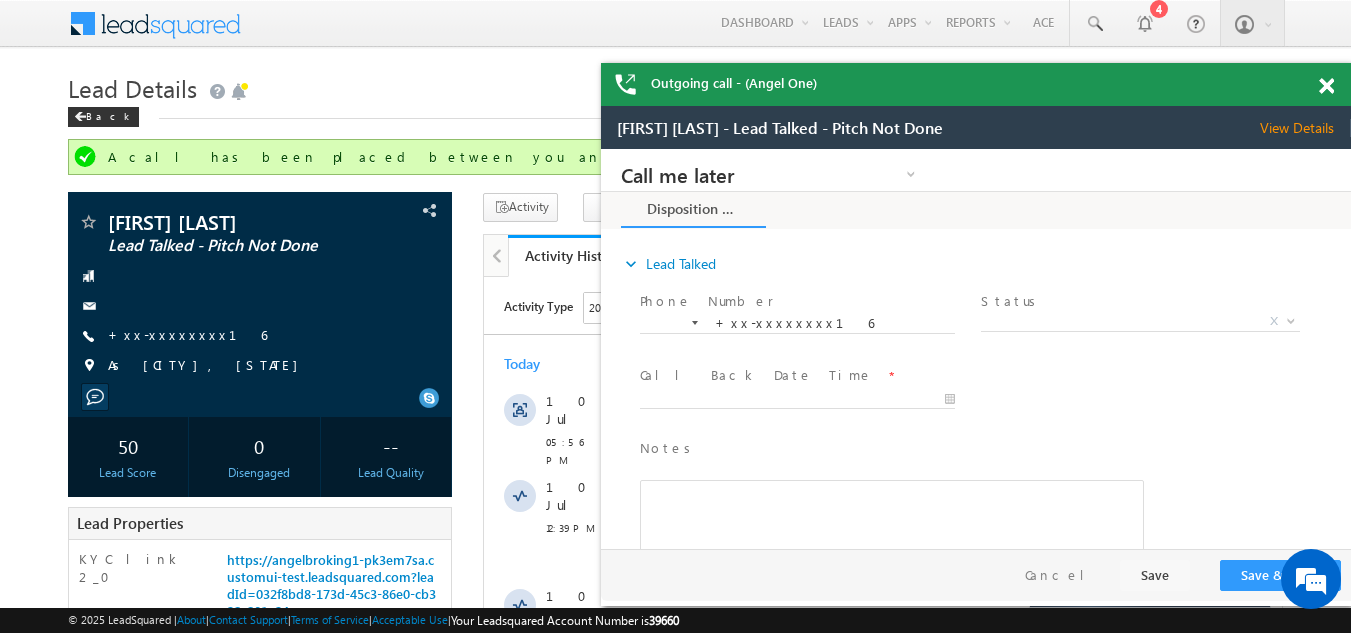 scroll, scrollTop: 0, scrollLeft: 0, axis: both 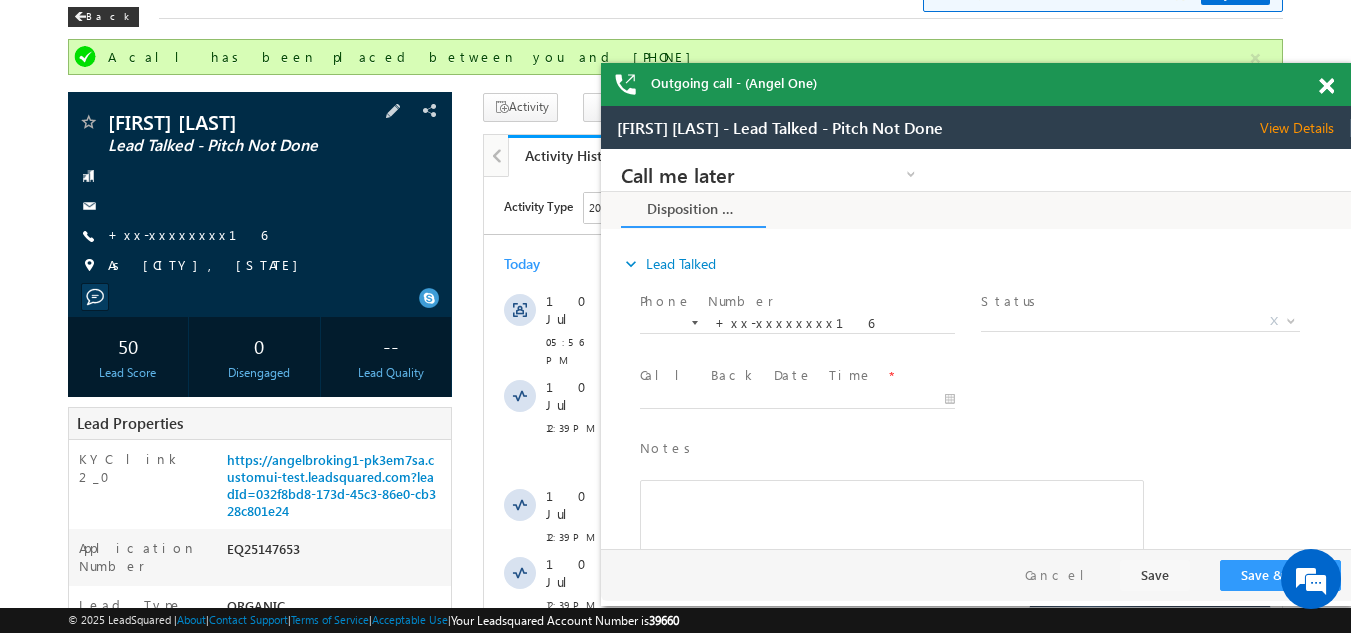 click at bounding box center [88, 266] 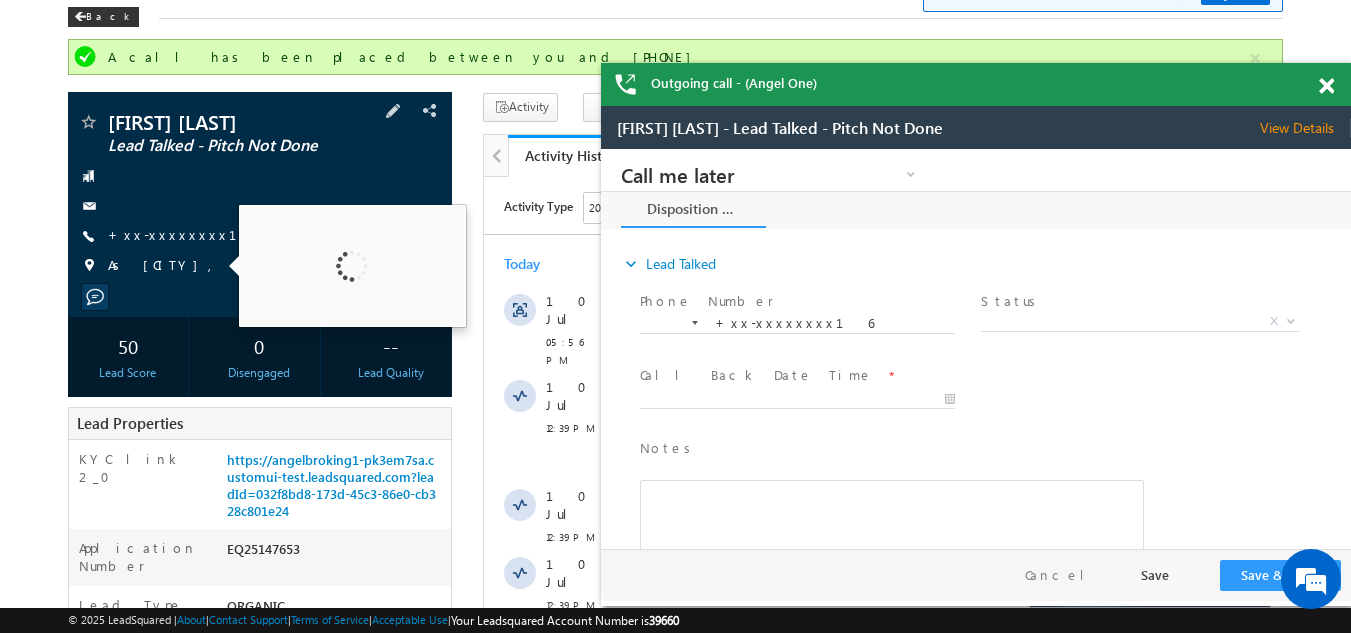 drag, startPoint x: 187, startPoint y: 267, endPoint x: 226, endPoint y: 270, distance: 39.115215 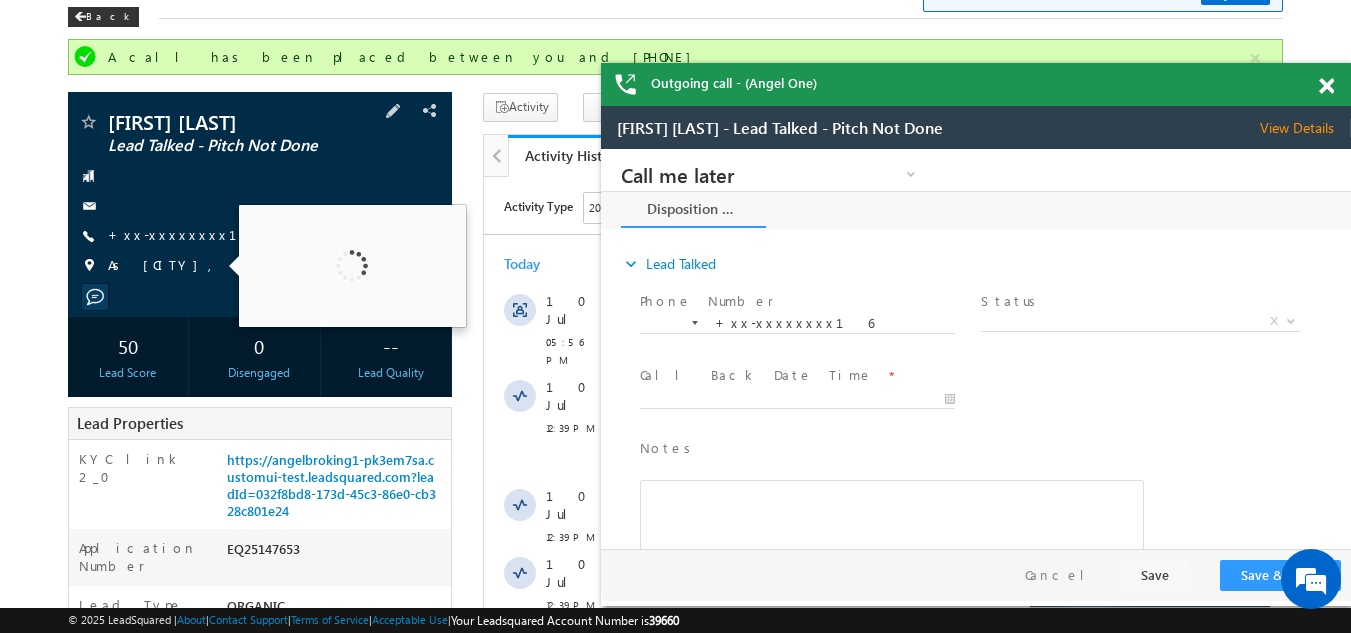 click on "As Sālimīyah, Hawalli" at bounding box center [208, 266] 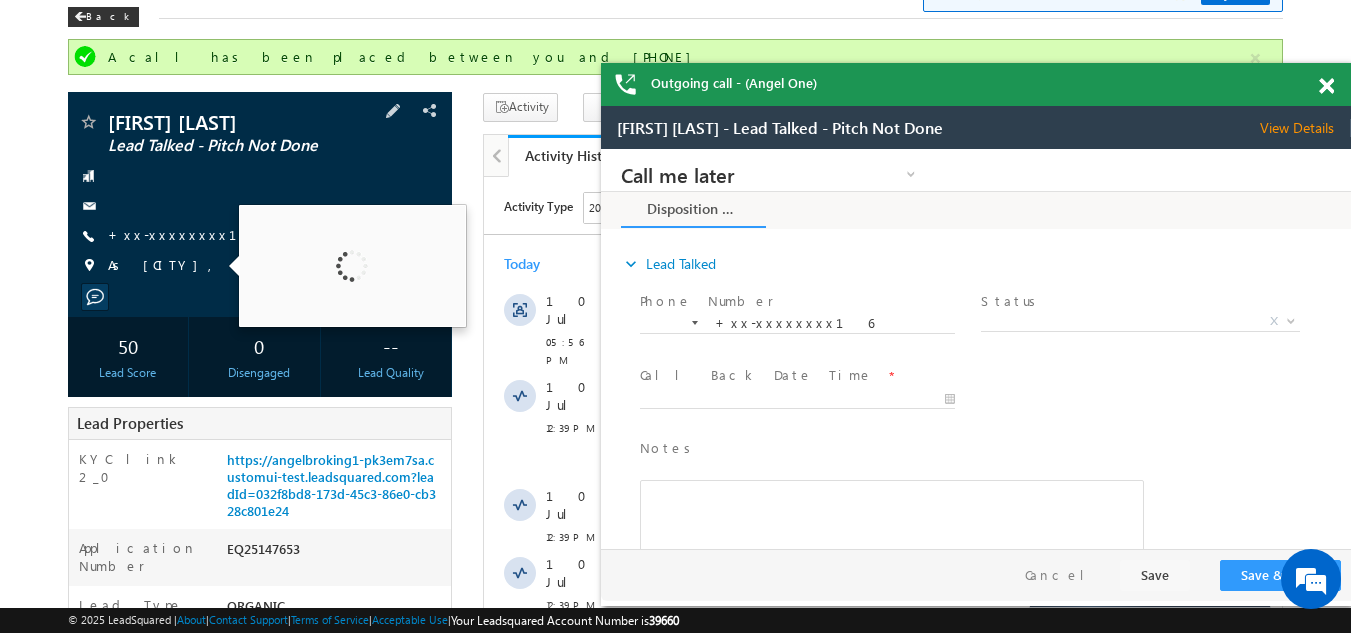 copy on "Hawalli" 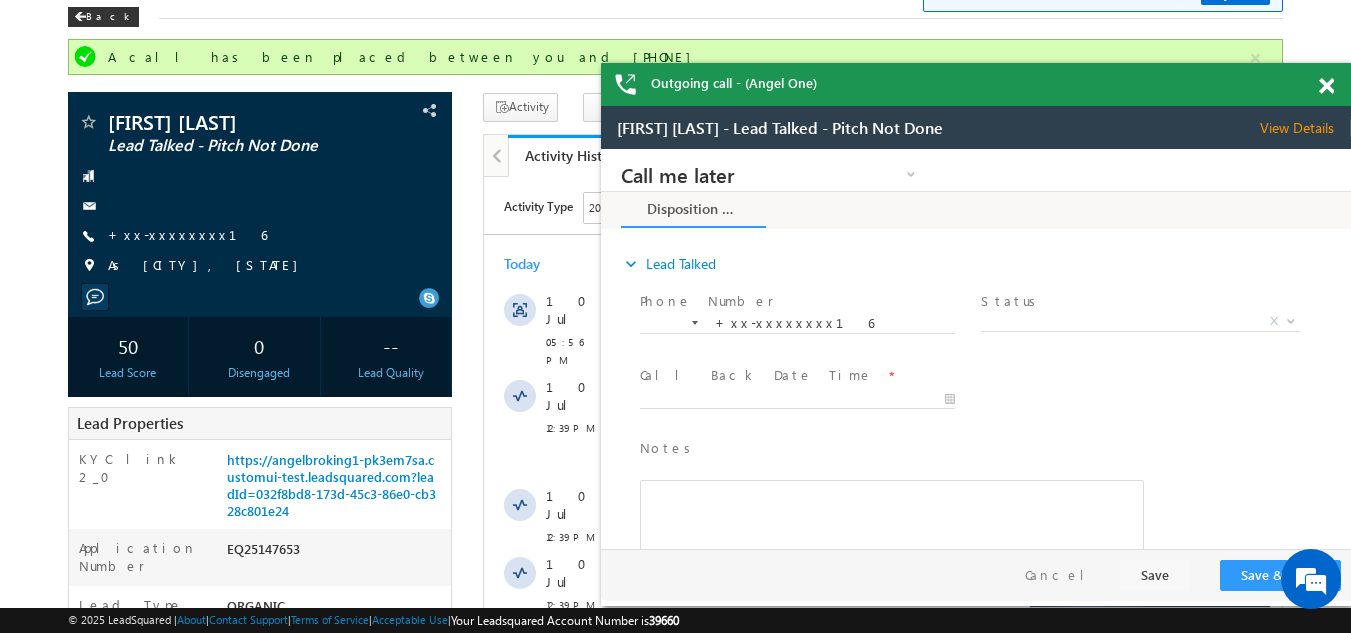 click at bounding box center (1326, 86) 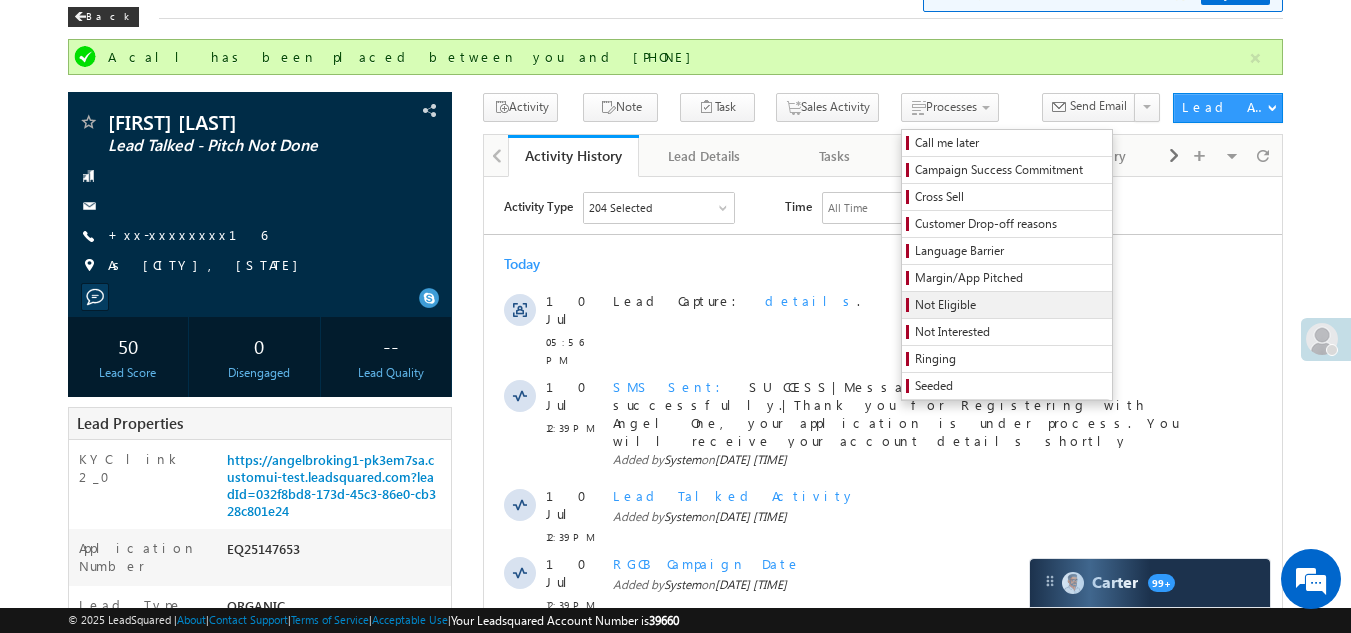 click on "Not Eligible" at bounding box center (1010, 305) 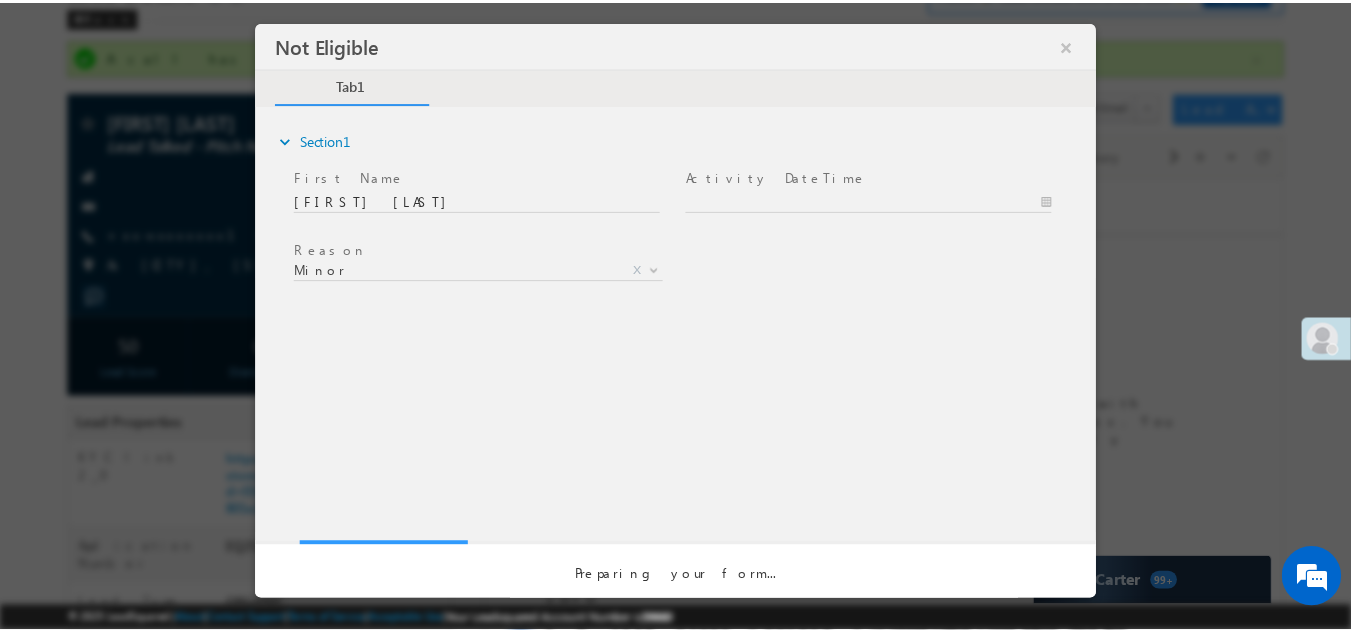 scroll, scrollTop: 0, scrollLeft: 0, axis: both 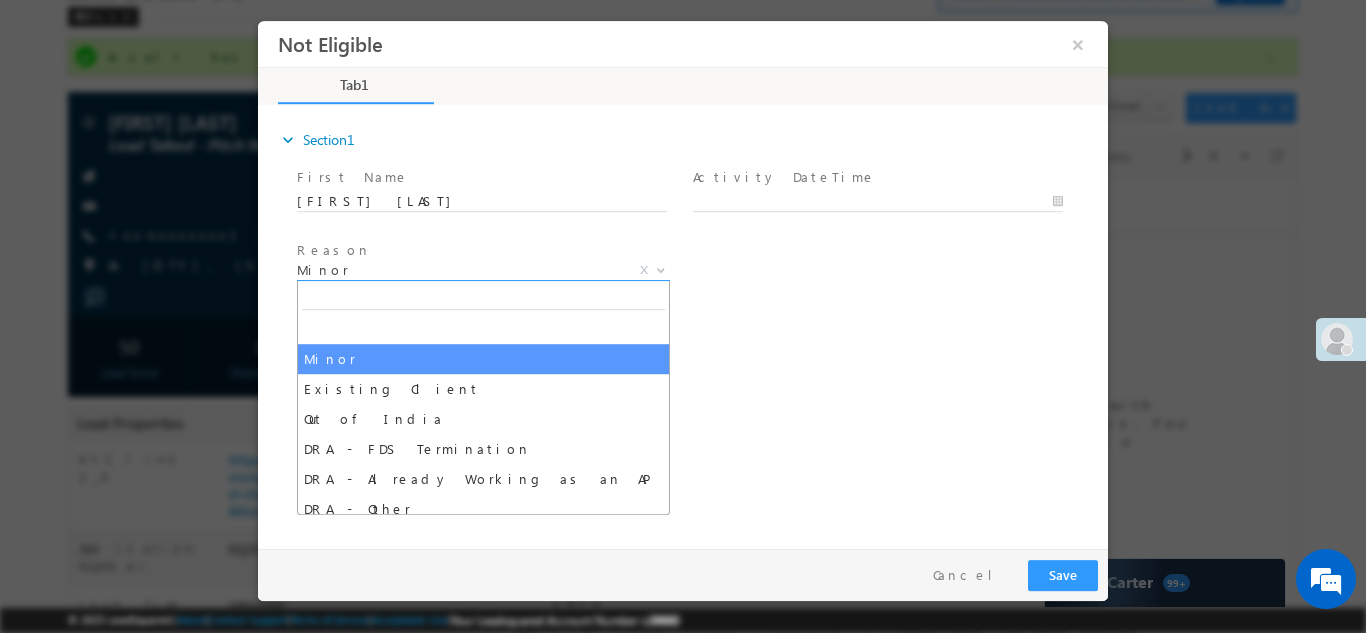click on "Minor" at bounding box center [459, 269] 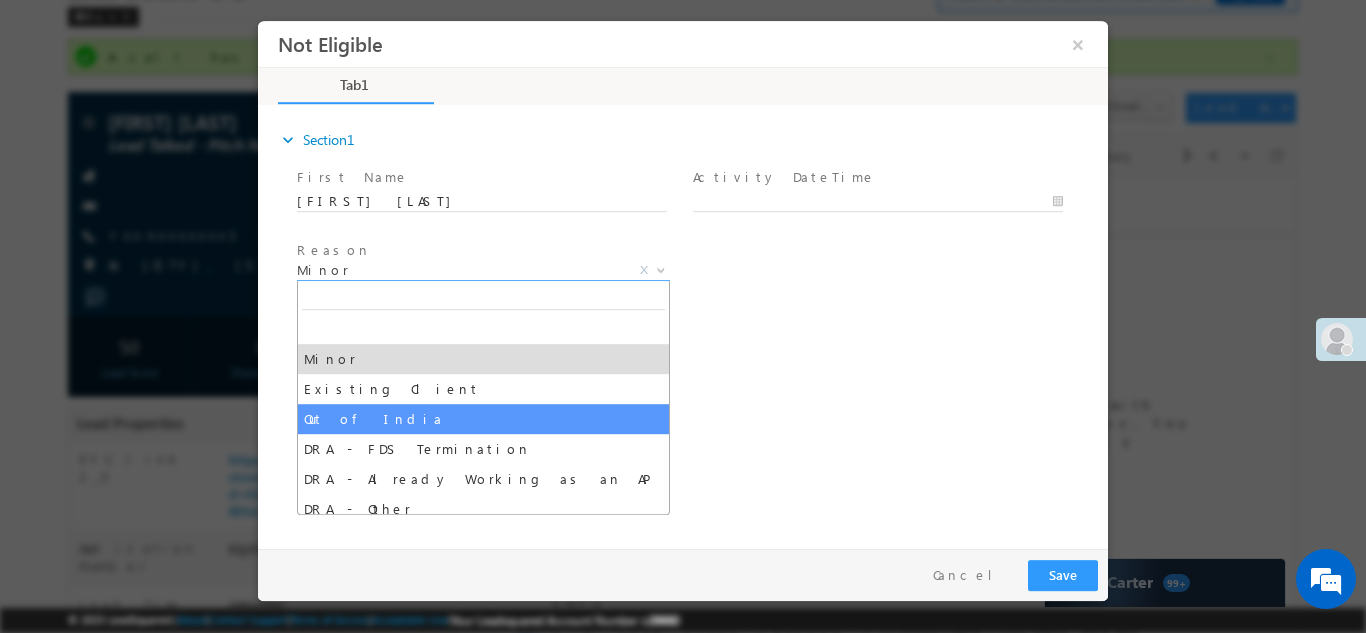 select on "Out of India" 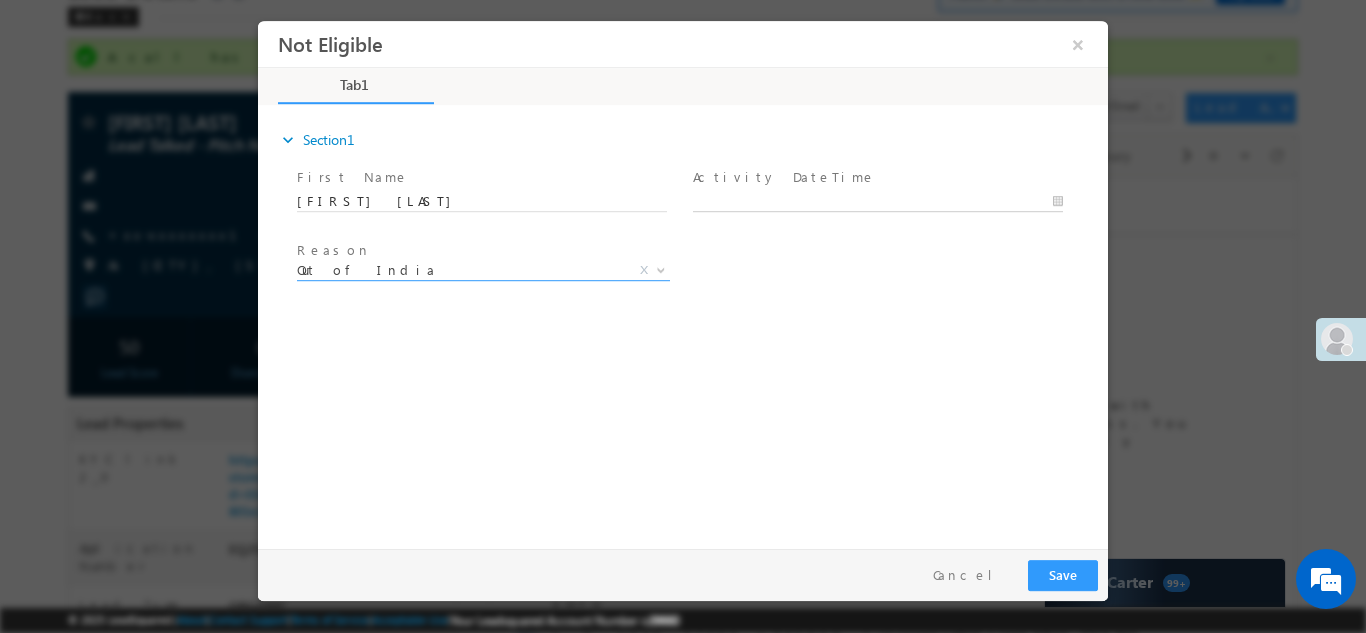 type on "07/10/25 8:11 PM" 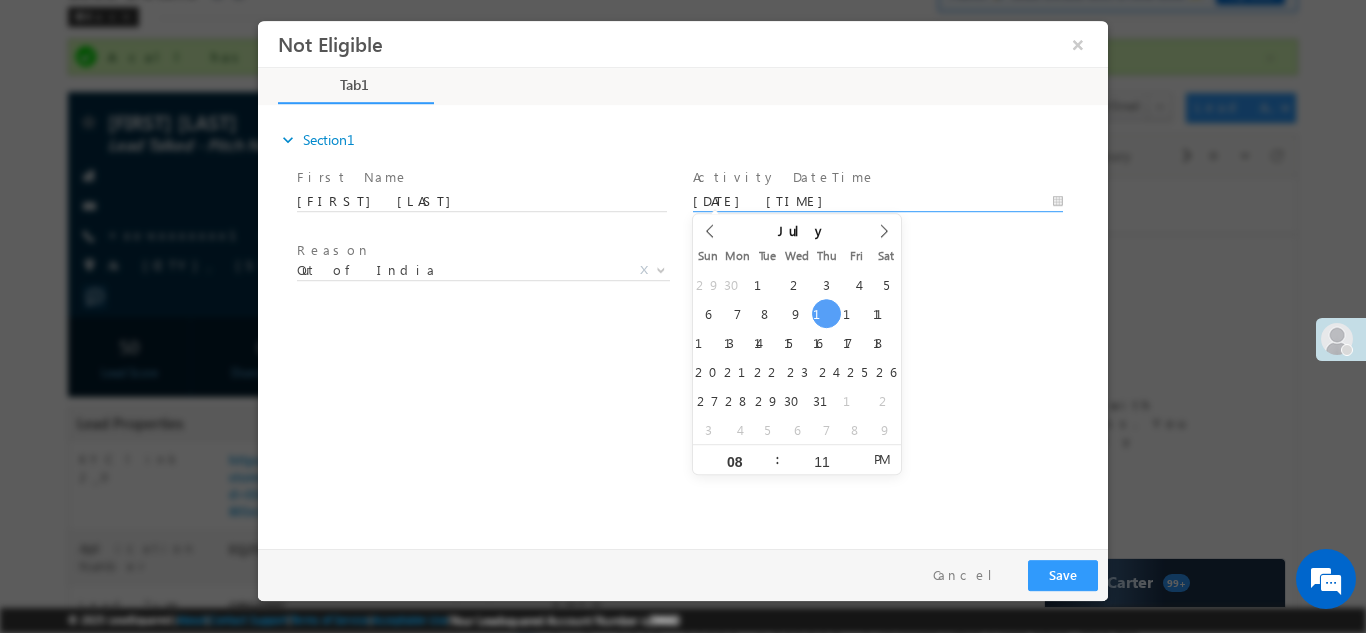 click on "07/10/25 8:11 PM" at bounding box center (878, 201) 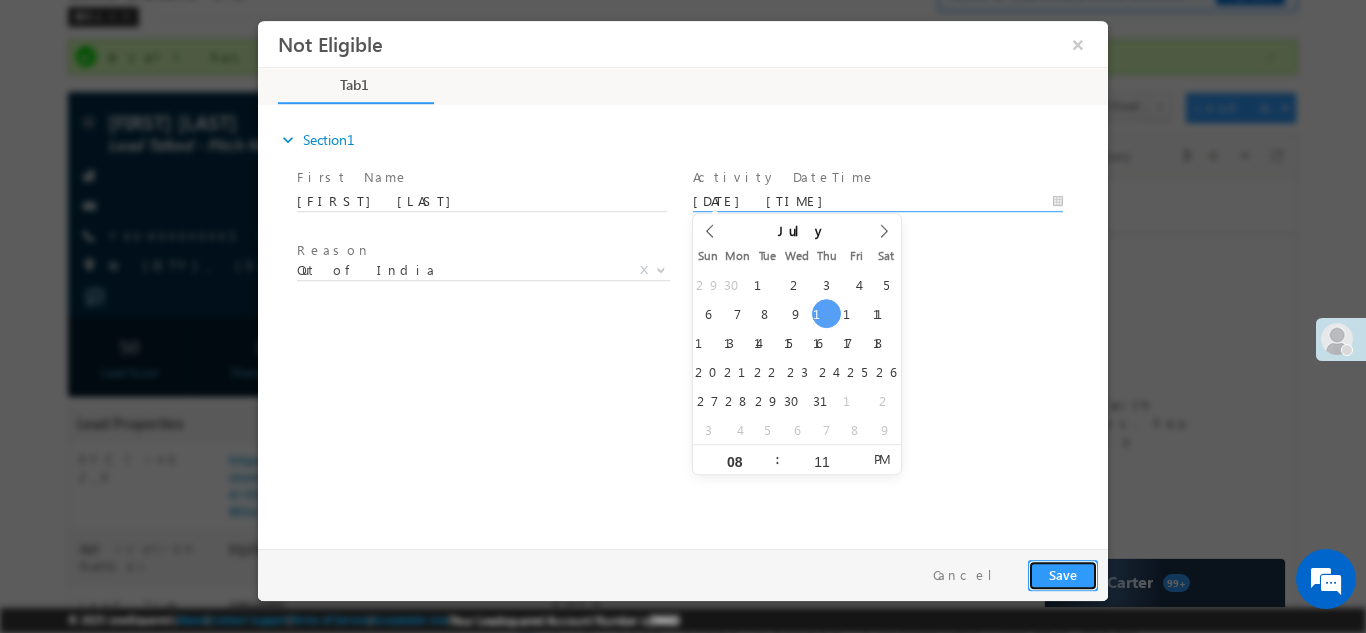 click on "Save" at bounding box center (1063, 574) 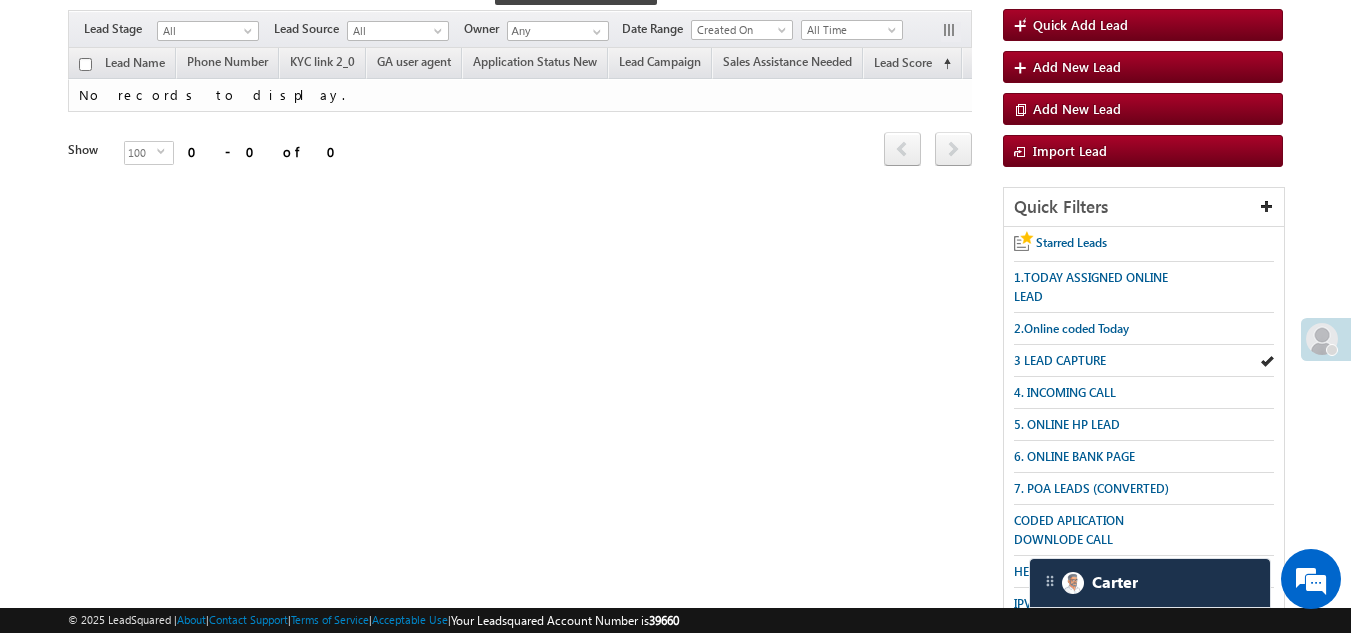 scroll, scrollTop: 0, scrollLeft: 0, axis: both 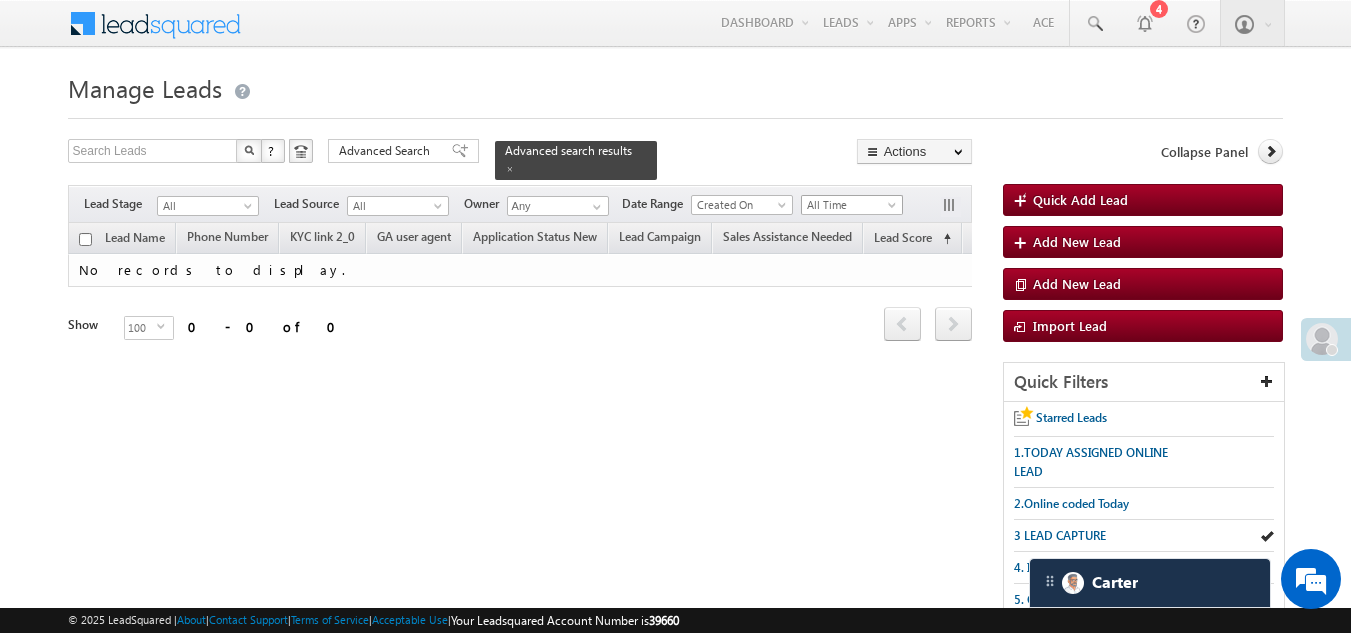 click on "All Time" at bounding box center [849, 205] 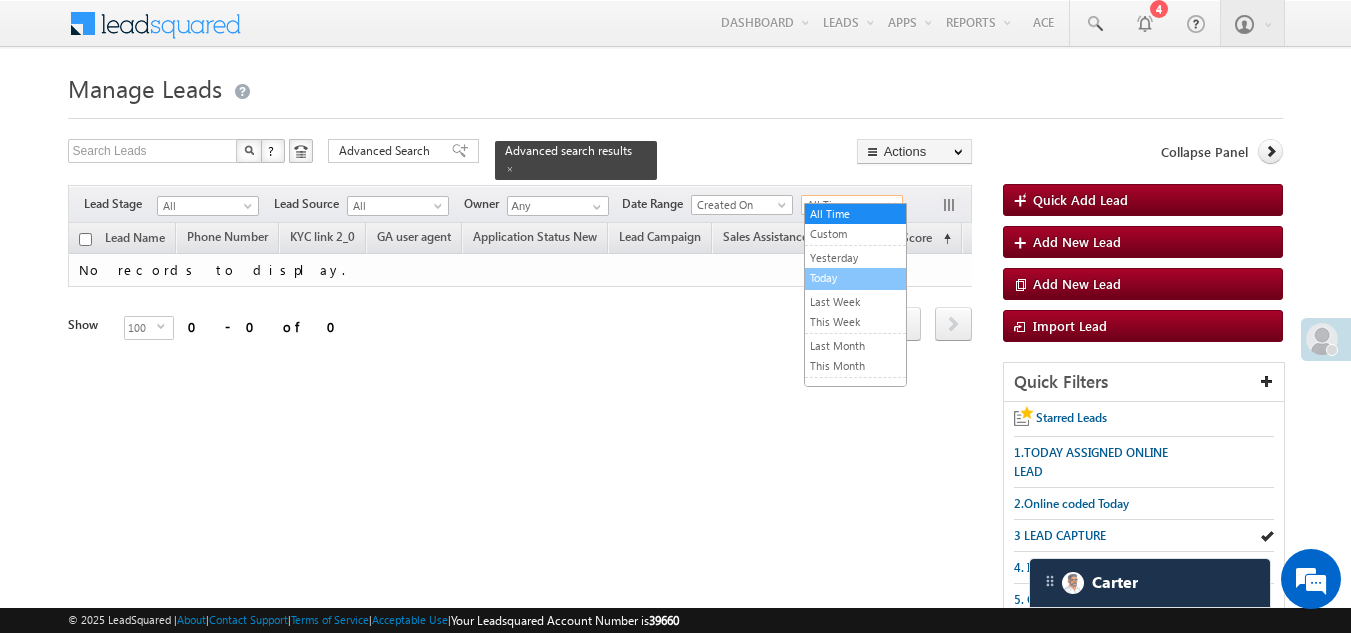 click on "Today" at bounding box center (855, 278) 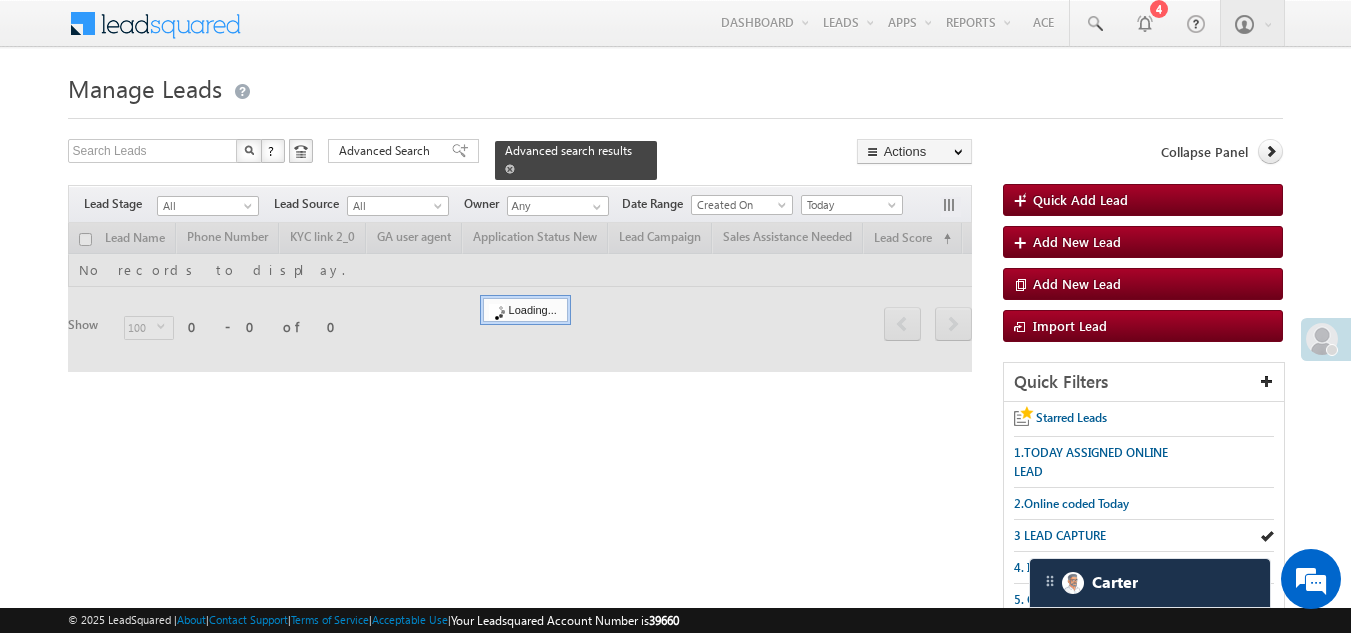 click at bounding box center (510, 169) 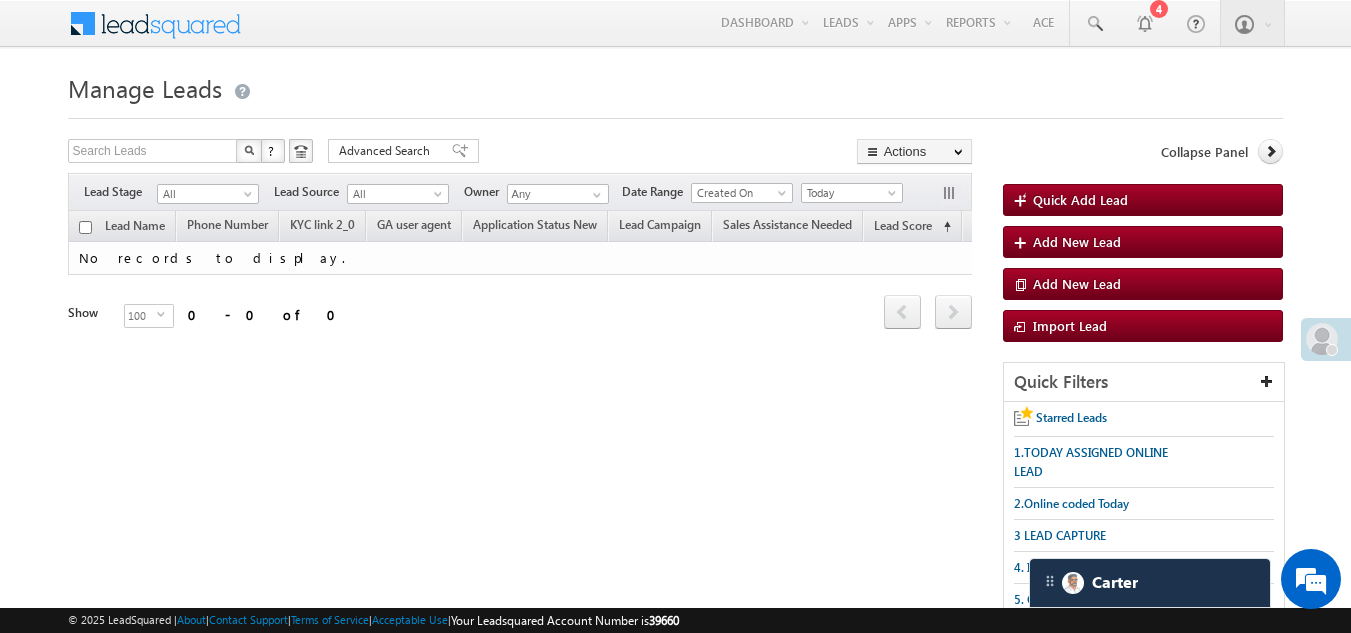 scroll, scrollTop: 0, scrollLeft: 0, axis: both 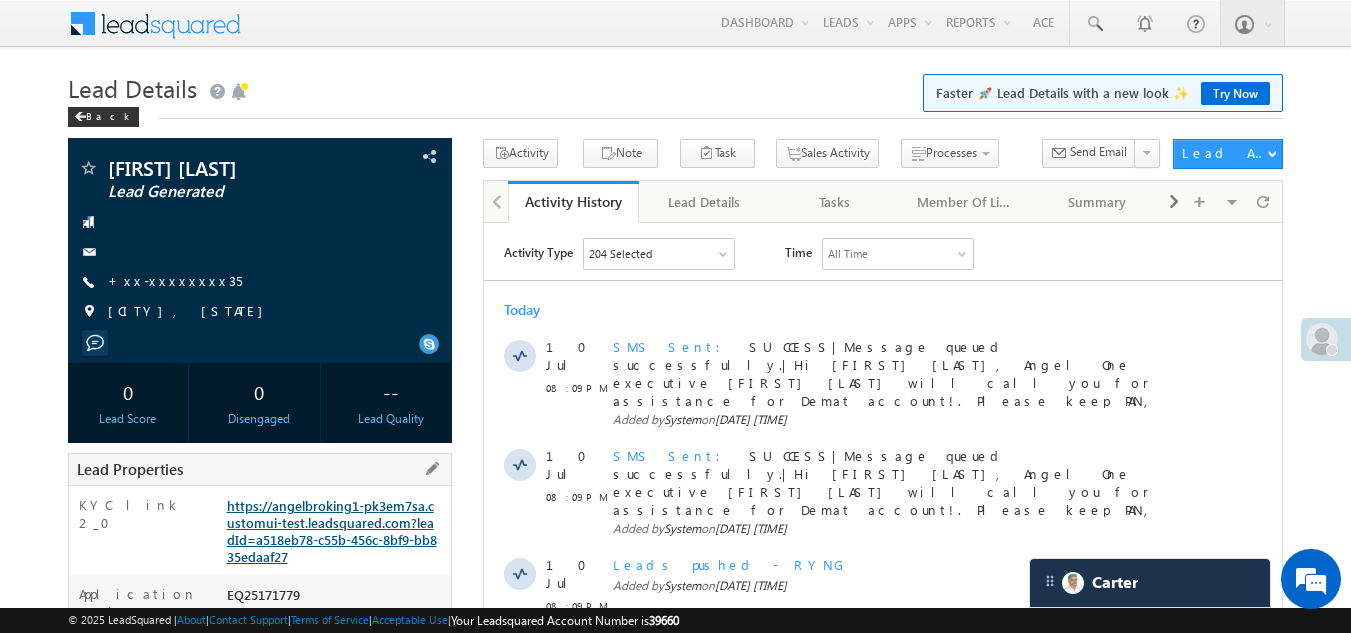 click on "https://angelbroking1-pk3em7sa.customui-test.leadsquared.com?leadId=a518eb78-c55b-456c-8bf9-bb835edaaf27" at bounding box center [332, 531] 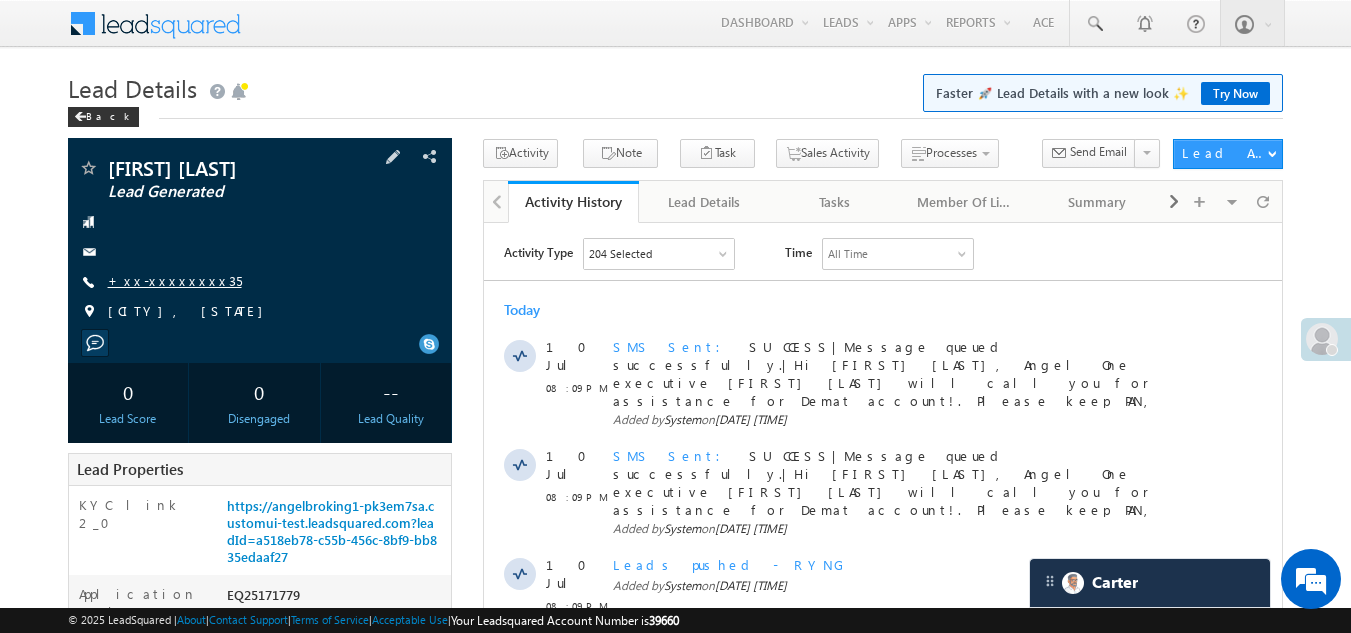click on "+xx-xxxxxxxx35" at bounding box center (175, 280) 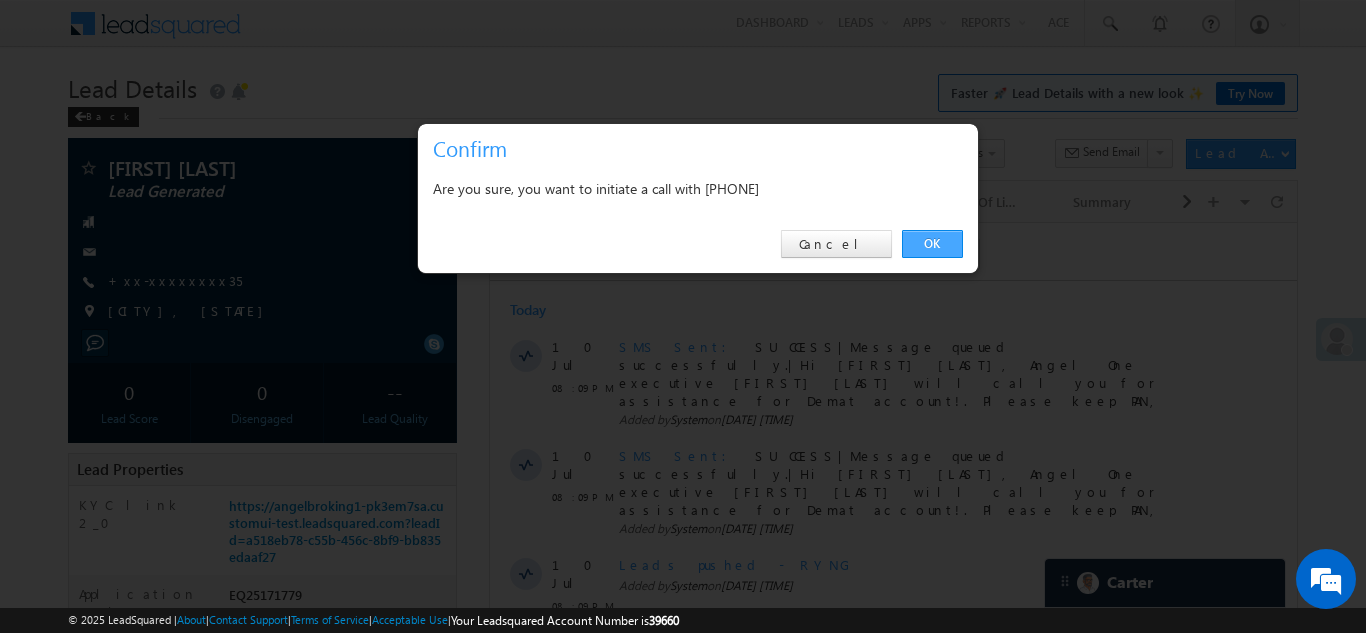 click on "OK" at bounding box center [932, 244] 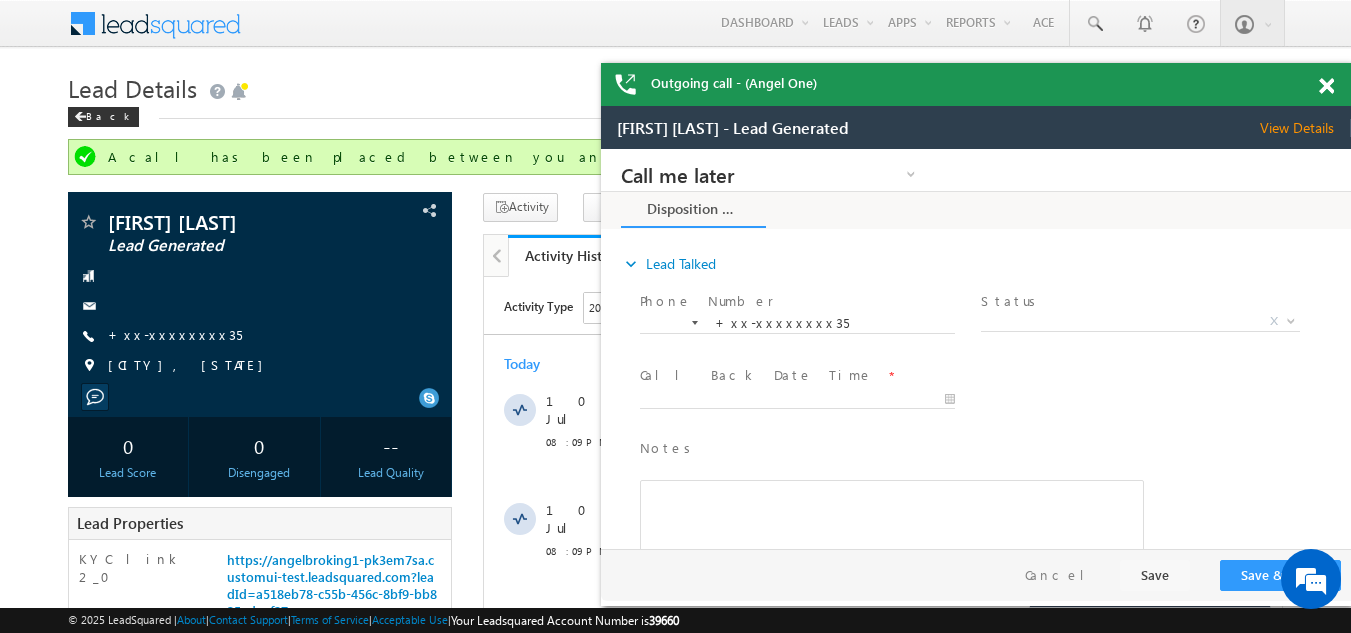 scroll, scrollTop: 0, scrollLeft: 0, axis: both 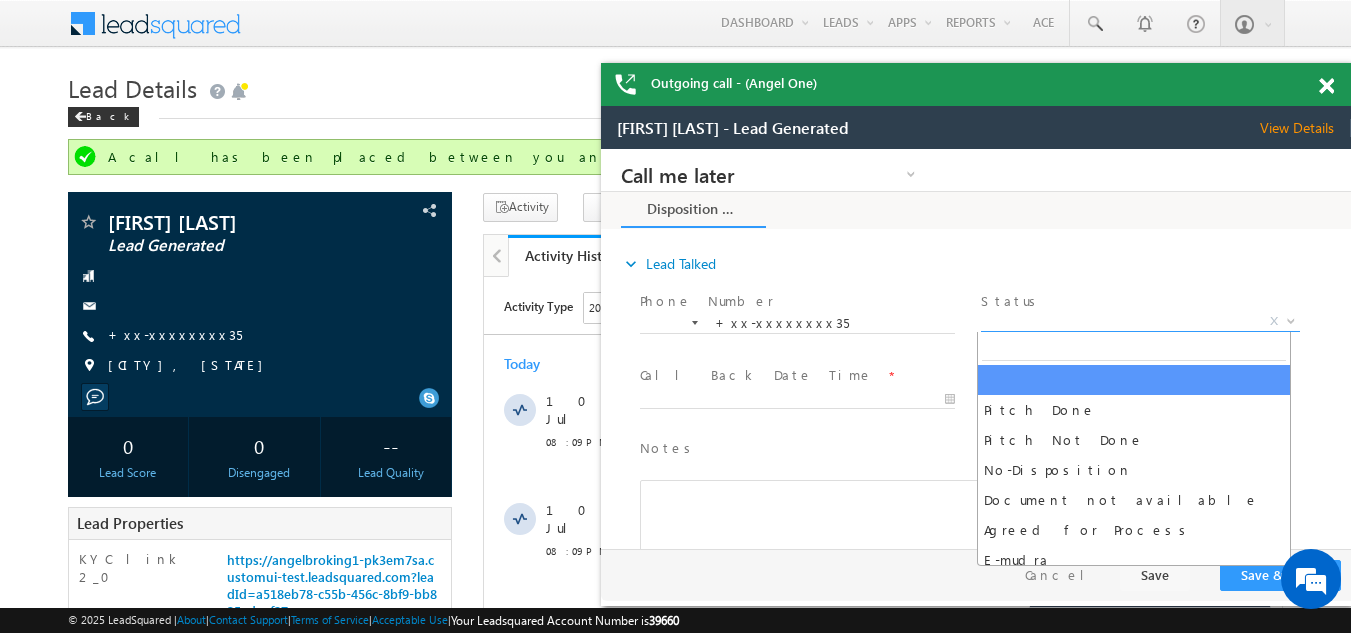 click on "X" at bounding box center [1140, 322] 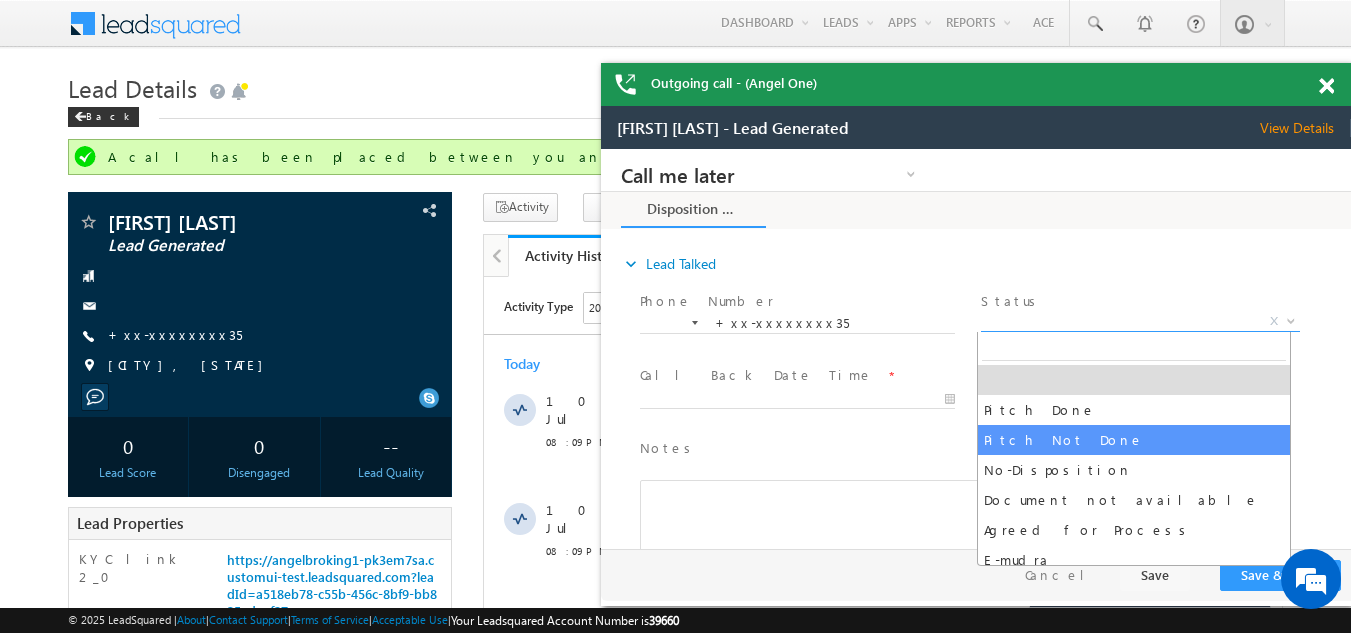 select on "Pitch Not Done" 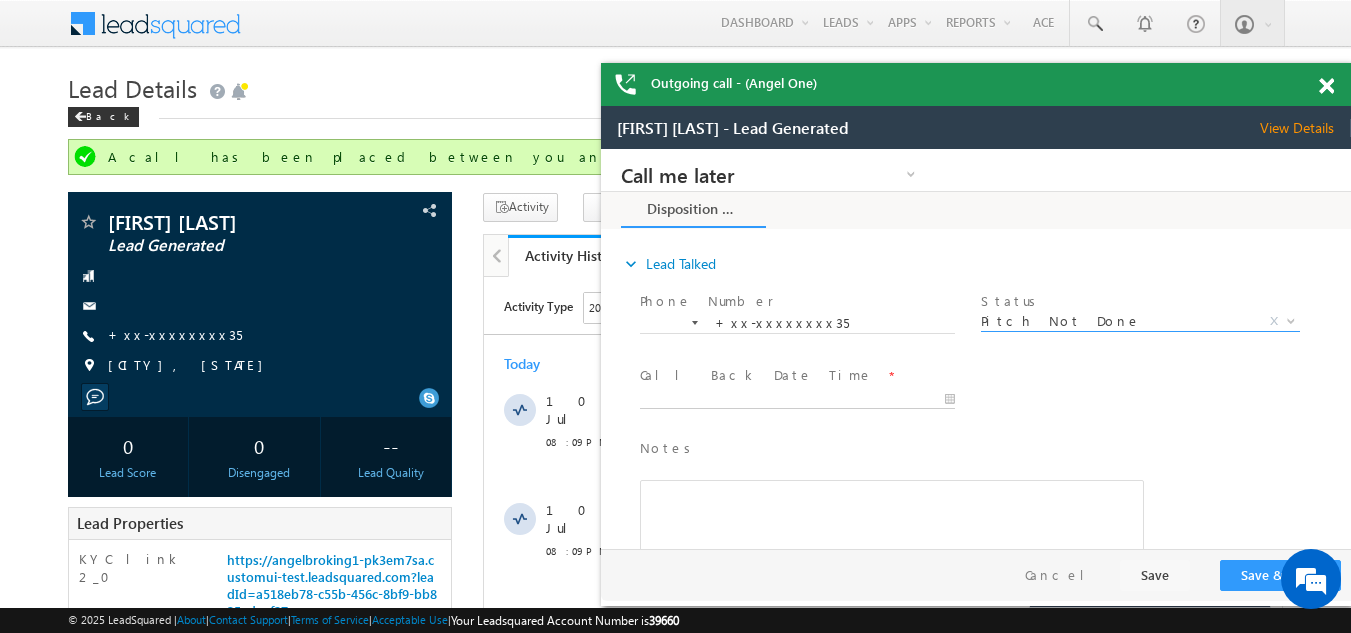 type on "07/10/25 8:13 PM" 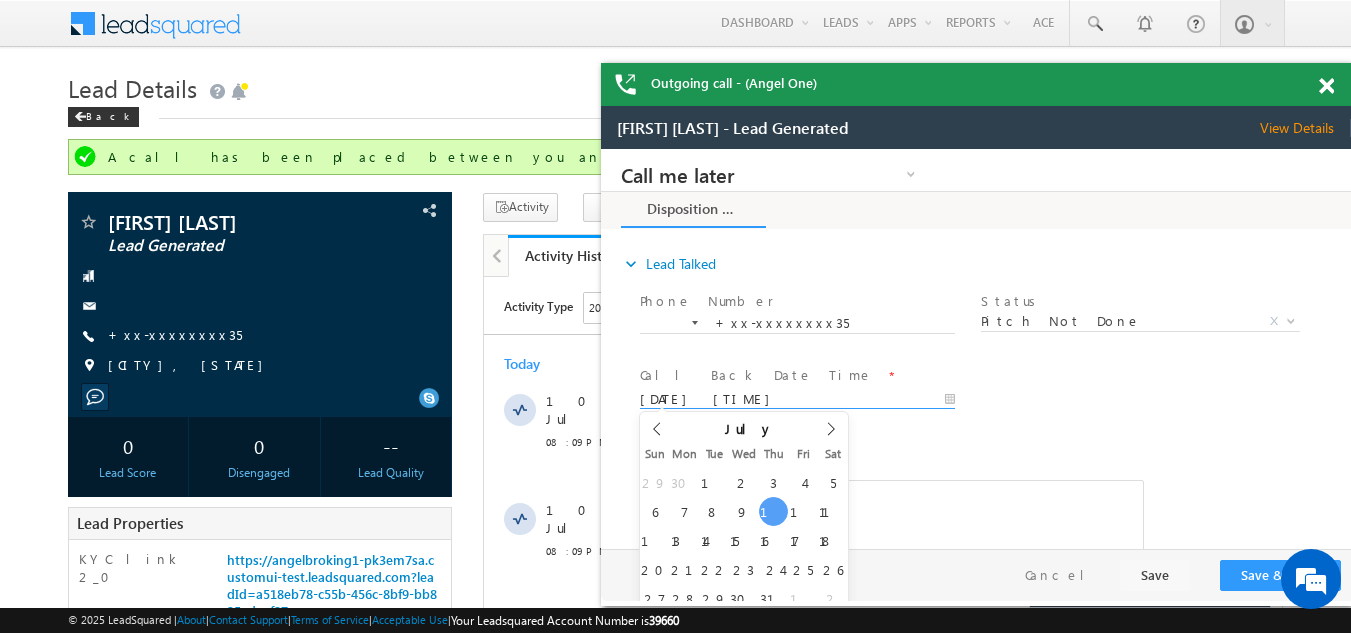 click on "Call me later Campaign Success Commitment Cross Sell Customer Drop-off reasons Language Barrier Not Interested Ringing Call me later
Call me later
× Disposition Form *" at bounding box center (976, 349) 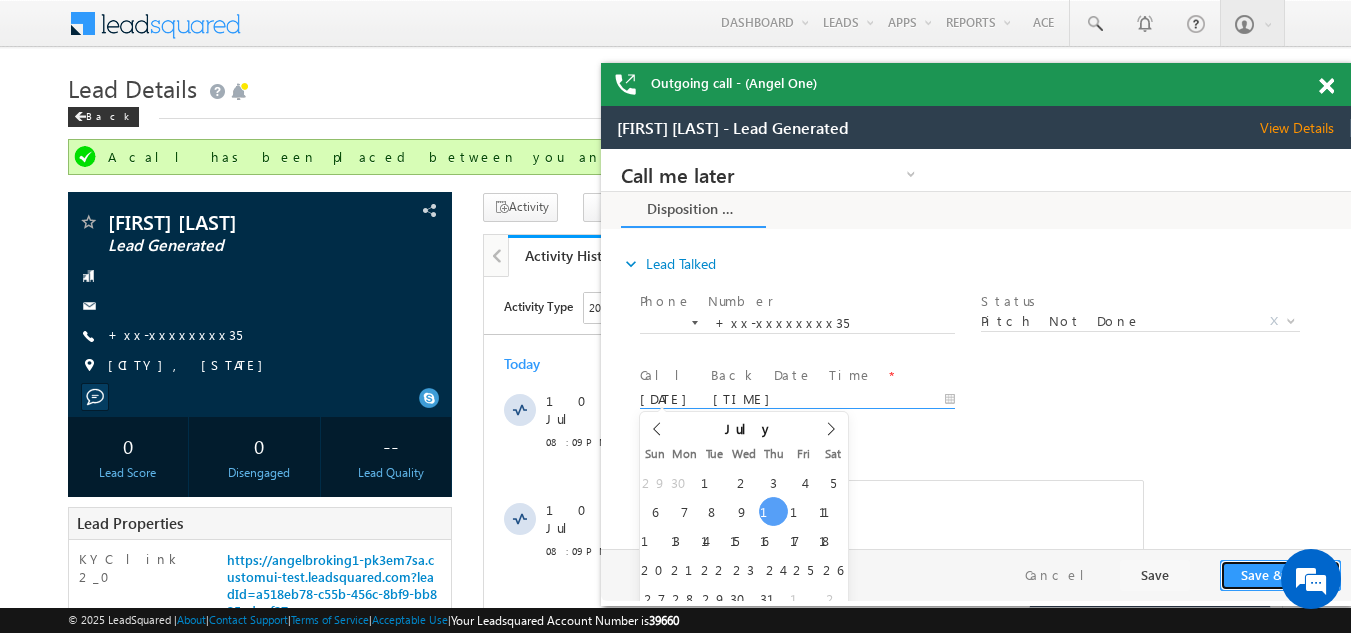 click on "Save & Close" at bounding box center (1280, 575) 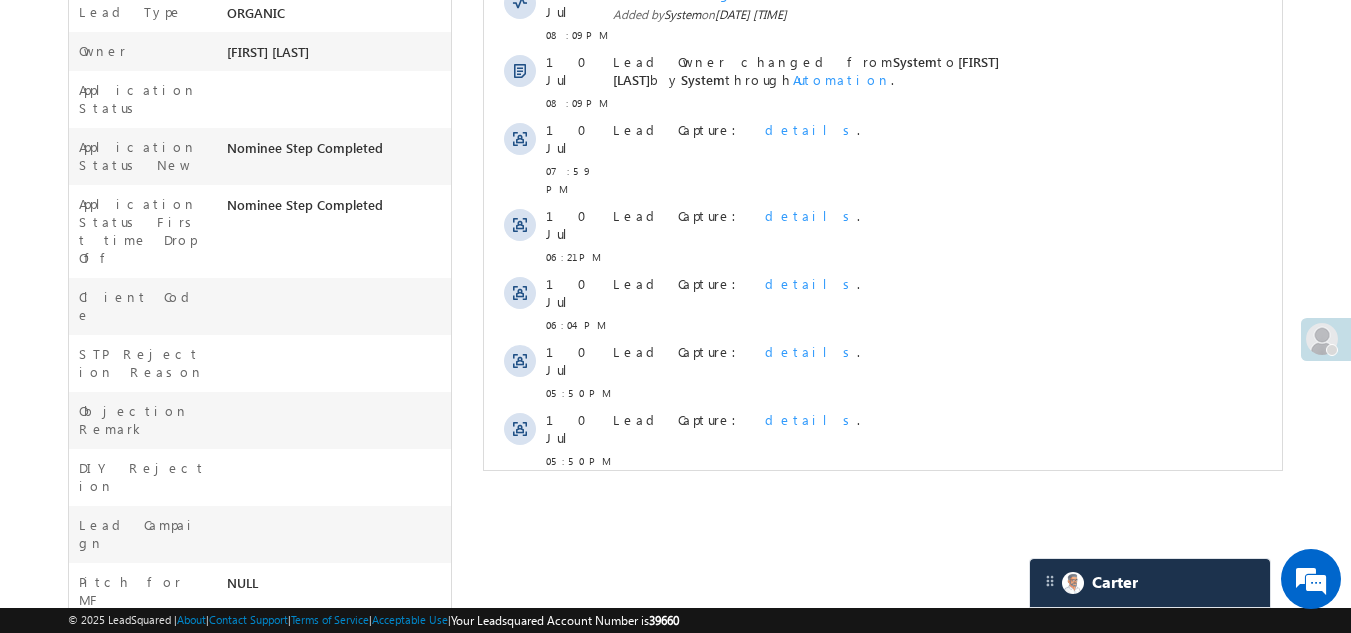 scroll, scrollTop: 700, scrollLeft: 0, axis: vertical 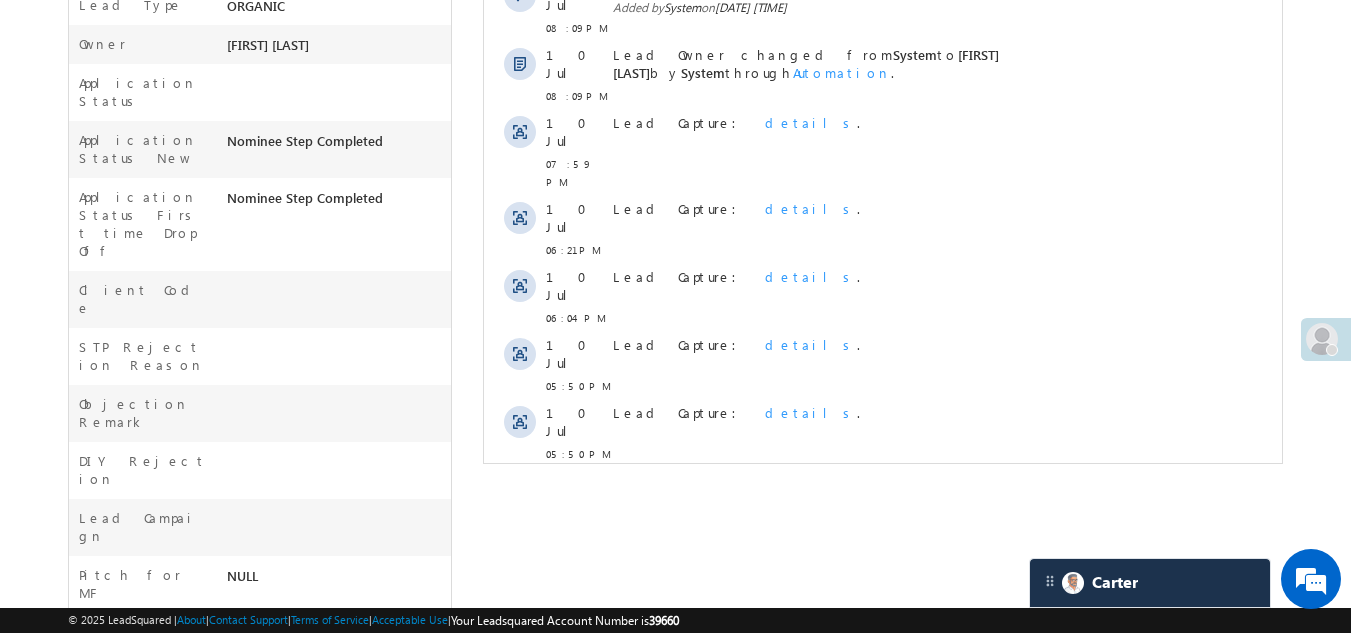 click on "Show More" at bounding box center (883, 498) 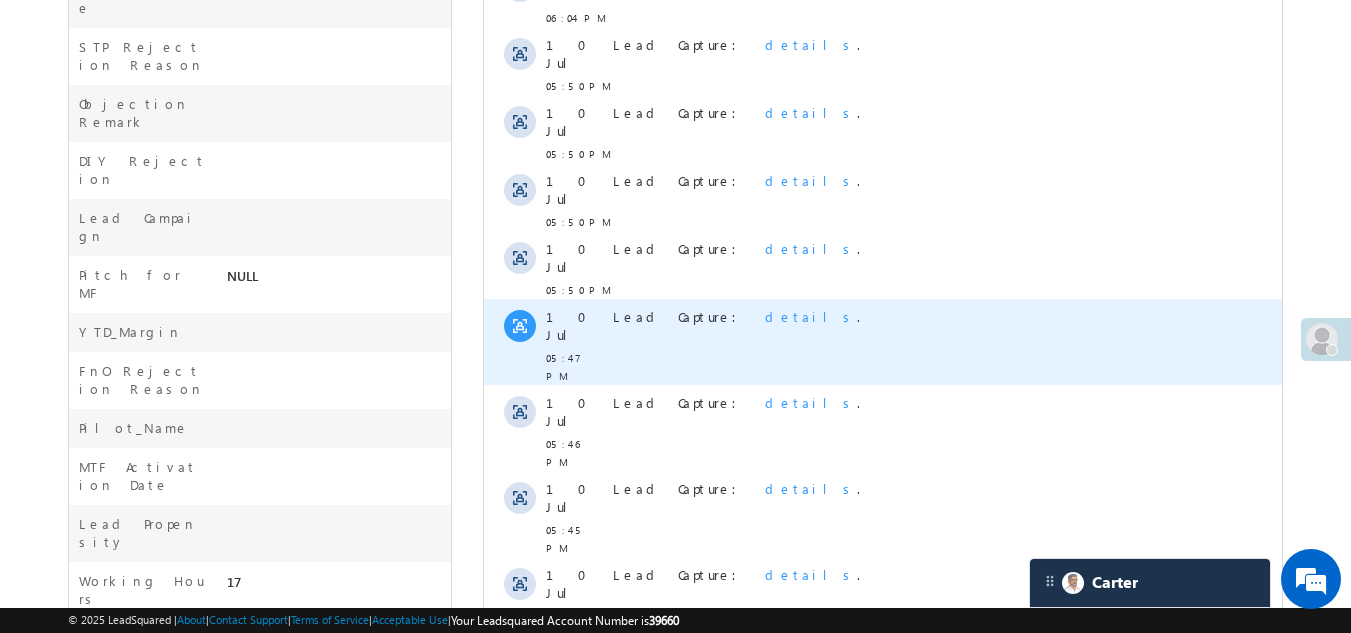 scroll, scrollTop: 1154, scrollLeft: 0, axis: vertical 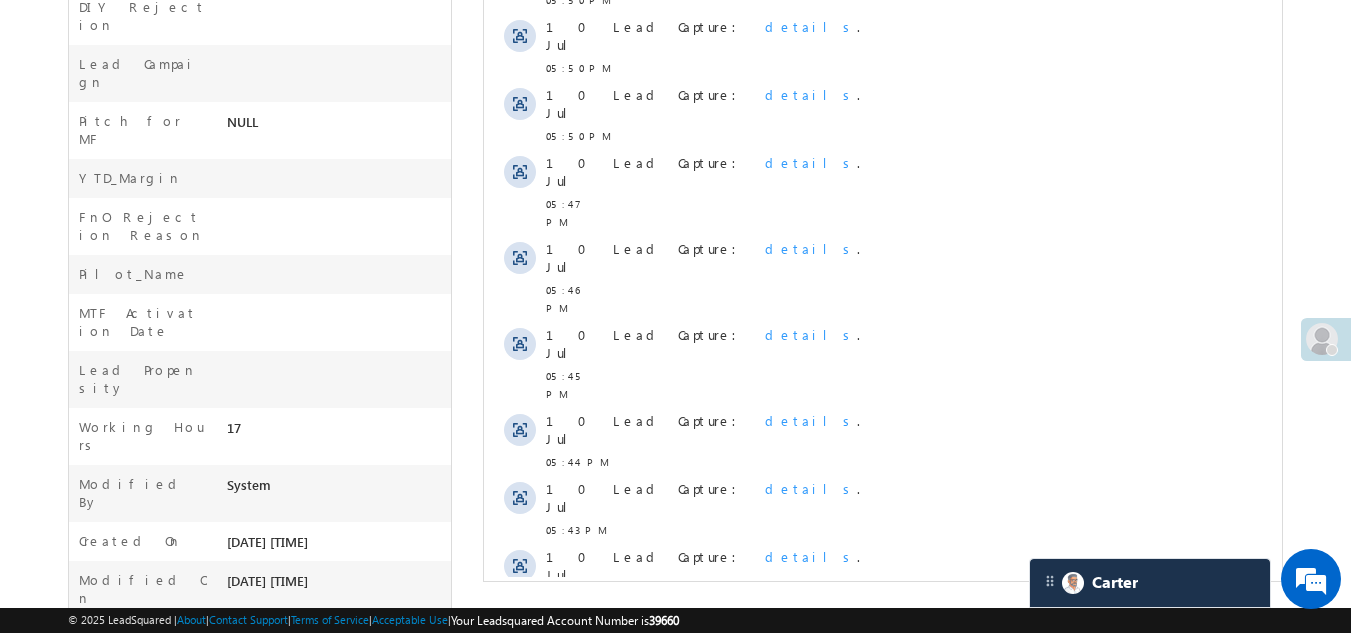 click on "Show More" at bounding box center (883, 814) 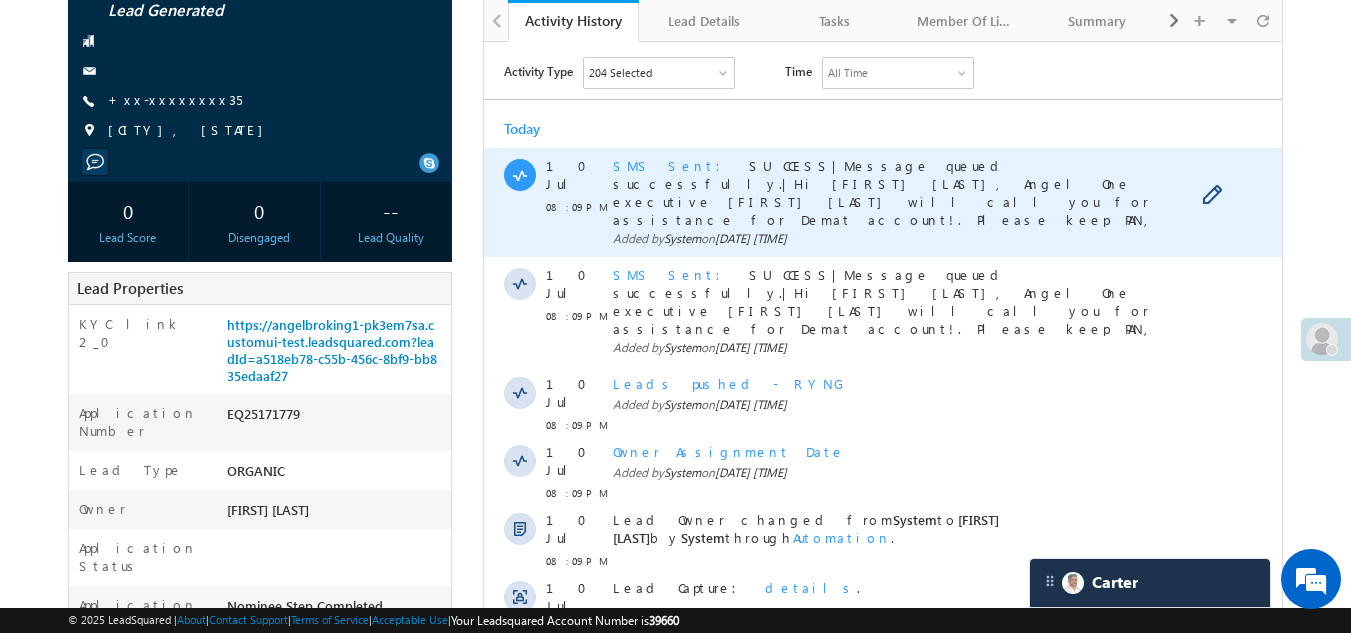 scroll, scrollTop: 0, scrollLeft: 0, axis: both 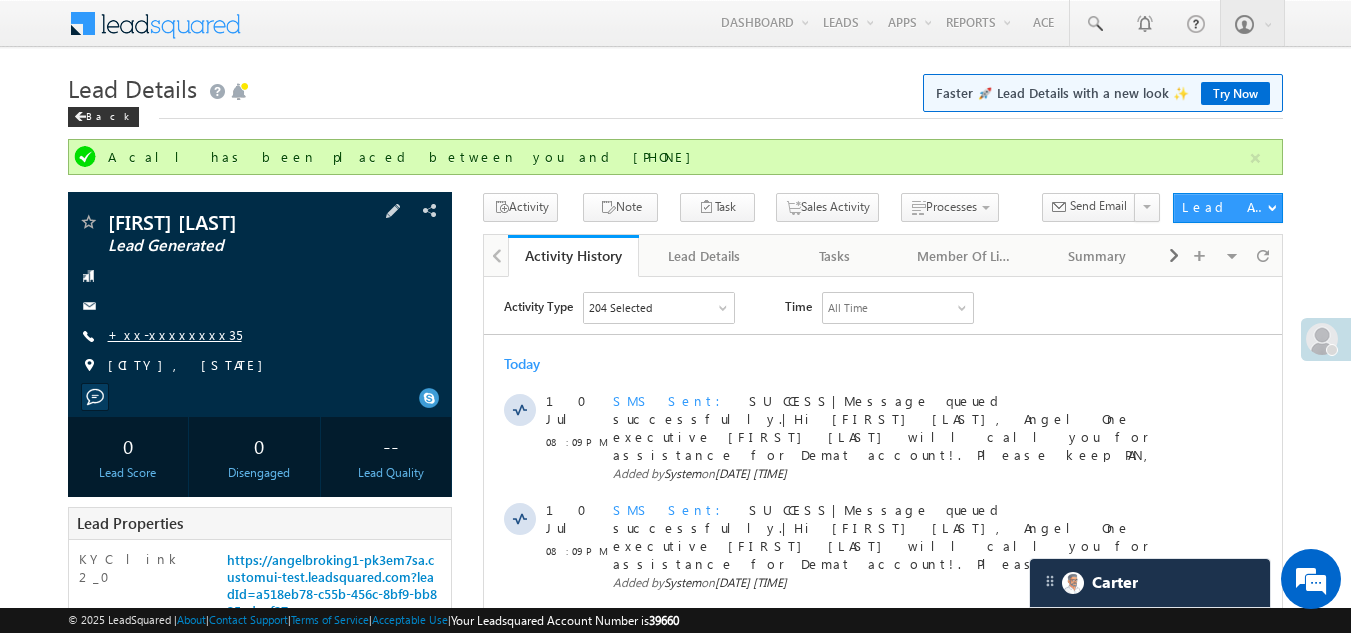 click on "+xx-xxxxxxxx35" at bounding box center (175, 334) 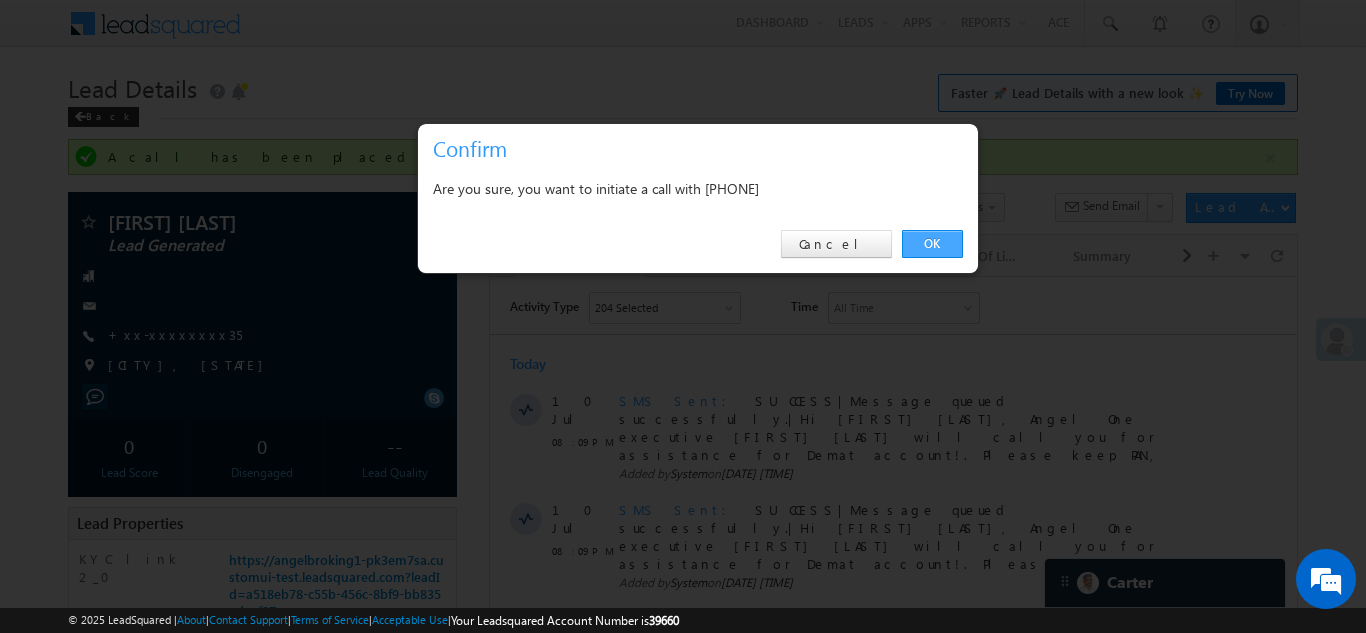 click on "OK" at bounding box center [932, 244] 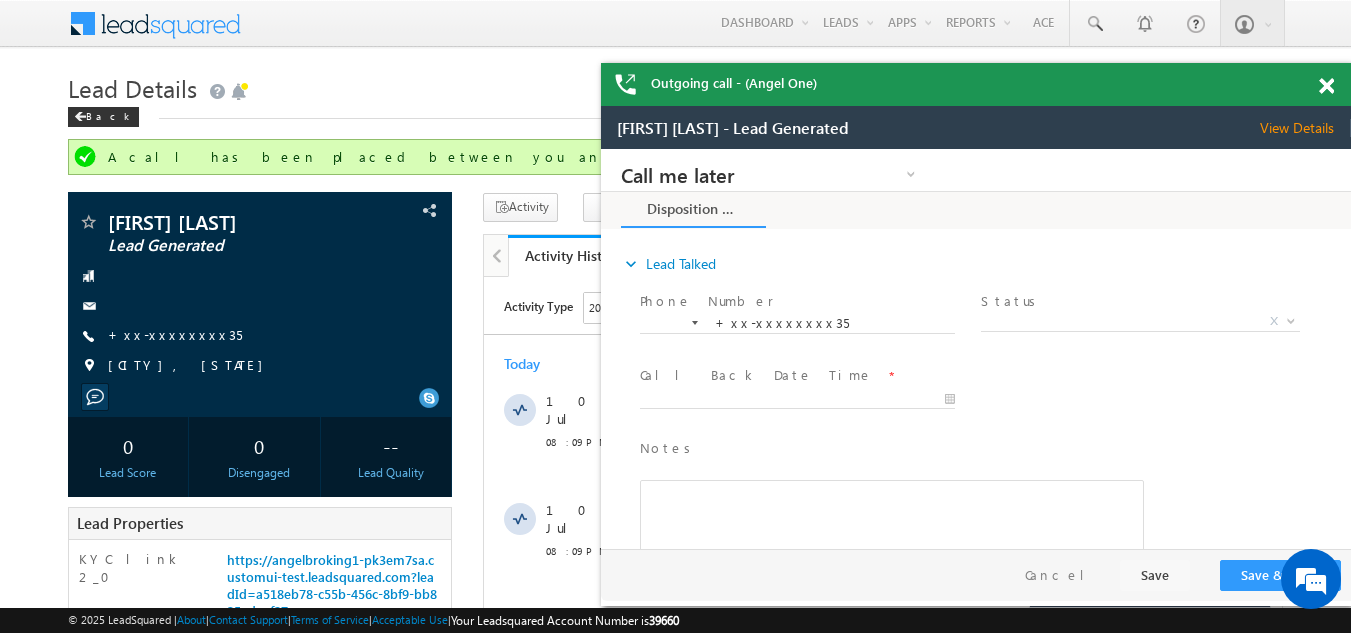 scroll, scrollTop: 0, scrollLeft: 0, axis: both 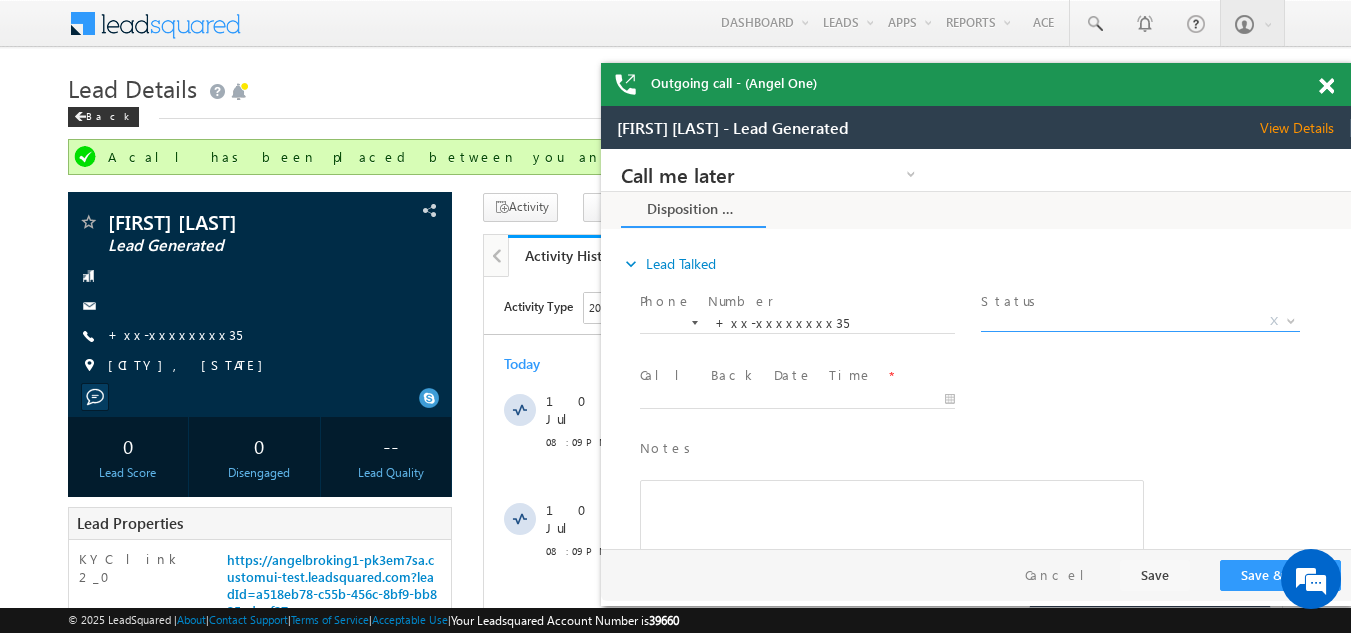 click on "X" at bounding box center (1140, 322) 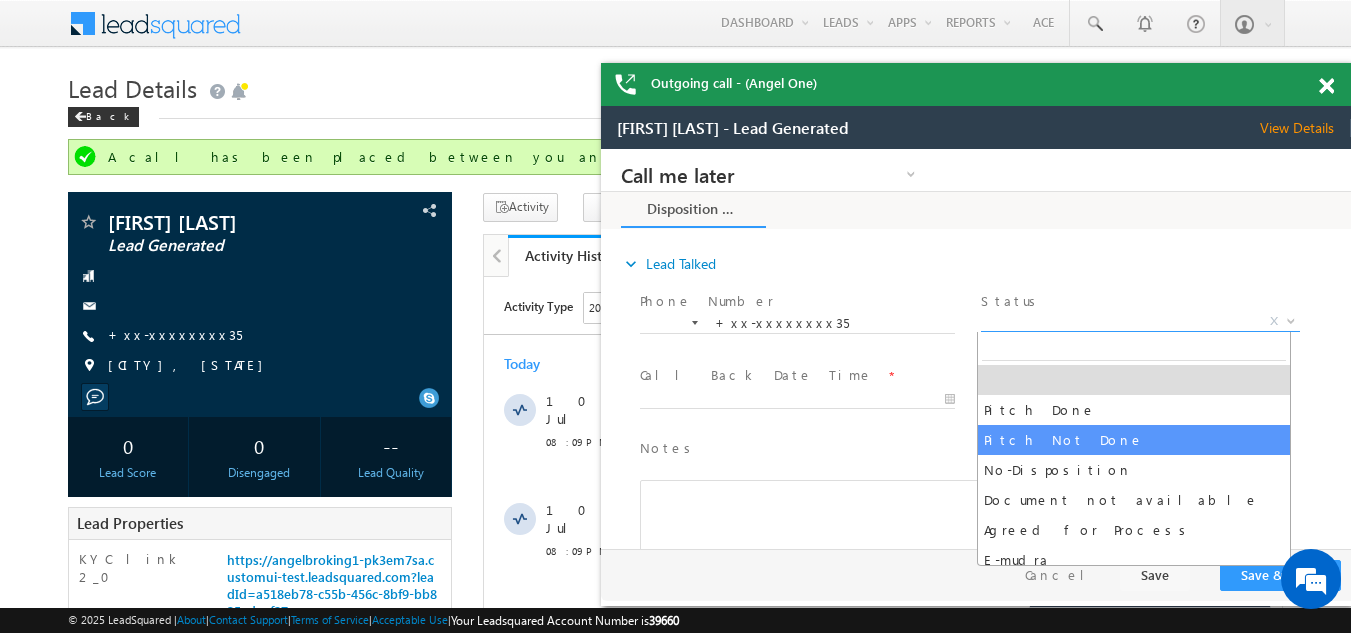 select on "Pitch Not Done" 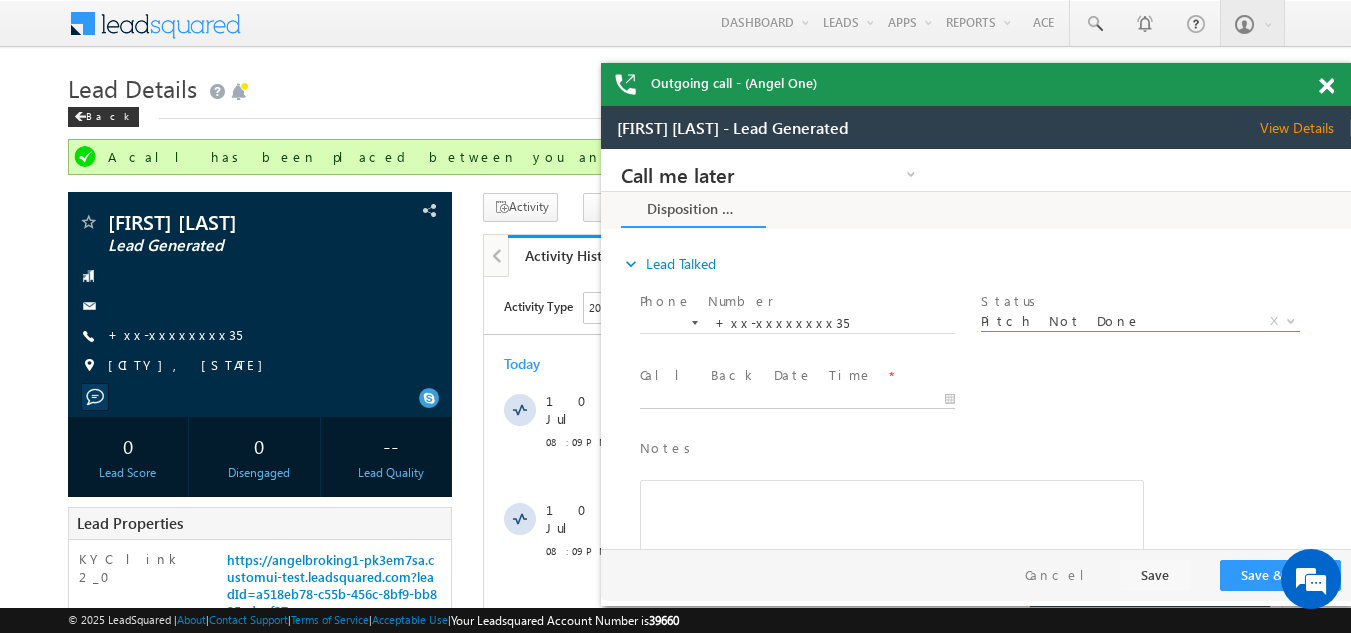 type on "07/10/25 8:14 PM" 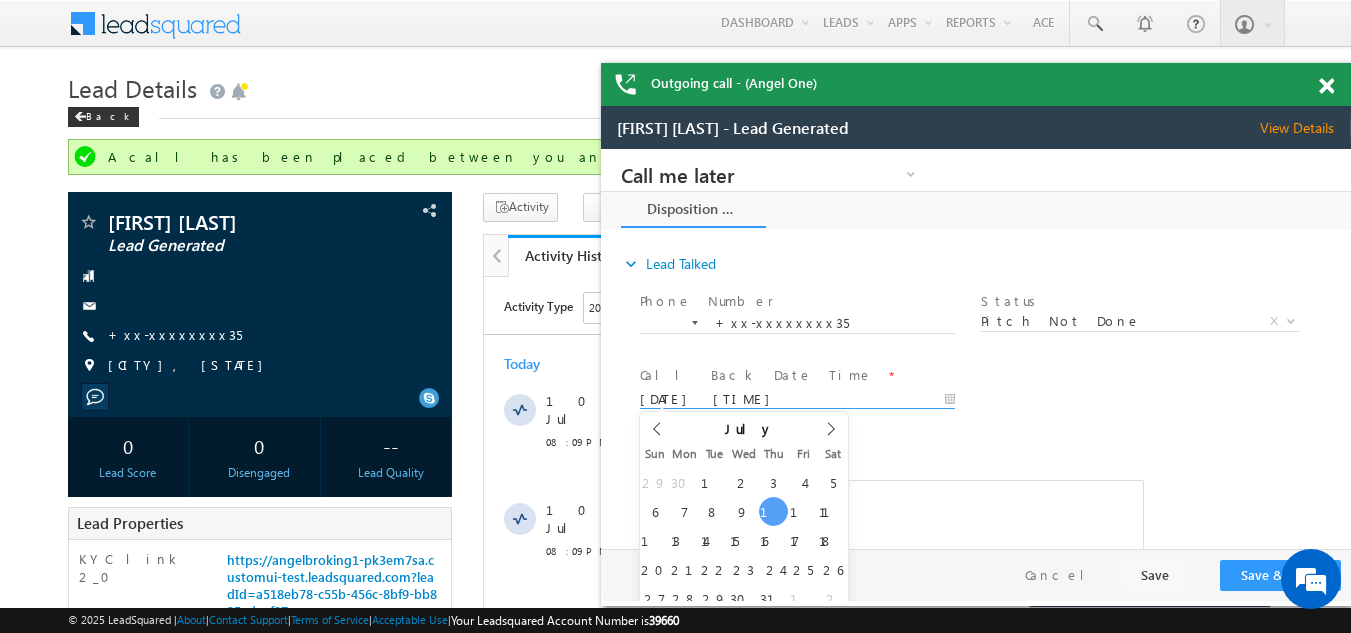 click on "07/10/25 8:14 PM" at bounding box center (797, 400) 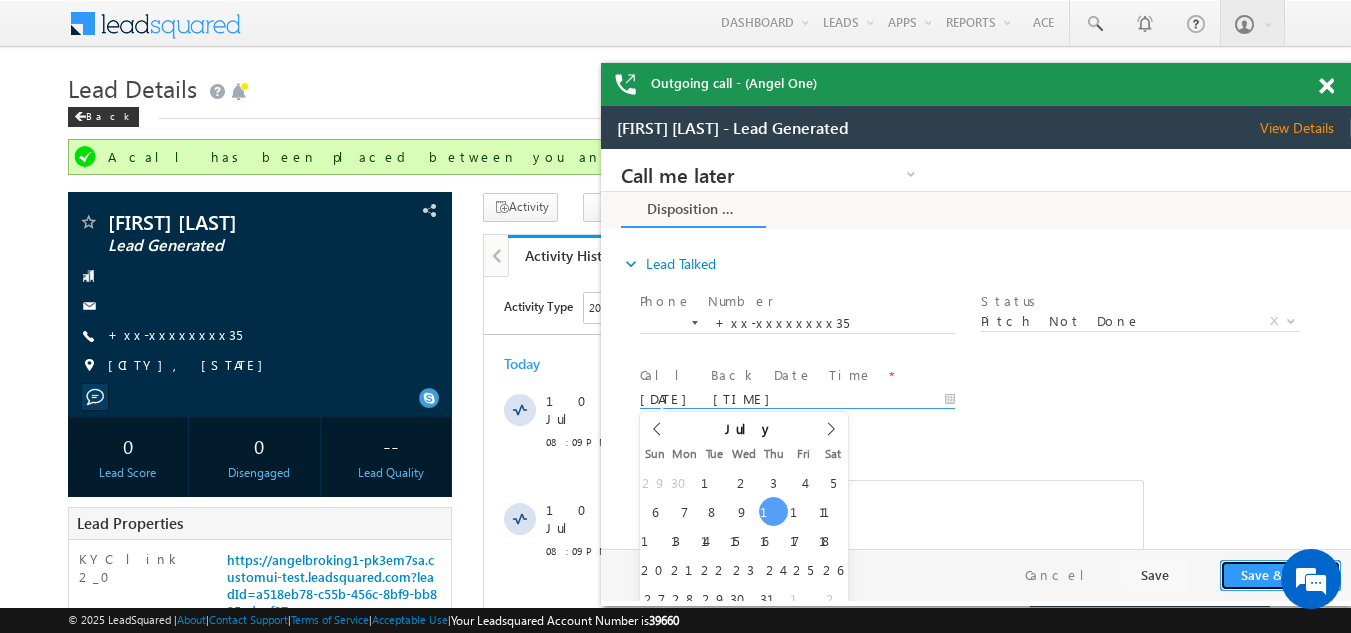 click on "Save & Close" at bounding box center [1280, 575] 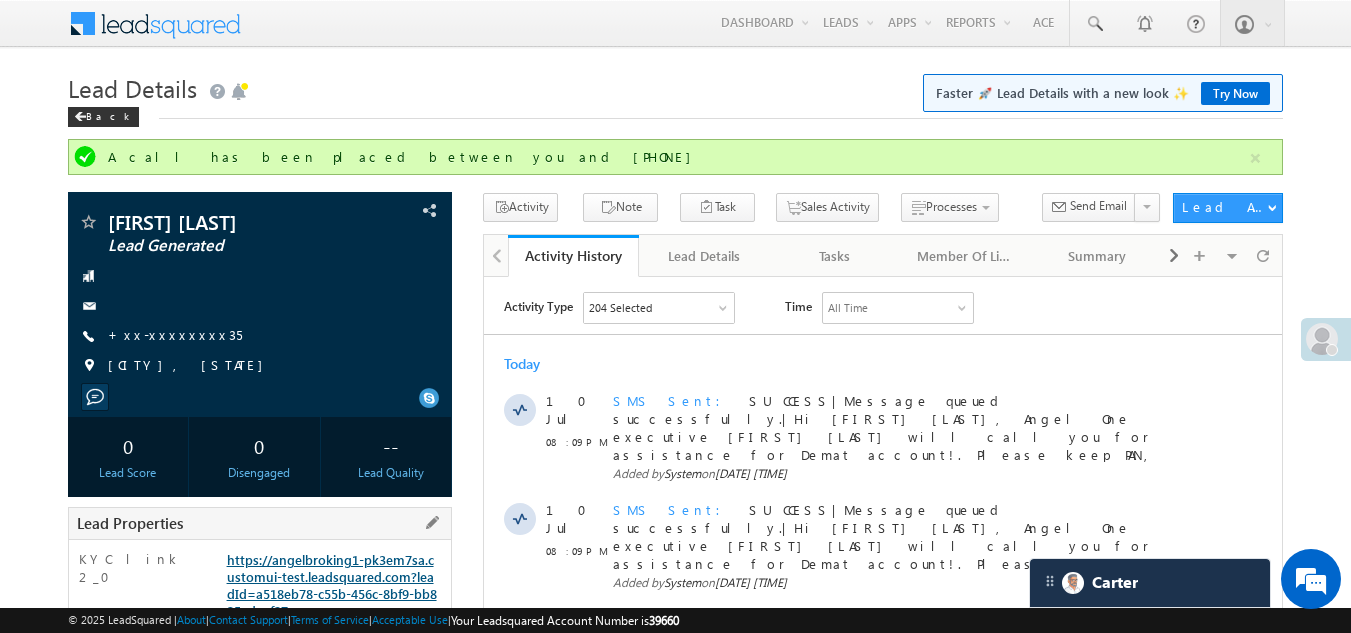 drag, startPoint x: 272, startPoint y: 582, endPoint x: 256, endPoint y: 568, distance: 21.260292 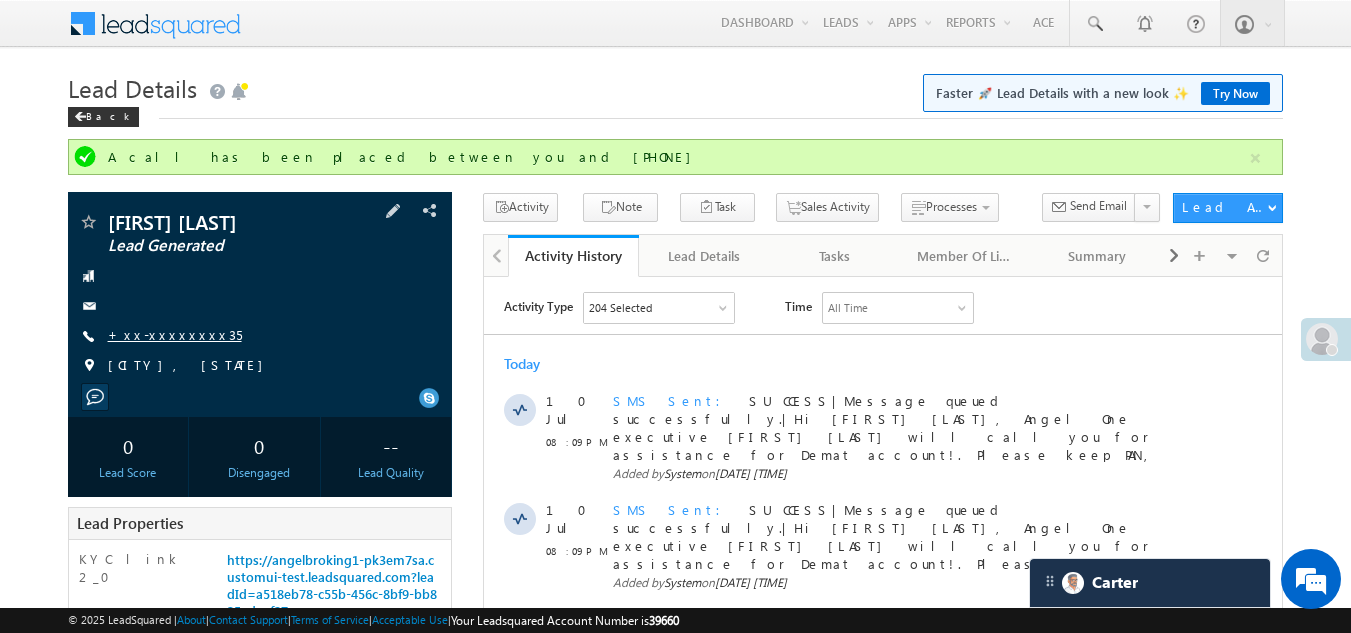 click on "+xx-xxxxxxxx35" at bounding box center [175, 334] 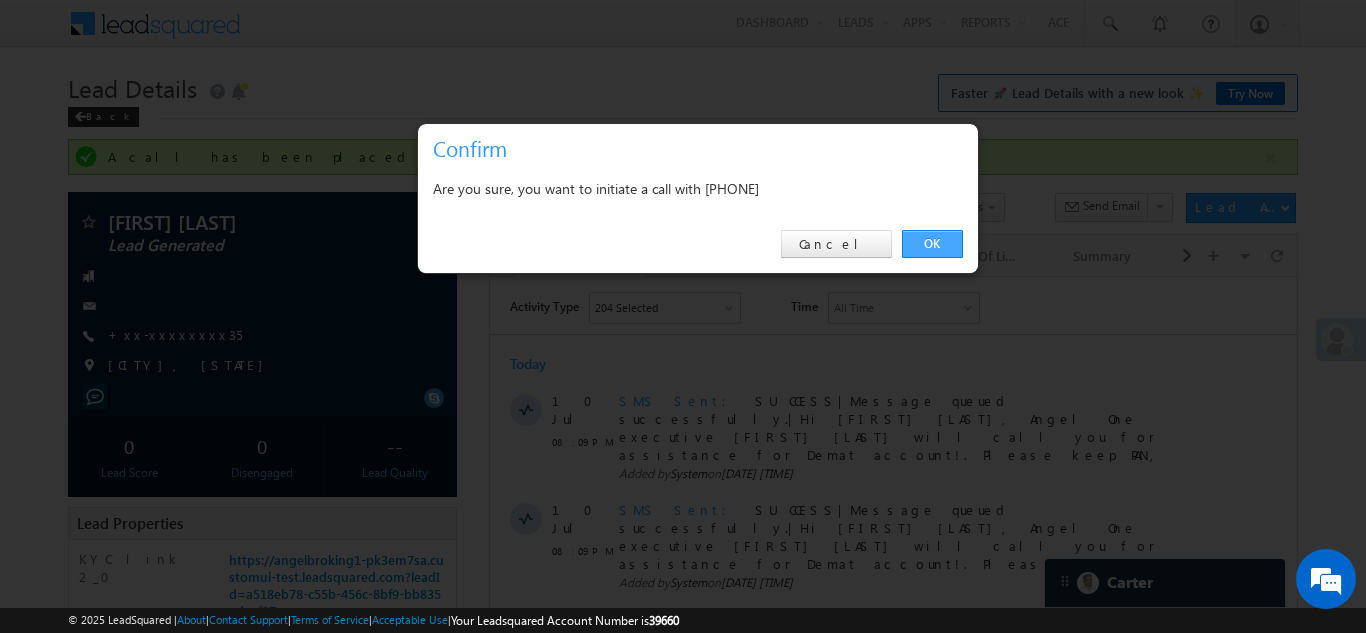 click on "OK" at bounding box center (932, 244) 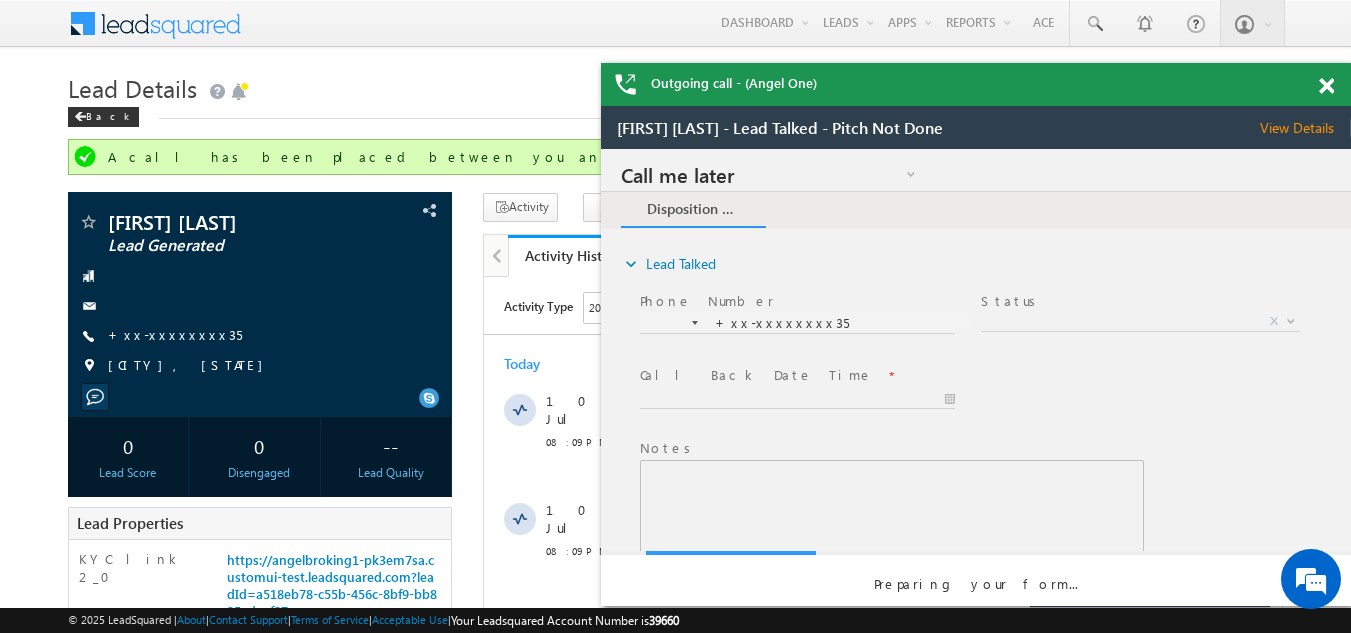 scroll, scrollTop: 0, scrollLeft: 0, axis: both 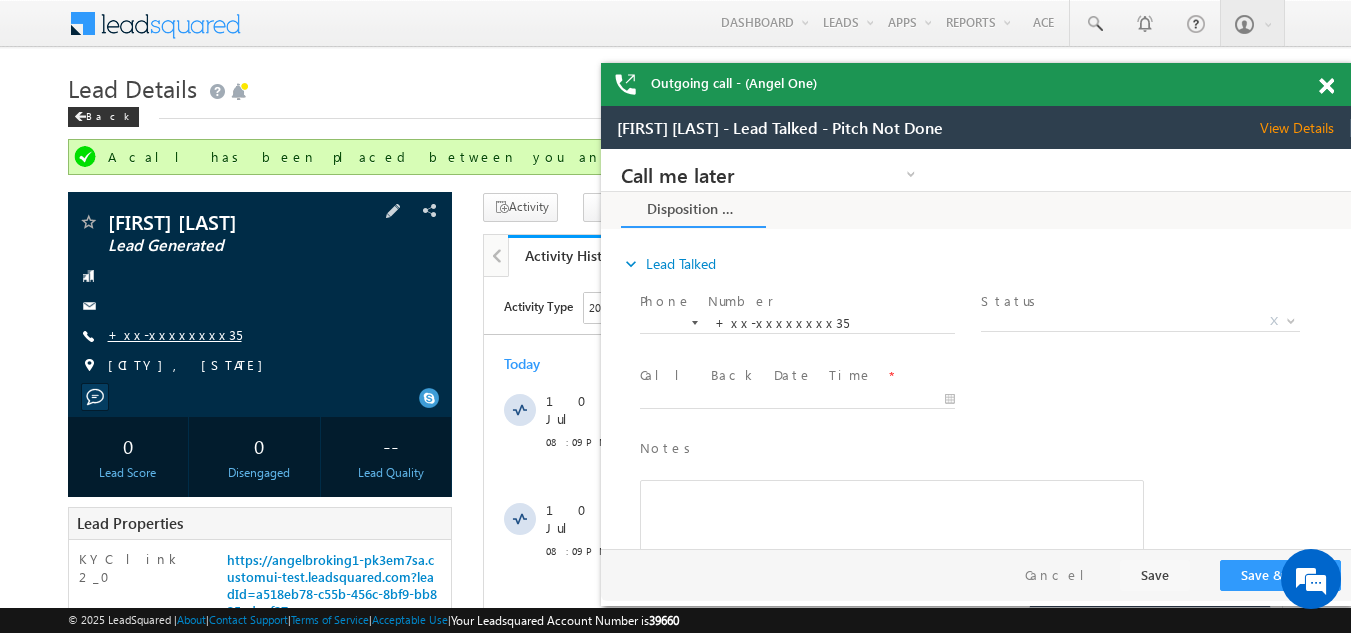click on "+xx-xxxxxxxx35" at bounding box center [175, 334] 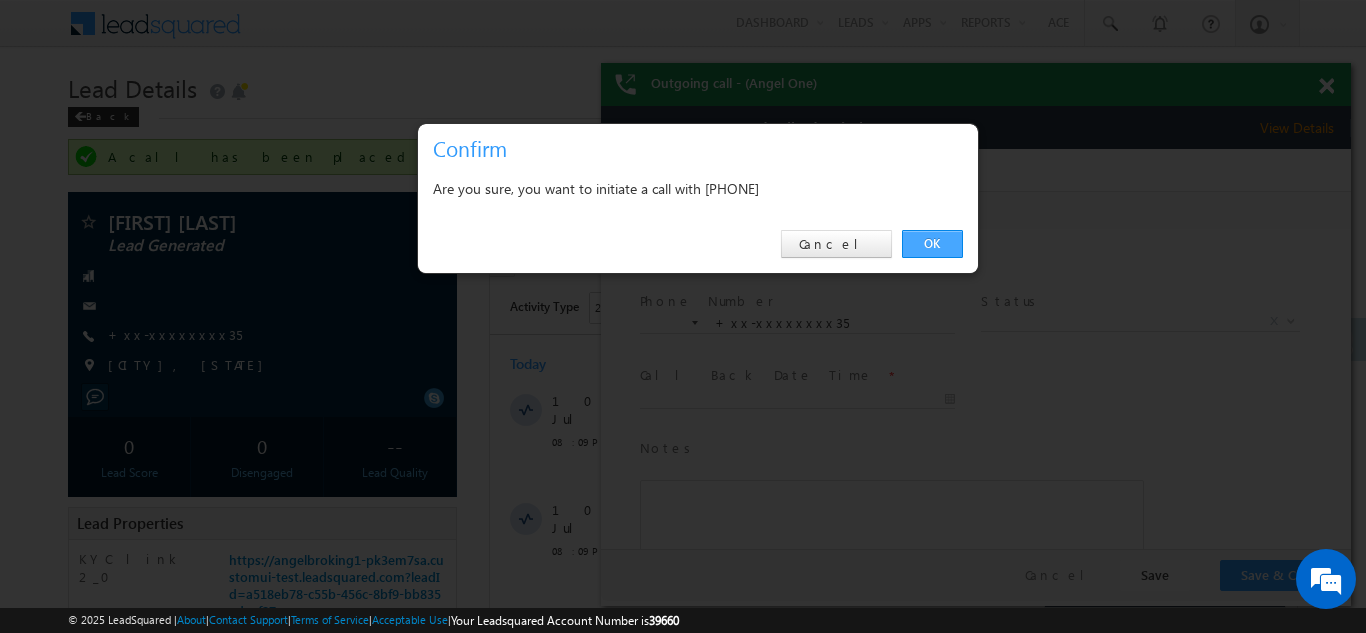click on "OK" at bounding box center [932, 244] 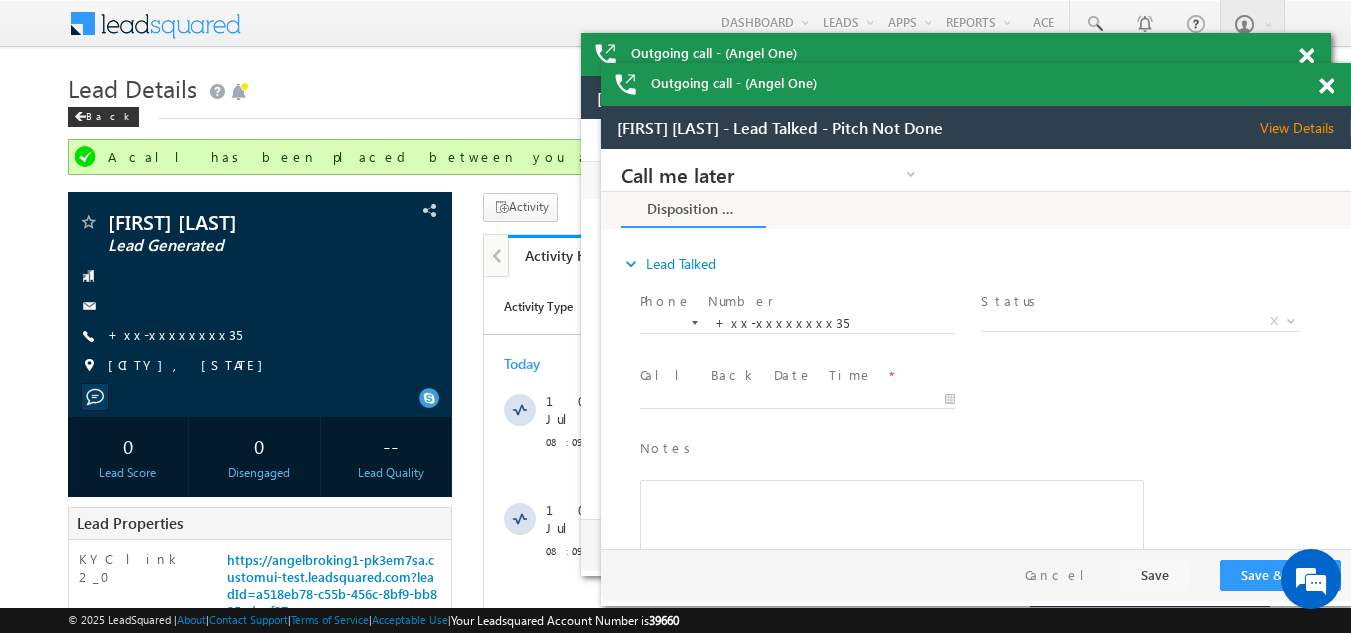 scroll, scrollTop: 0, scrollLeft: 0, axis: both 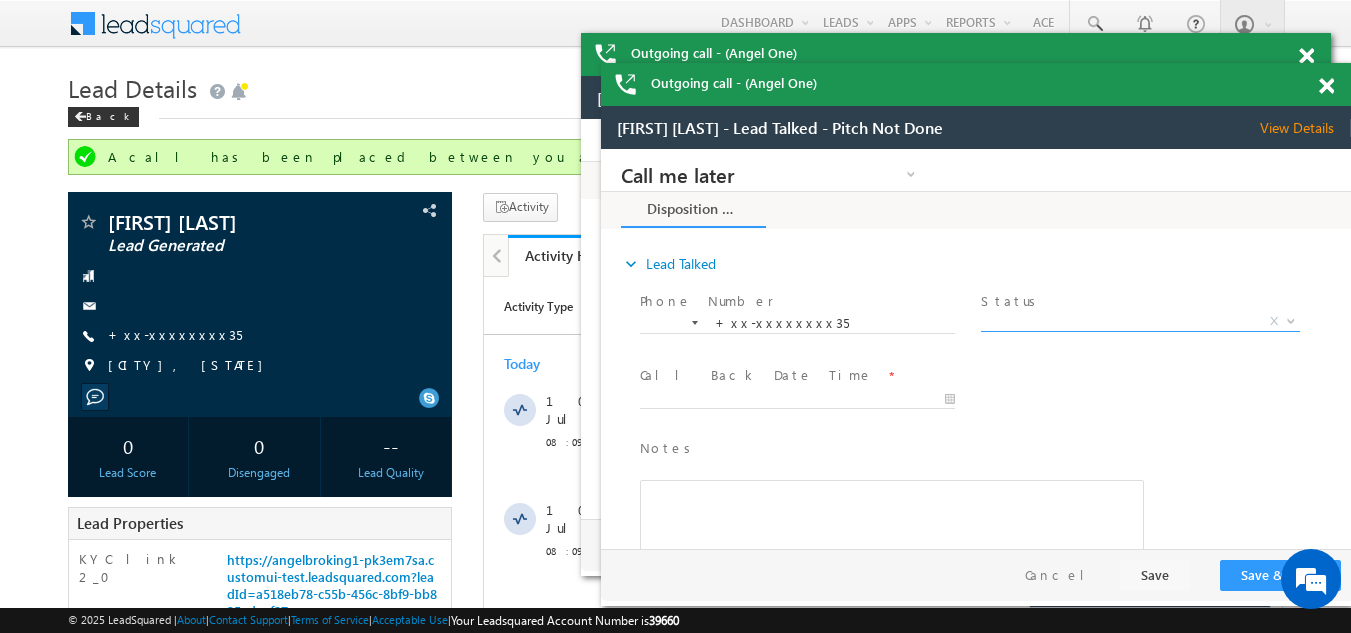 click on "X" at bounding box center [1140, 322] 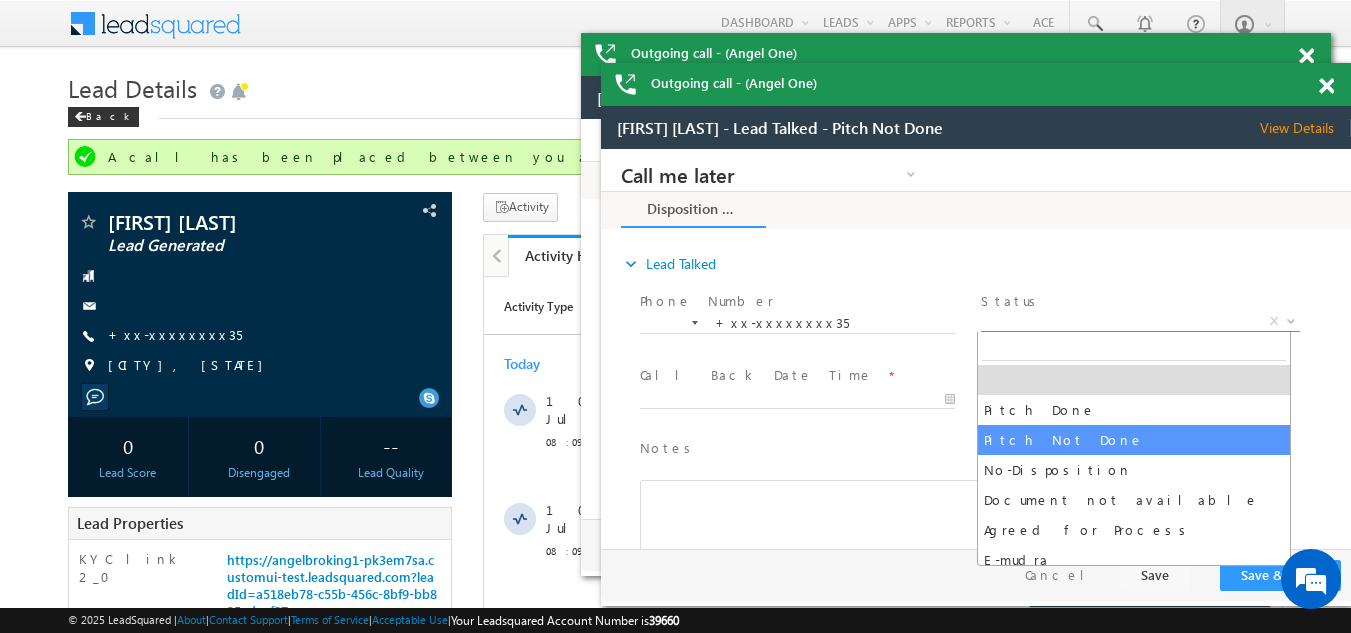 select on "Pitch Not Done" 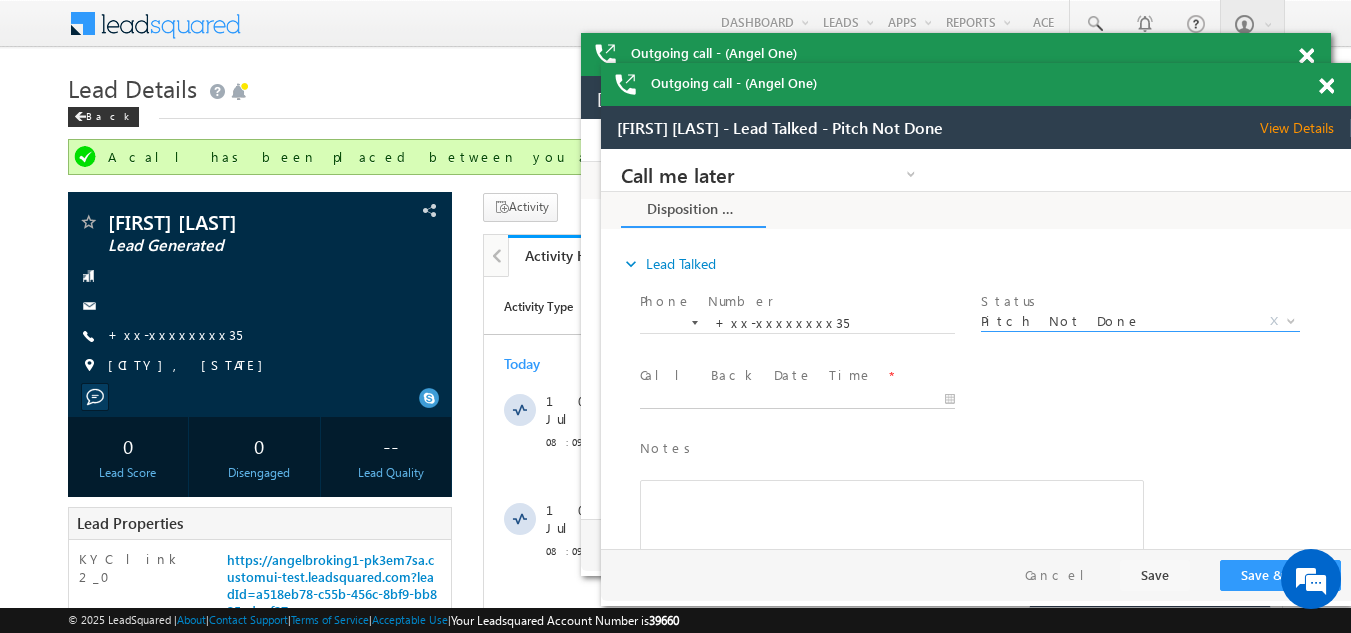 type on "07/10/25 8:29 PM" 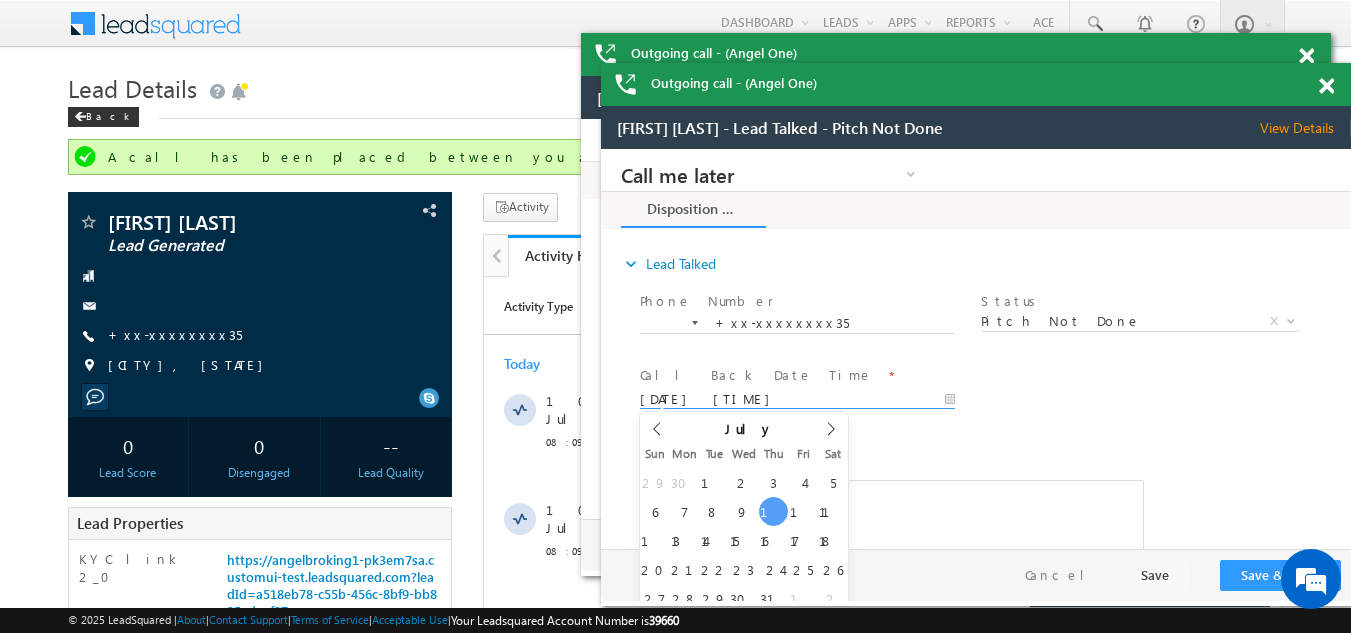 click on "Call me later Campaign Success Commitment Cross Sell Customer Drop-off reasons Language Barrier Not Interested Ringing Call me later
Call me later
× Disposition Form *" at bounding box center (976, 349) 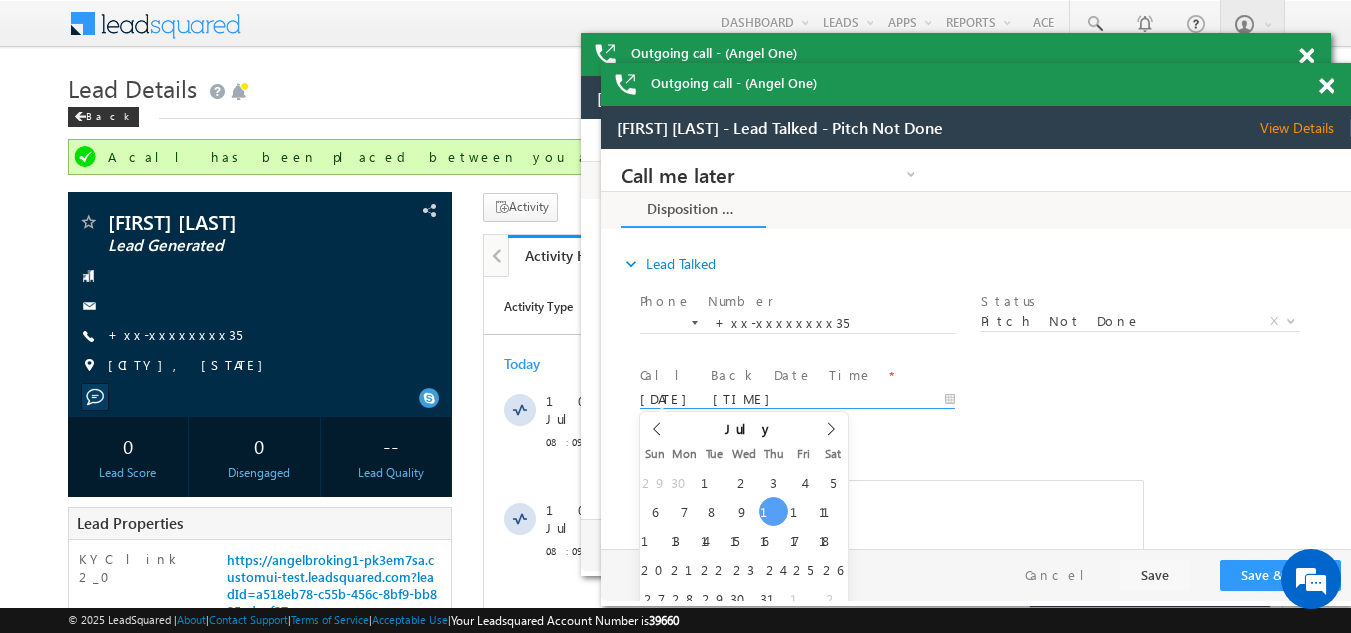 scroll, scrollTop: 400, scrollLeft: 0, axis: vertical 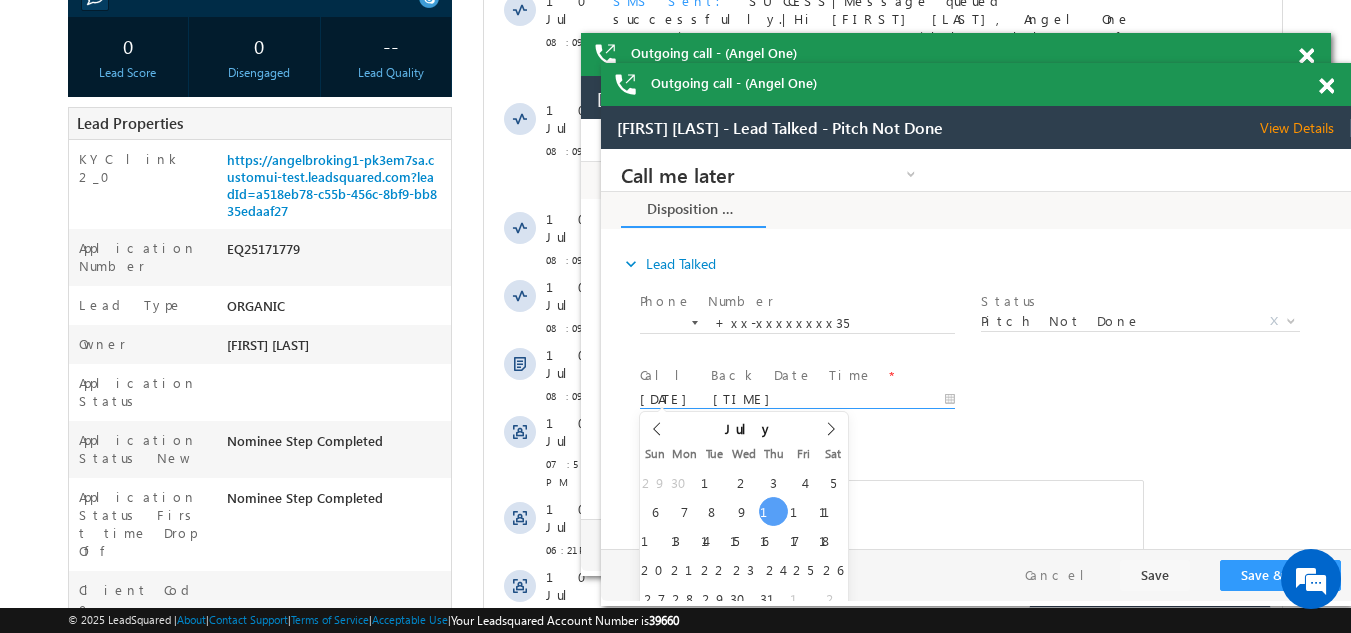 click at bounding box center (1306, 56) 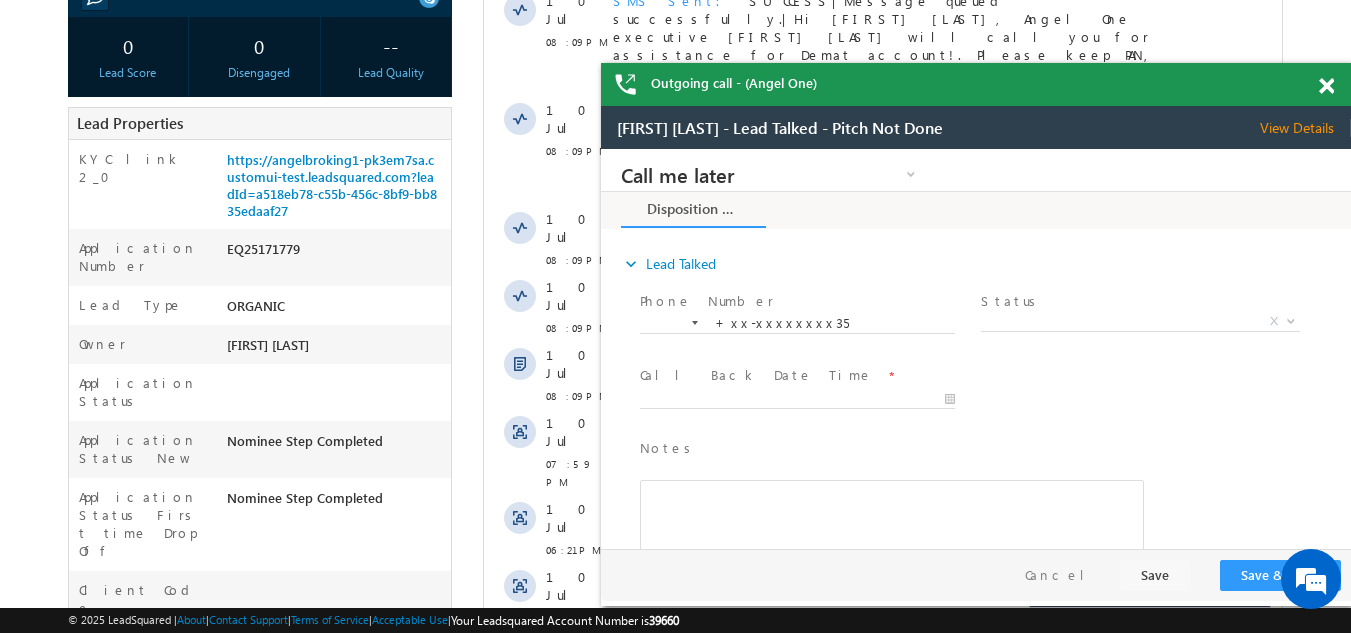 click at bounding box center [1326, 86] 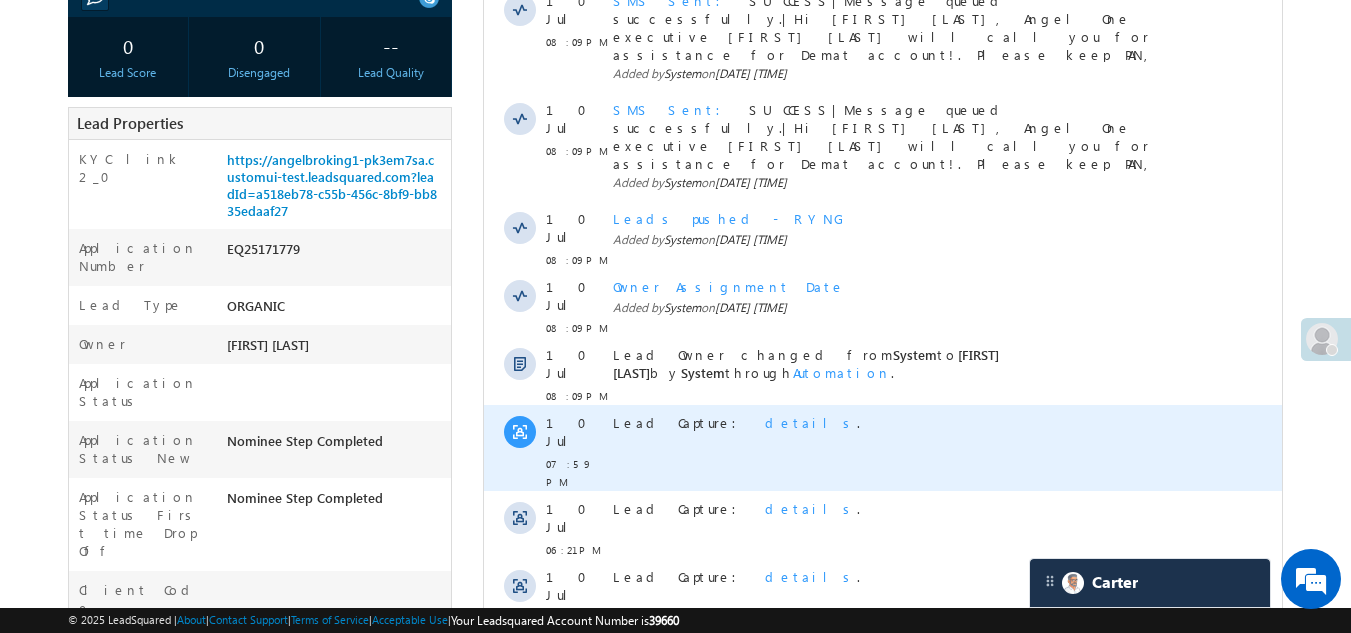scroll, scrollTop: 100, scrollLeft: 0, axis: vertical 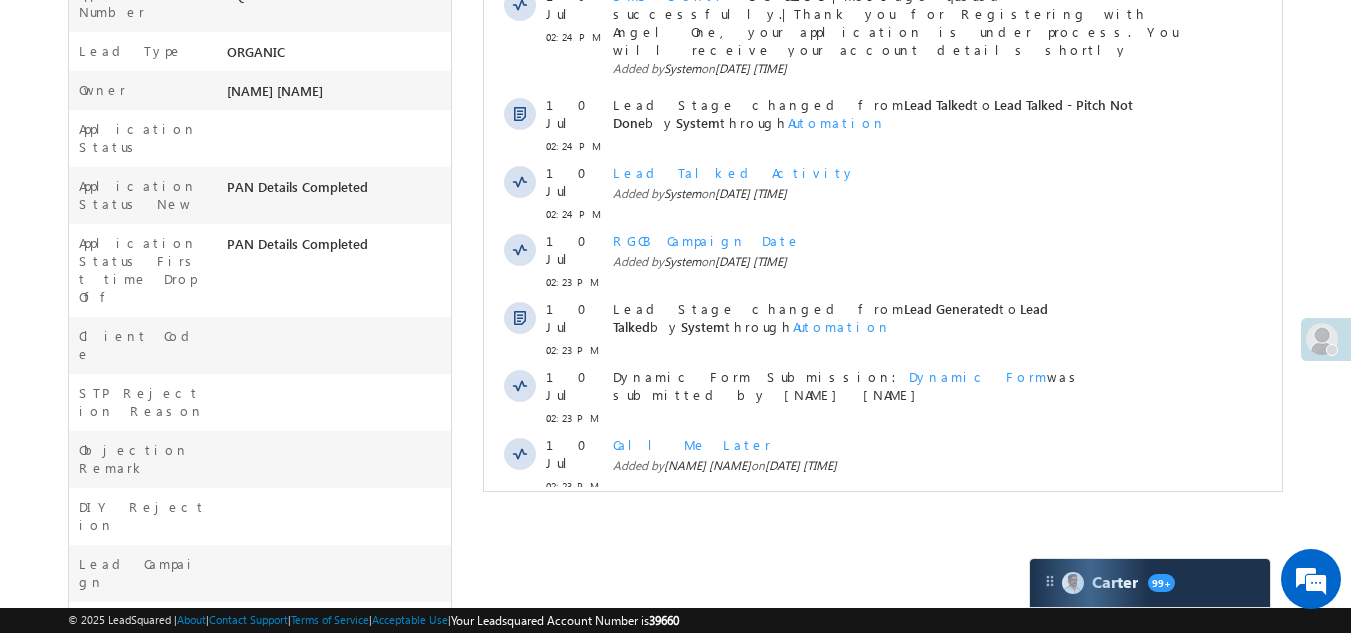 click on "Show More" at bounding box center (883, 530) 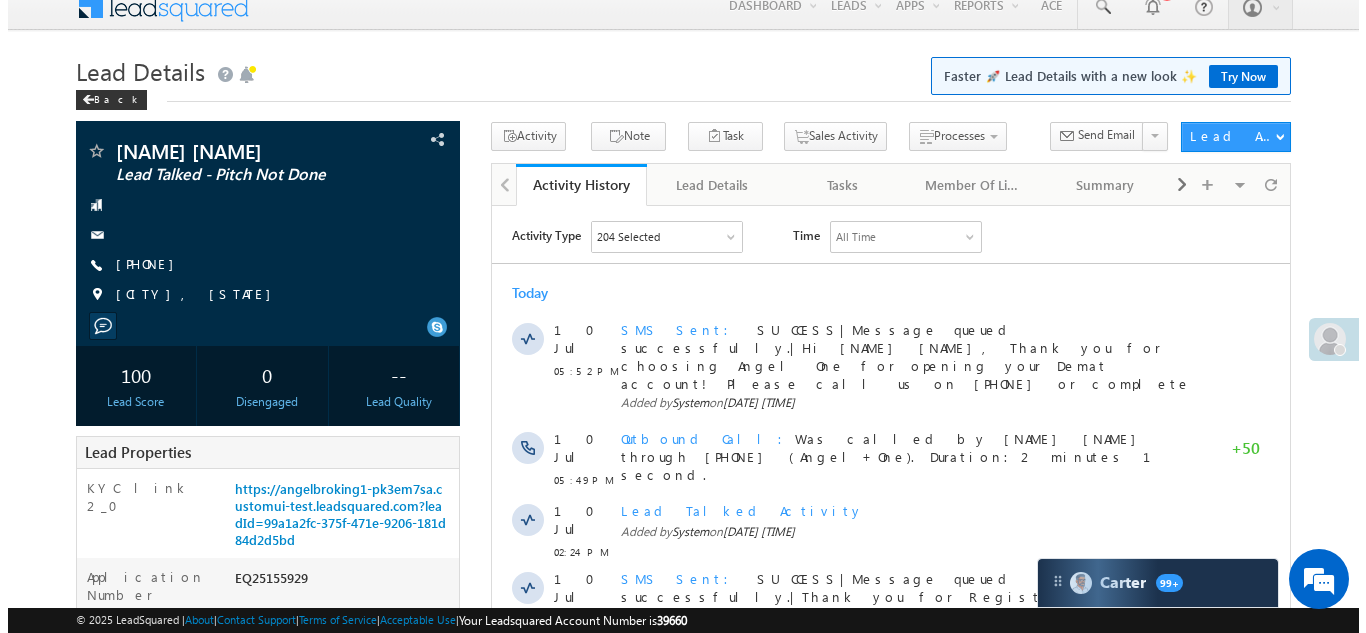 scroll, scrollTop: 0, scrollLeft: 0, axis: both 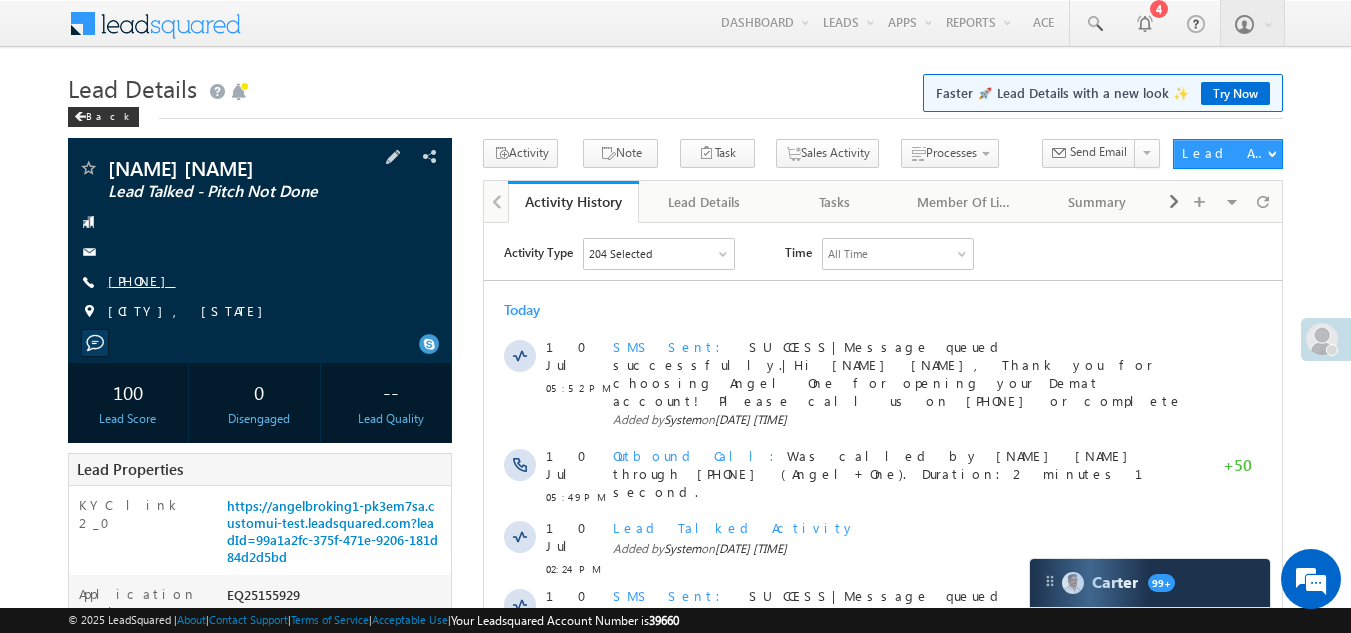 click on "+xx-xxxxxxxx23" at bounding box center [142, 280] 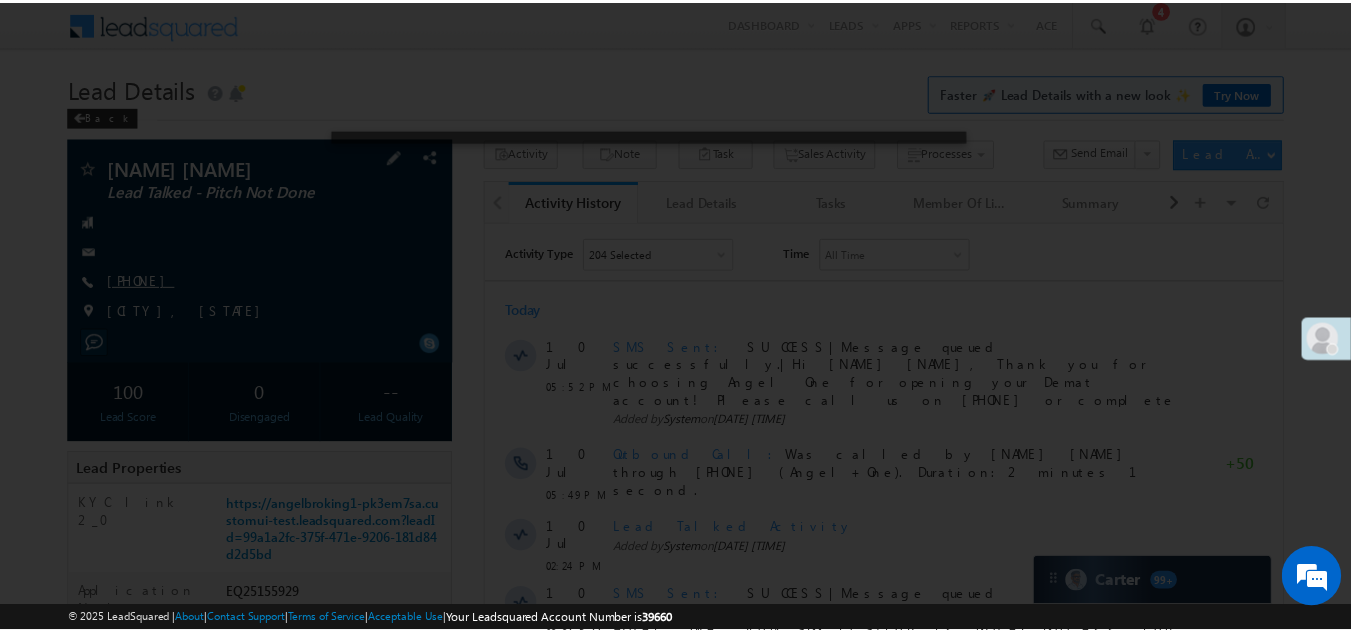 scroll, scrollTop: 0, scrollLeft: 0, axis: both 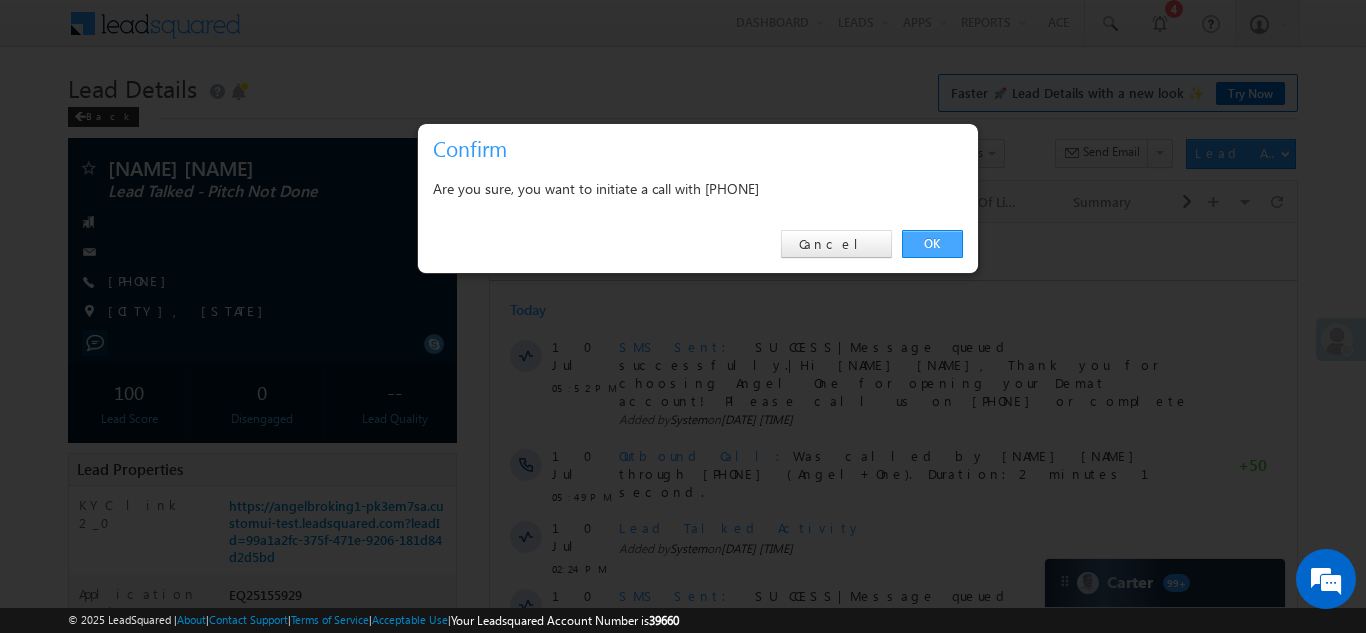 click on "OK" at bounding box center (932, 244) 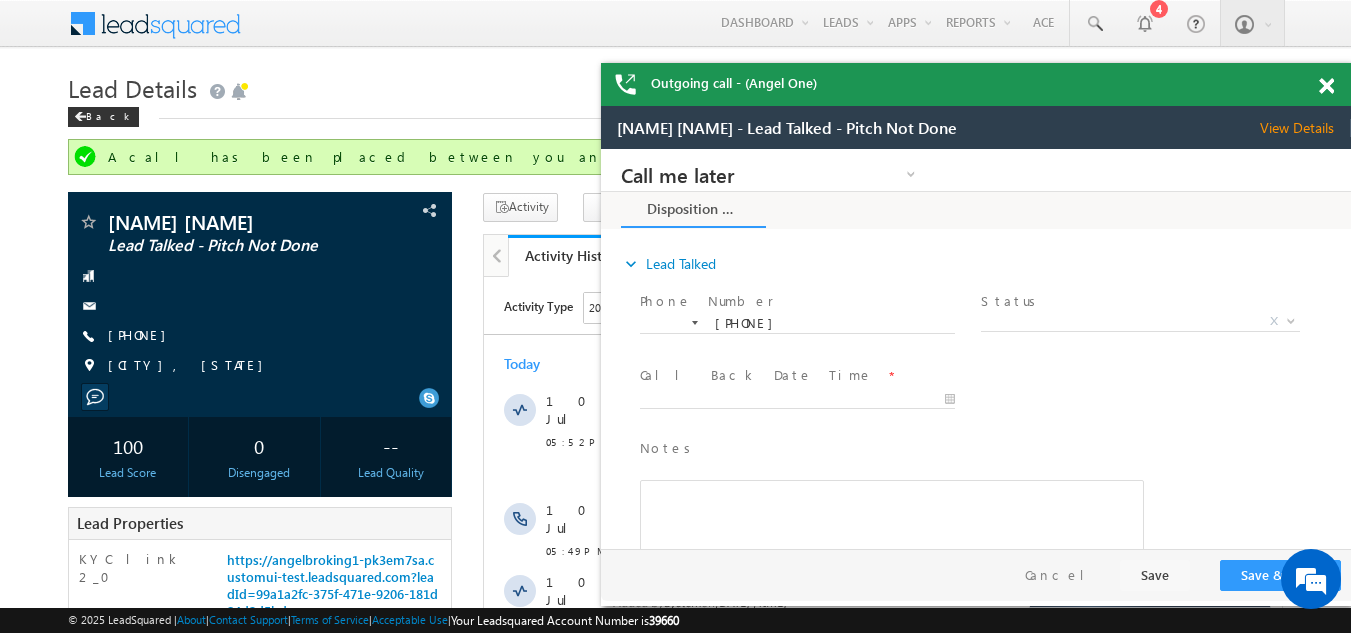 scroll, scrollTop: 0, scrollLeft: 0, axis: both 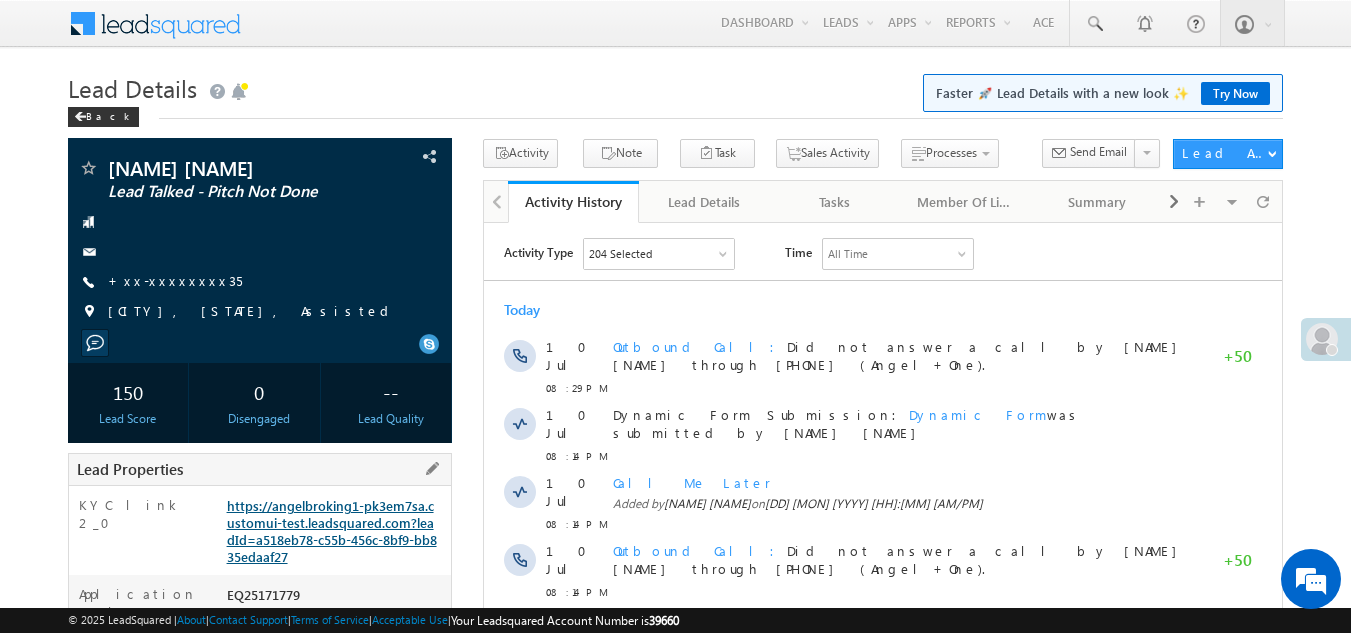 click on "https://angelbroking1-pk3em7sa.customui-test.leadsquared.com?leadId=a518eb78-c55b-456c-8bf9-bb835edaaf27" at bounding box center [332, 531] 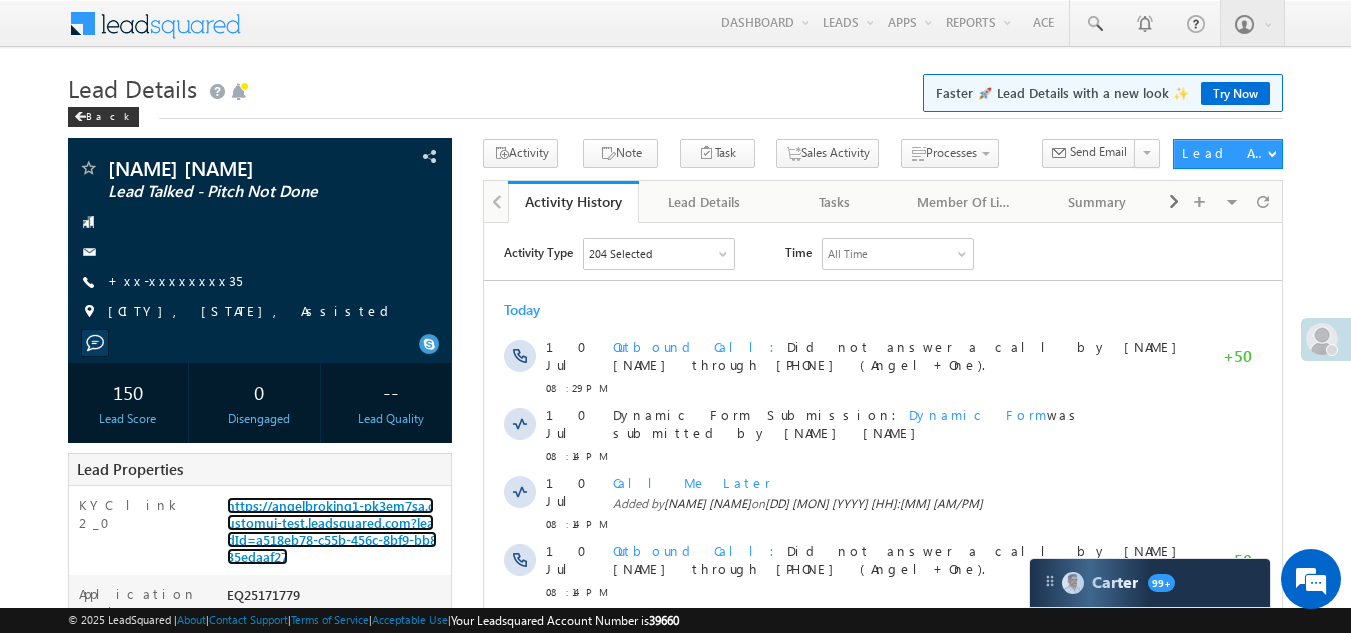 scroll, scrollTop: 0, scrollLeft: 0, axis: both 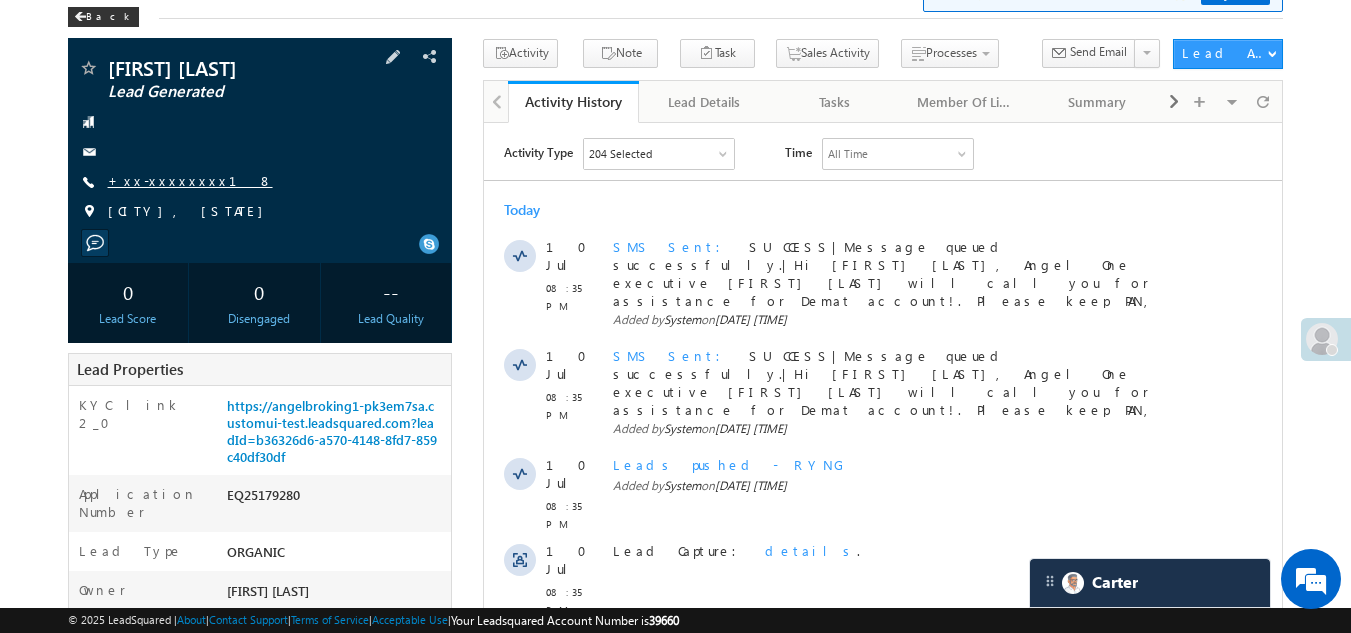 click on "+xx-xxxxxxxx18" at bounding box center (190, 180) 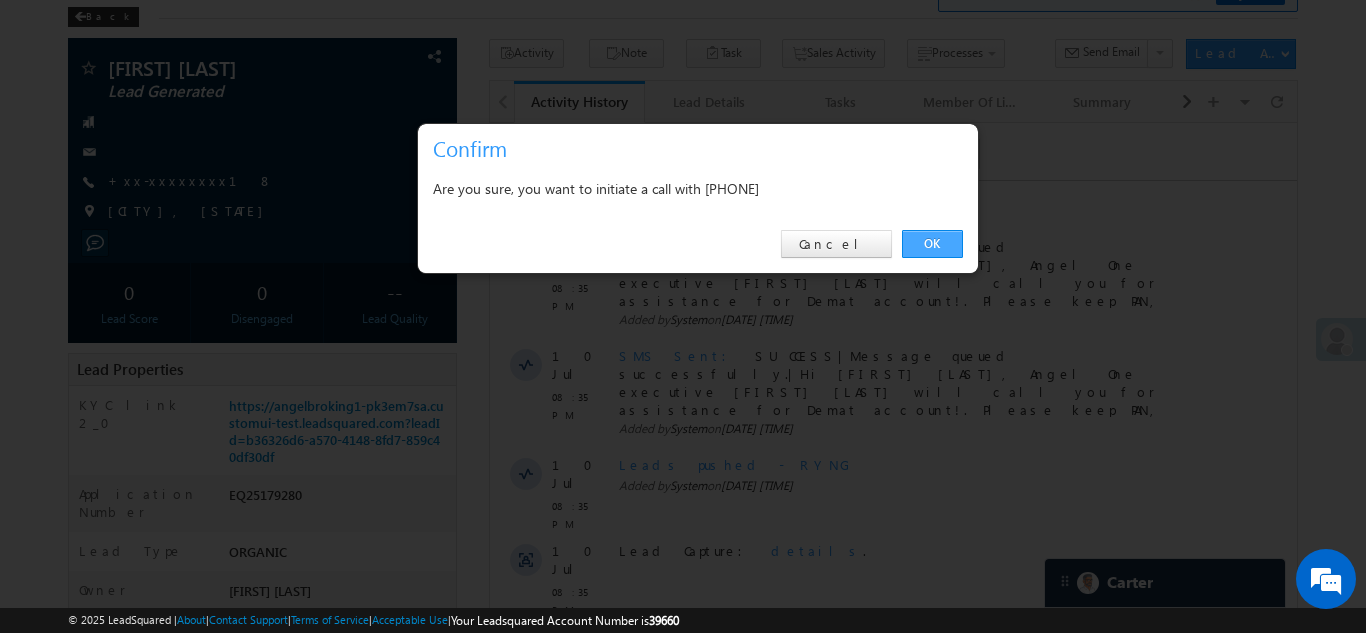 click on "OK" at bounding box center (932, 244) 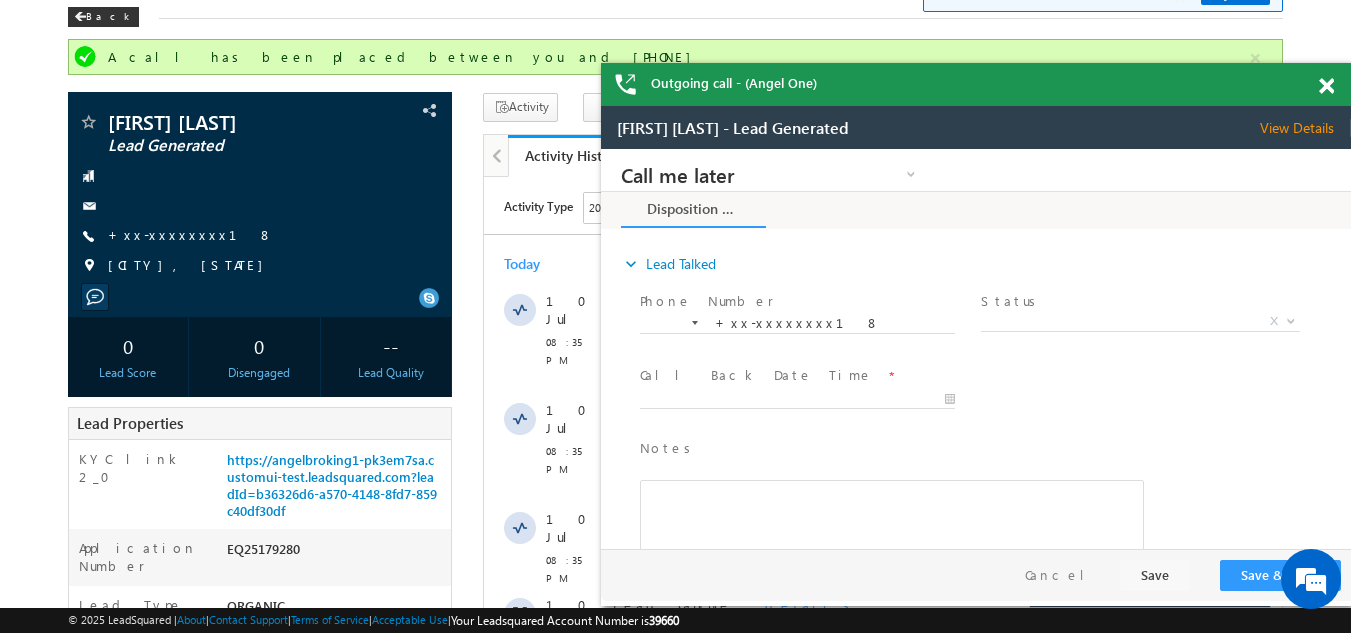 scroll, scrollTop: 0, scrollLeft: 0, axis: both 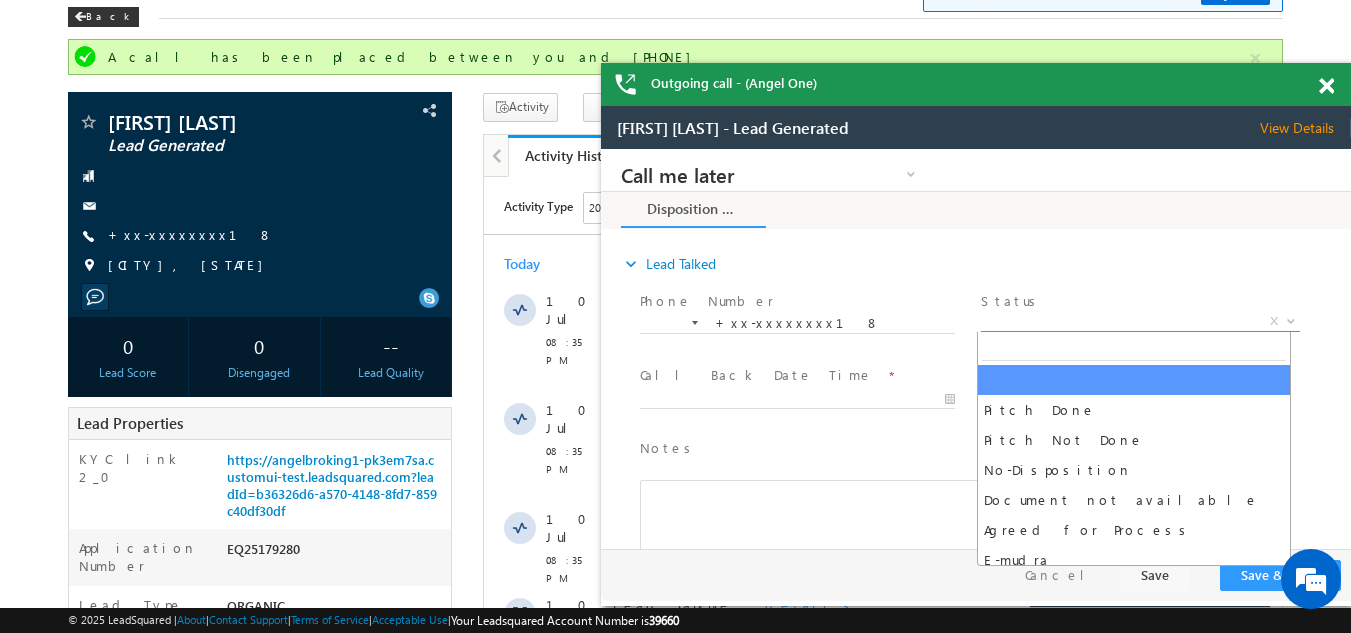 click on "X" at bounding box center (1140, 322) 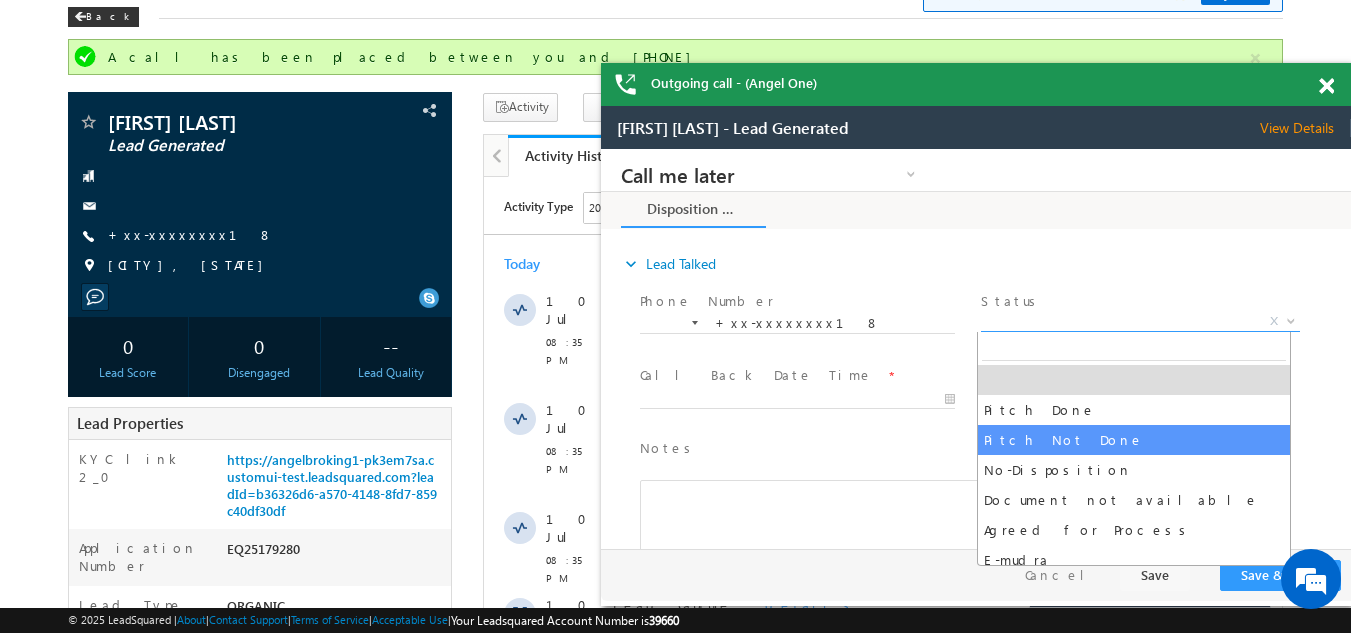 select on "Pitch Not Done" 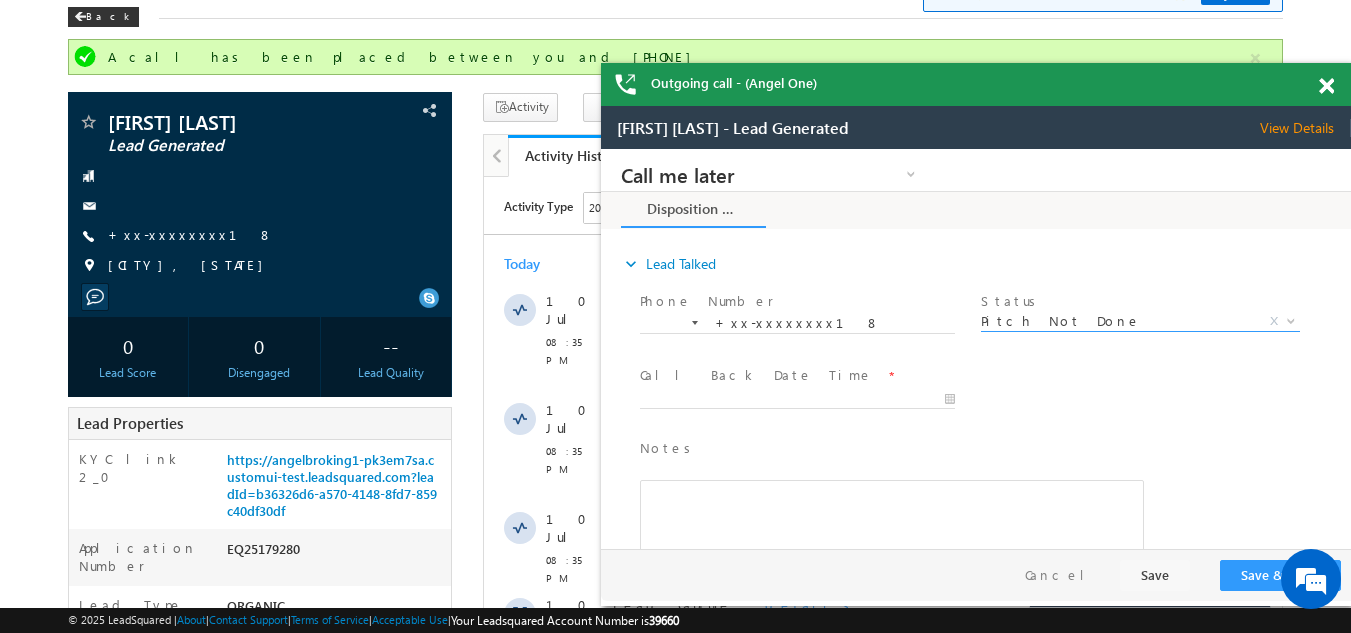 click at bounding box center (806, 400) 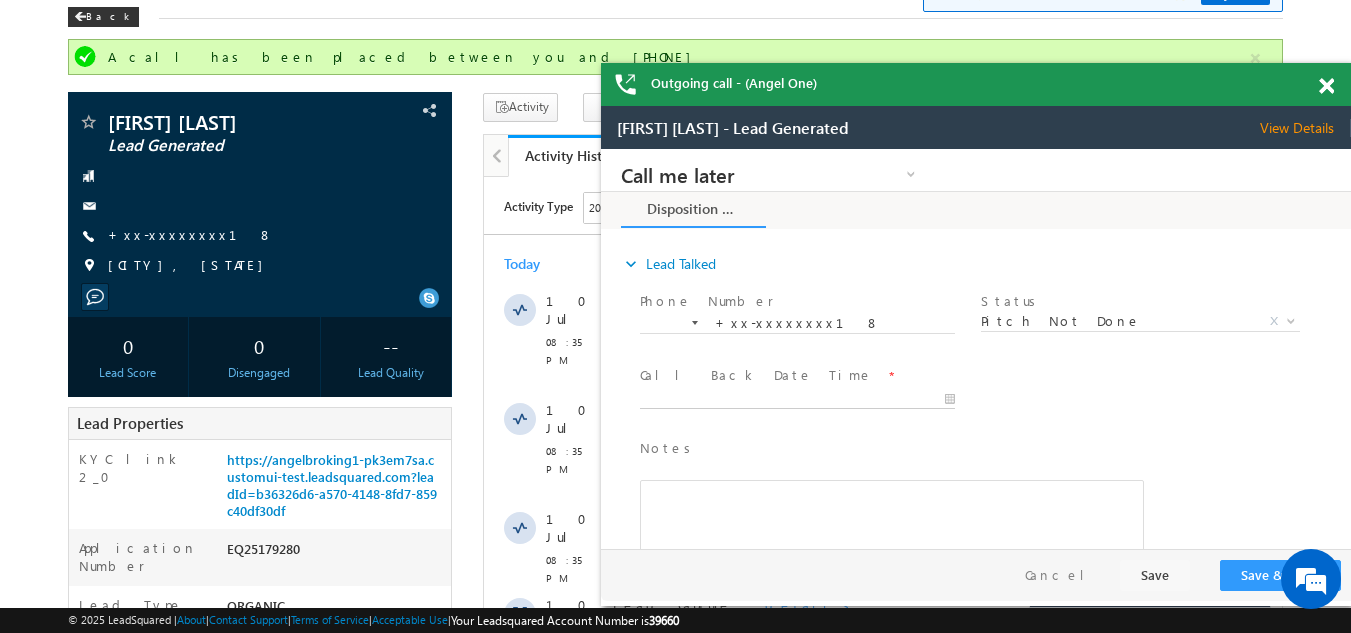 type on "07/10/25 8:40 PM" 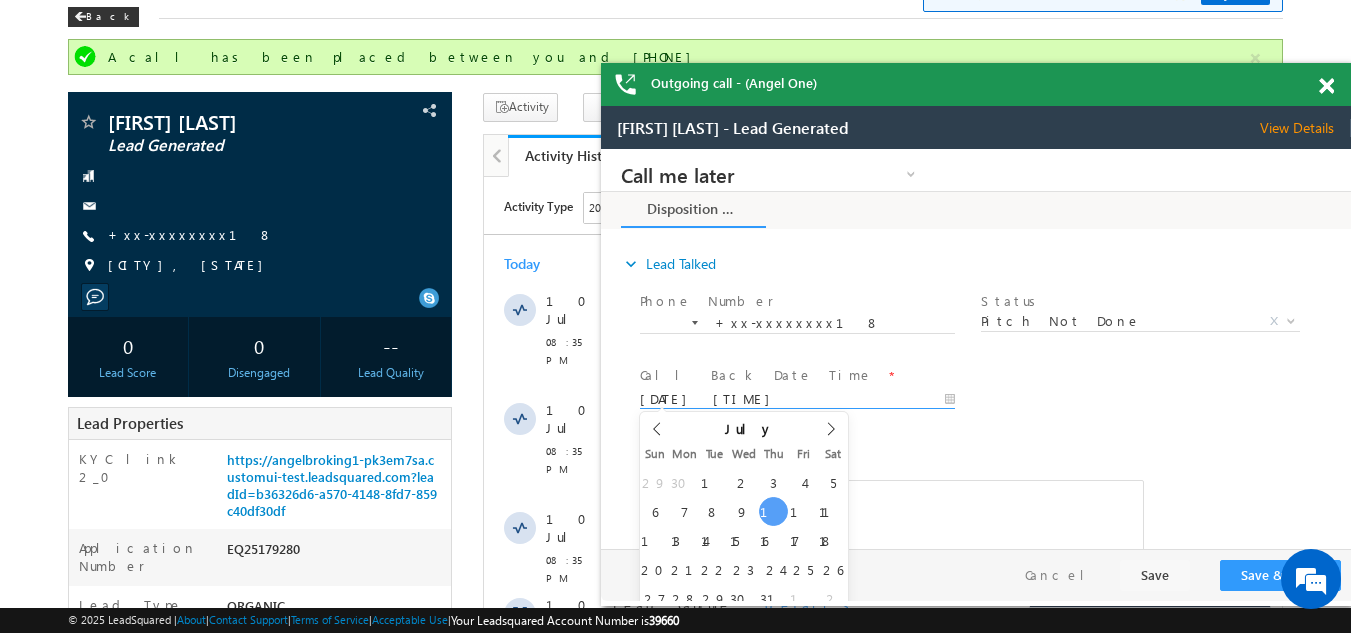 click on "07/10/25 8:40 PM" at bounding box center (797, 400) 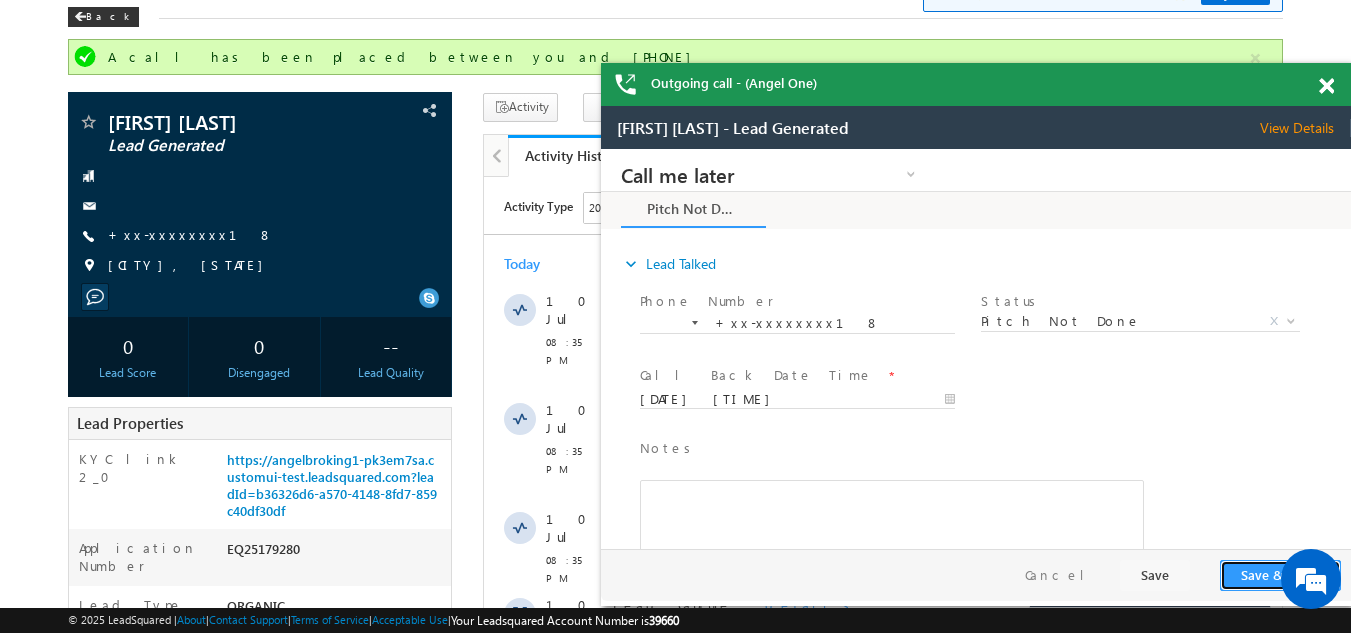 click on "Save & Close" at bounding box center [1280, 575] 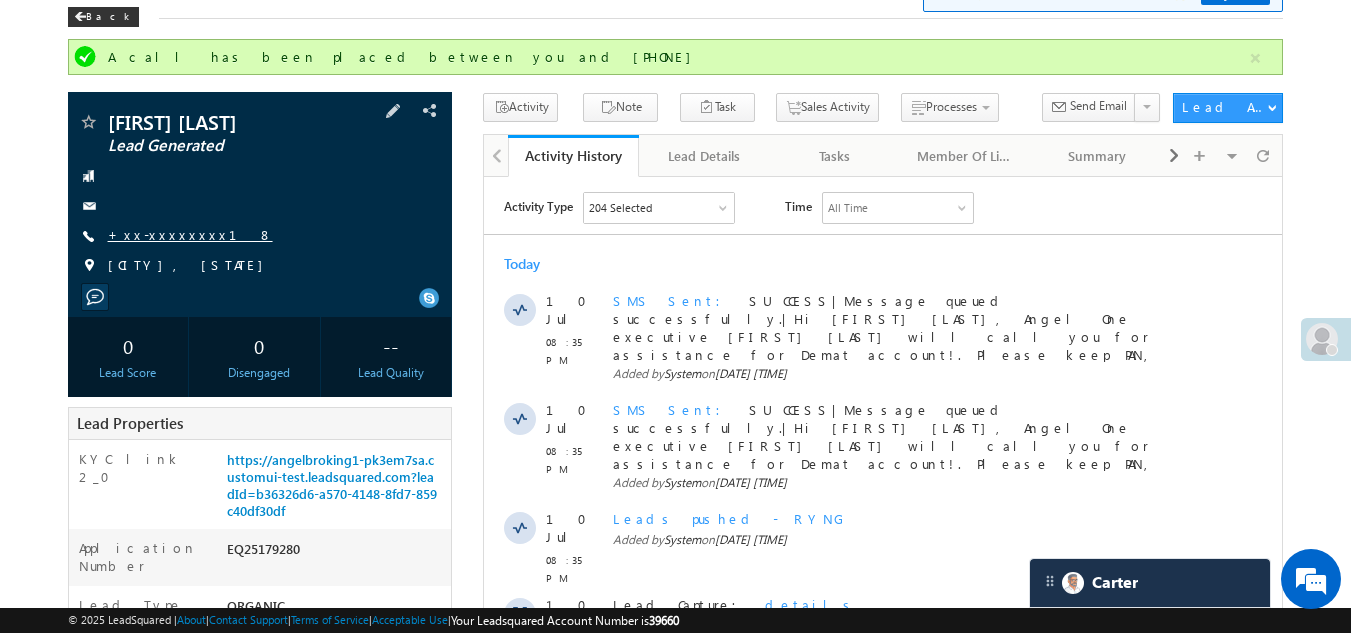 click on "+xx-xxxxxxxx18" at bounding box center [190, 234] 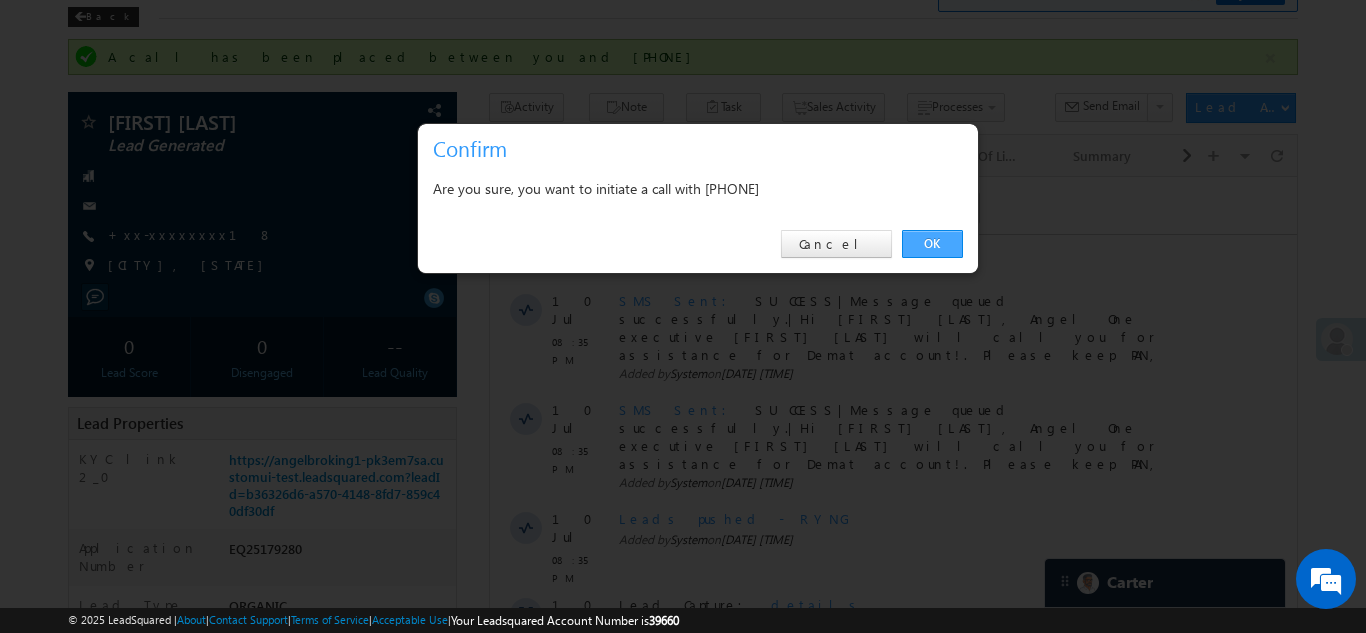 click on "OK" at bounding box center (932, 244) 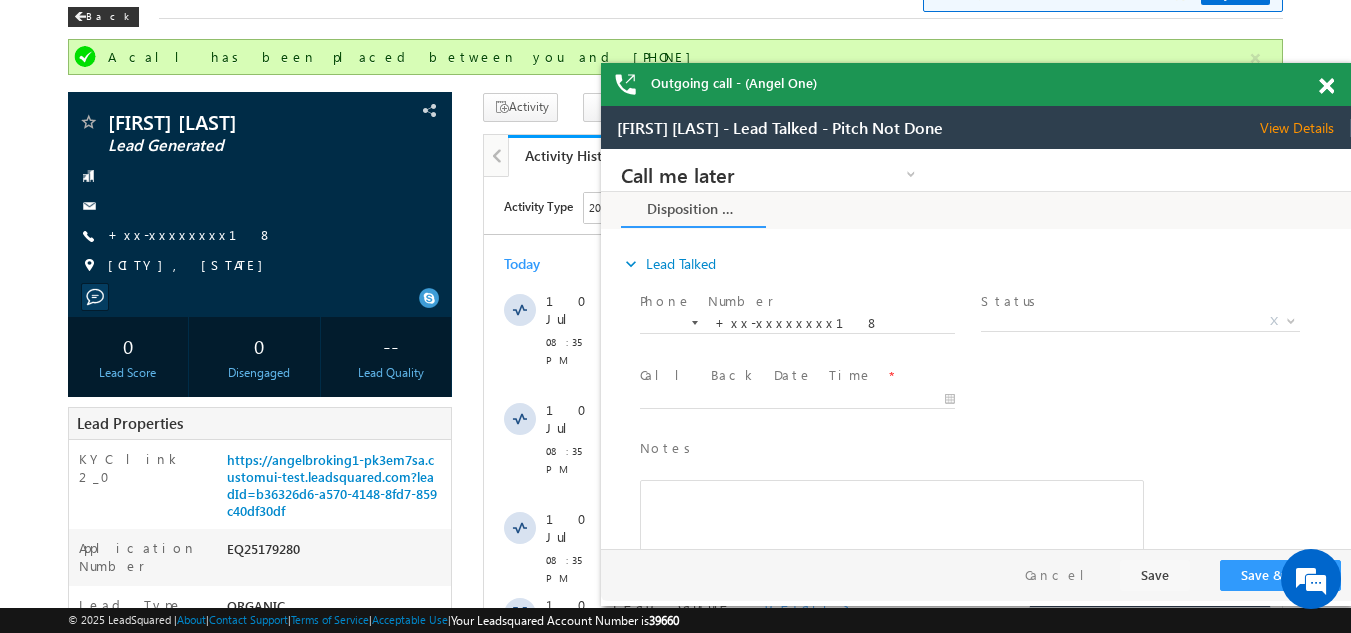 scroll, scrollTop: 0, scrollLeft: 0, axis: both 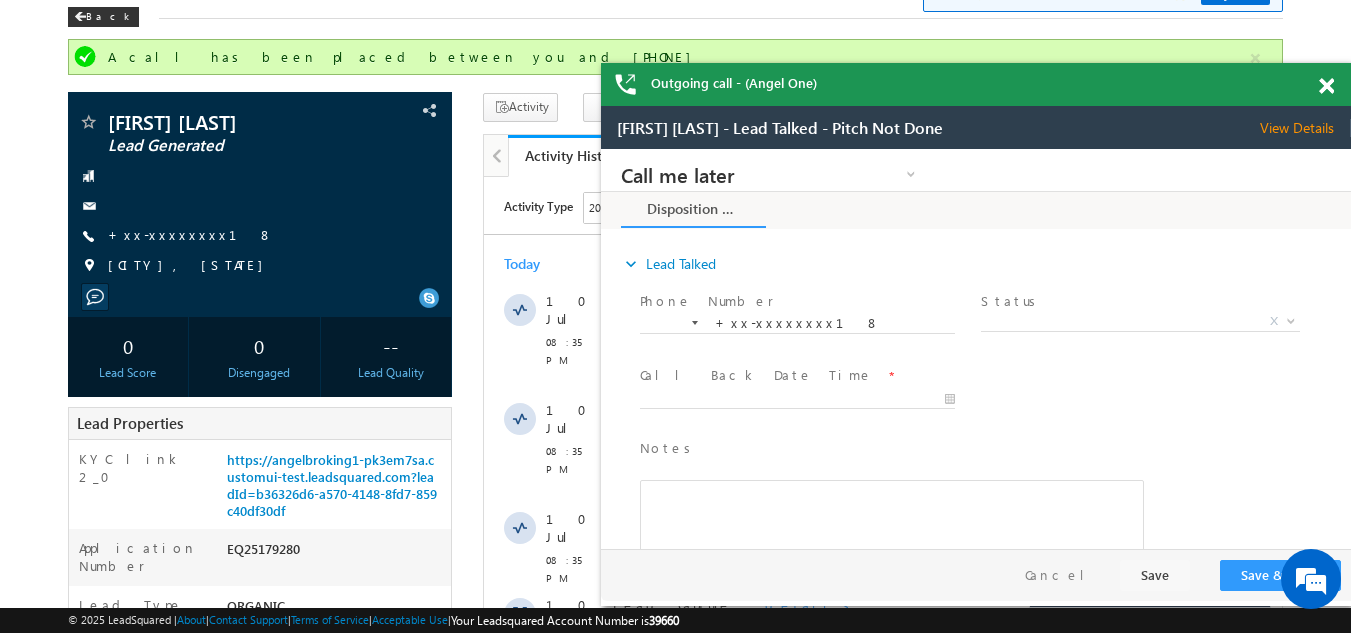 click at bounding box center [1326, 86] 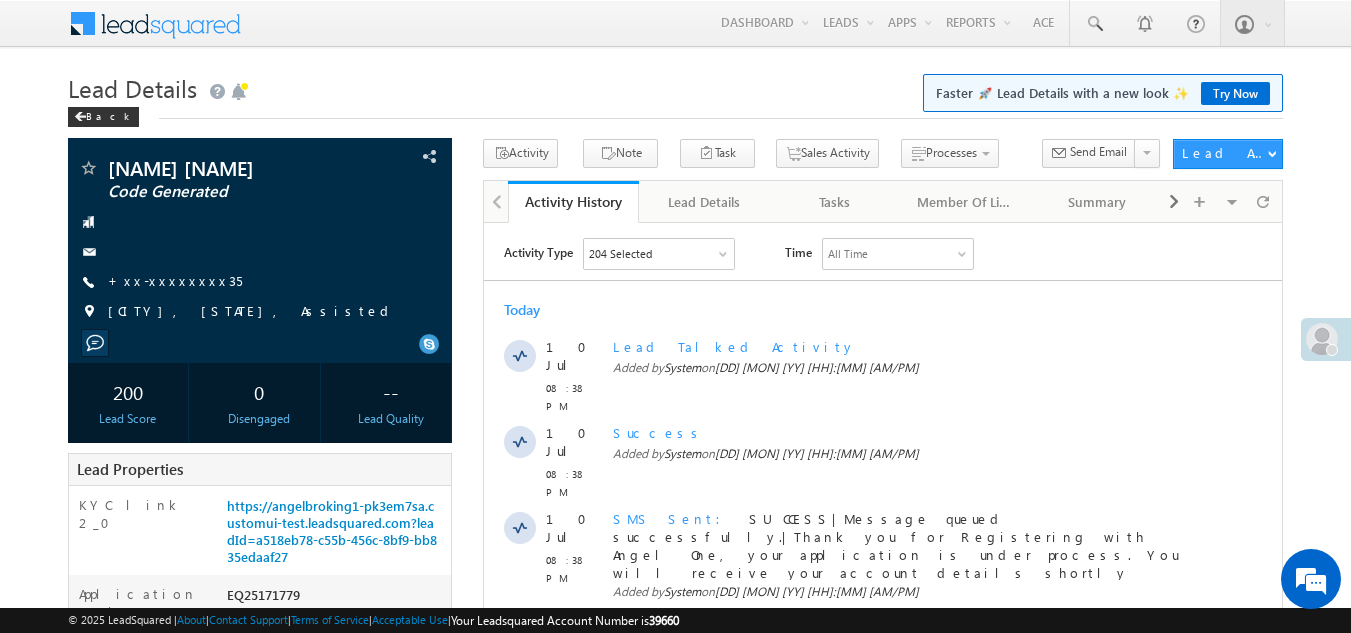 scroll, scrollTop: 0, scrollLeft: 0, axis: both 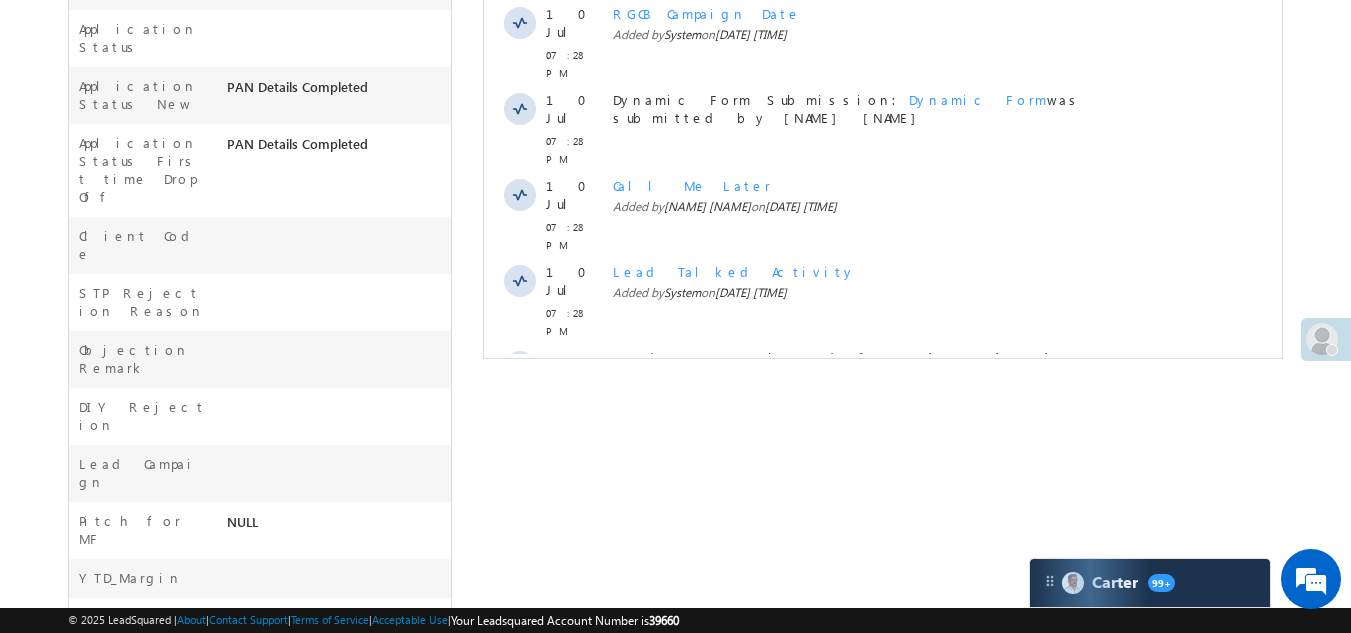 click on "Show More" at bounding box center (883, 547) 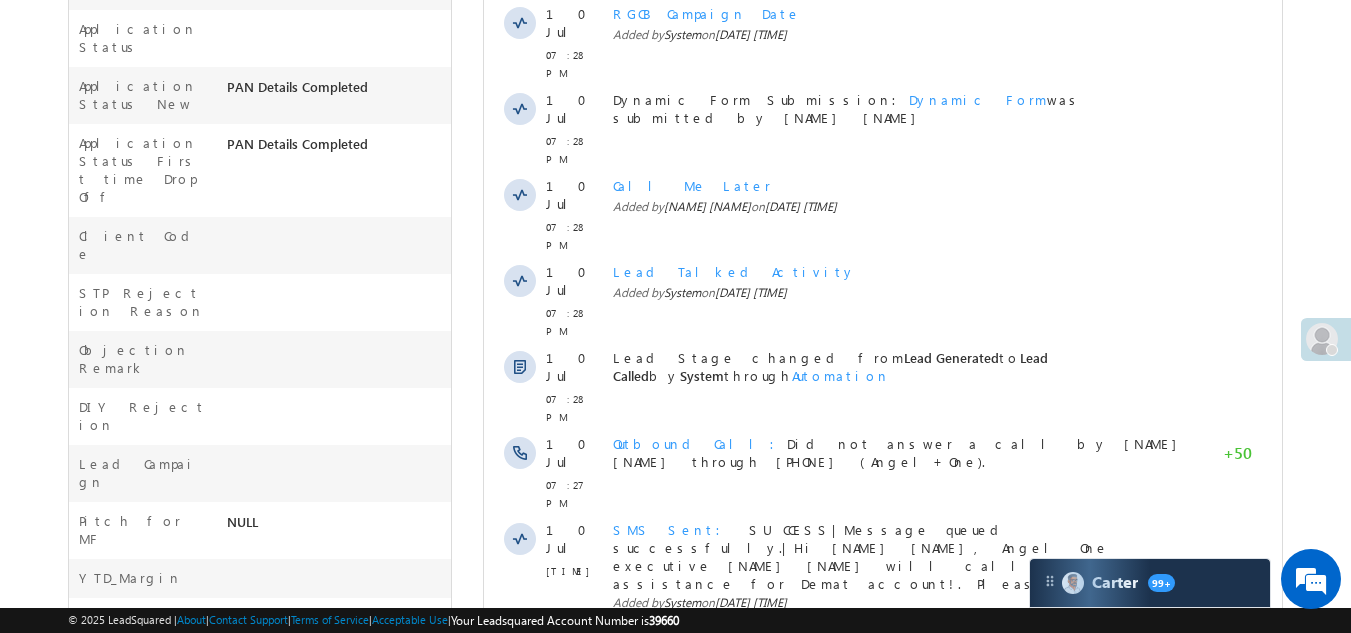 scroll, scrollTop: 1115, scrollLeft: 0, axis: vertical 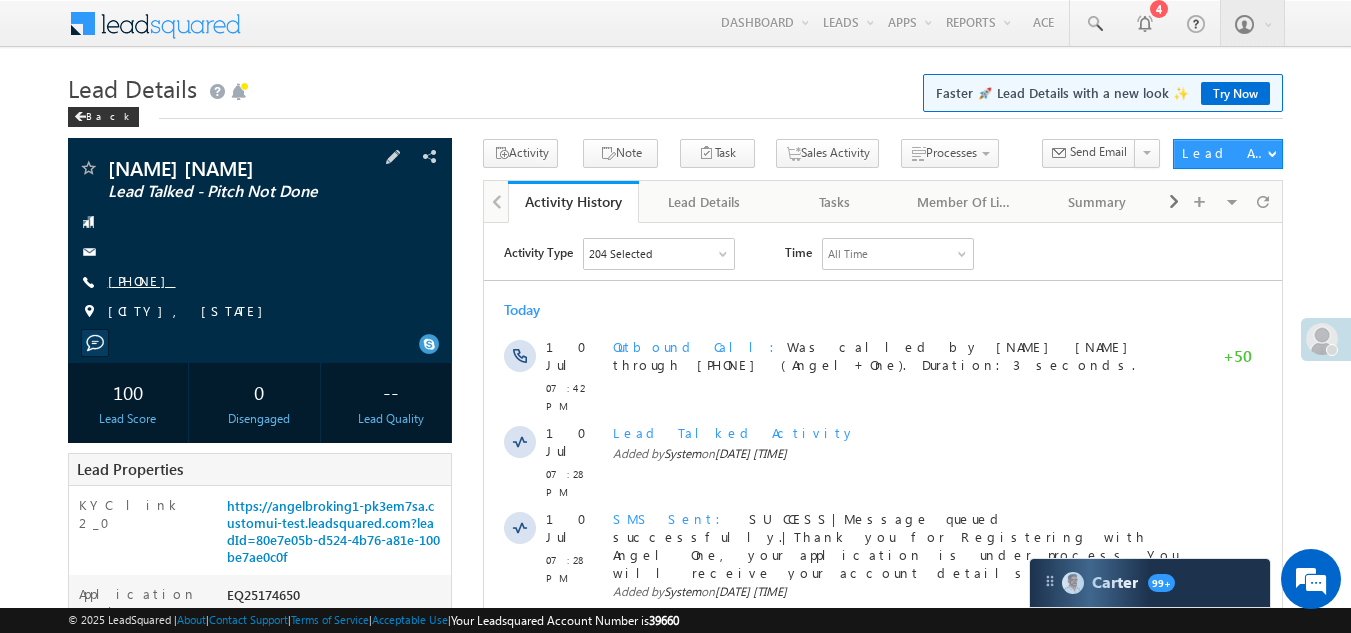 click on "+xx-xxxxxxxx40" at bounding box center (142, 280) 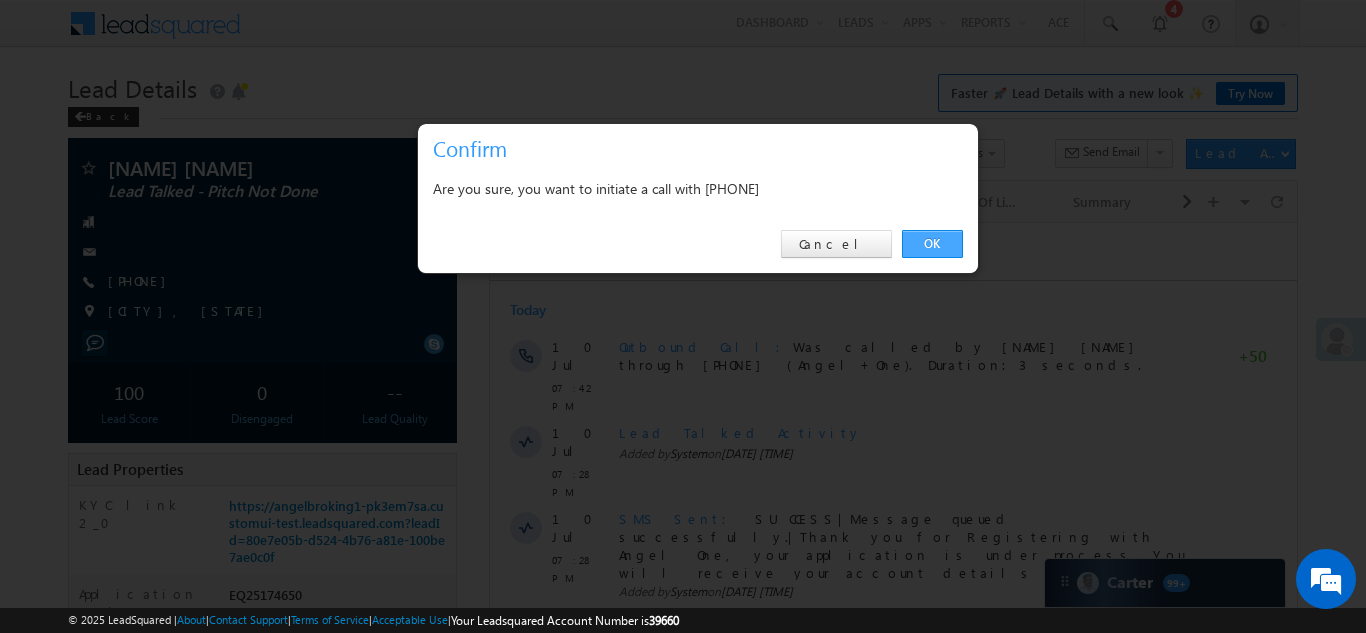 click on "OK" at bounding box center [932, 244] 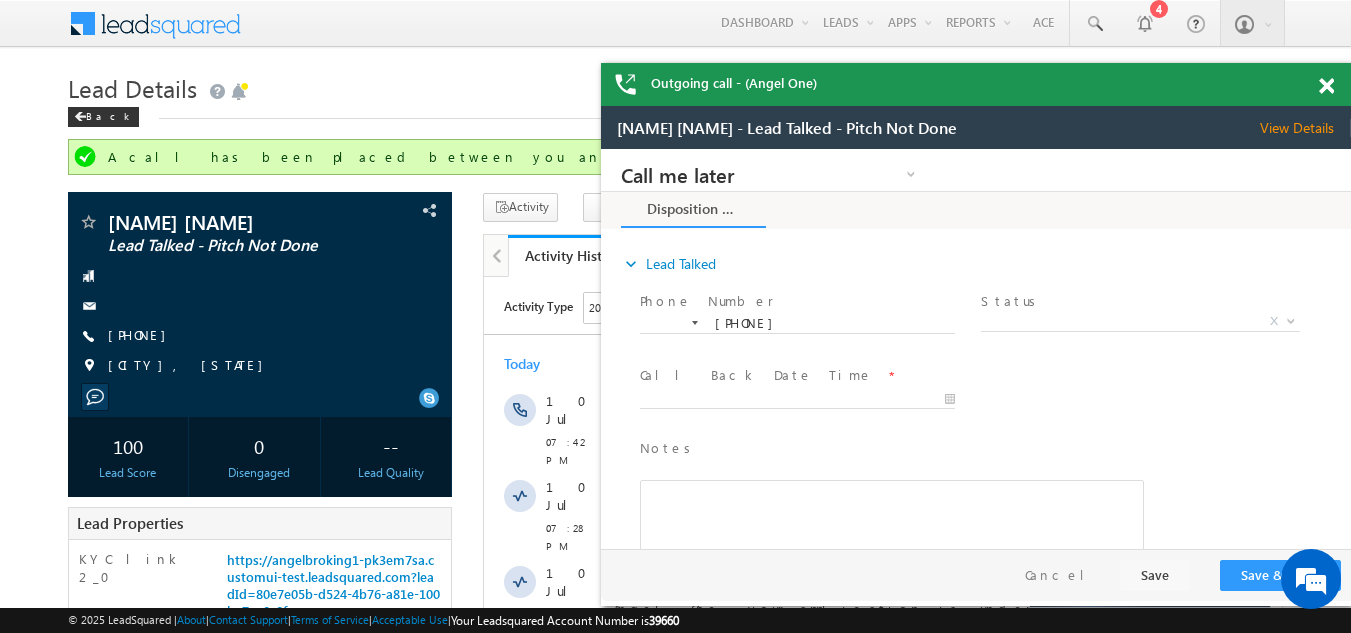 scroll, scrollTop: 0, scrollLeft: 0, axis: both 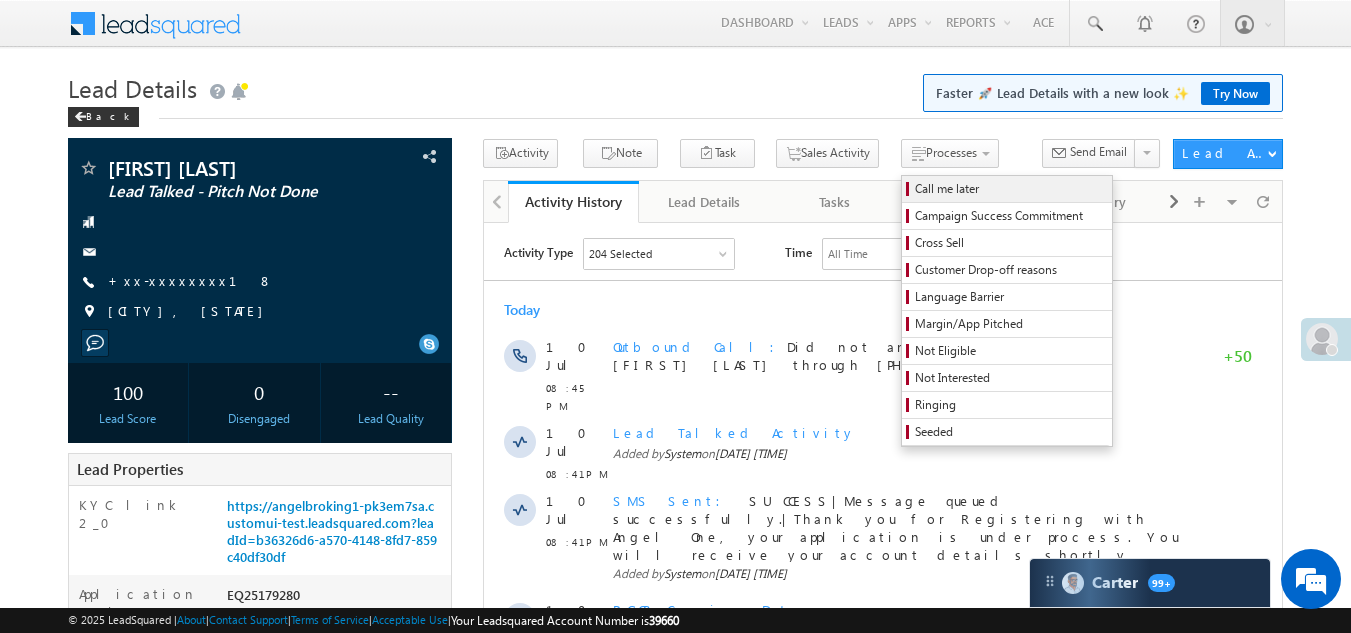 click on "Call me later" at bounding box center [1010, 189] 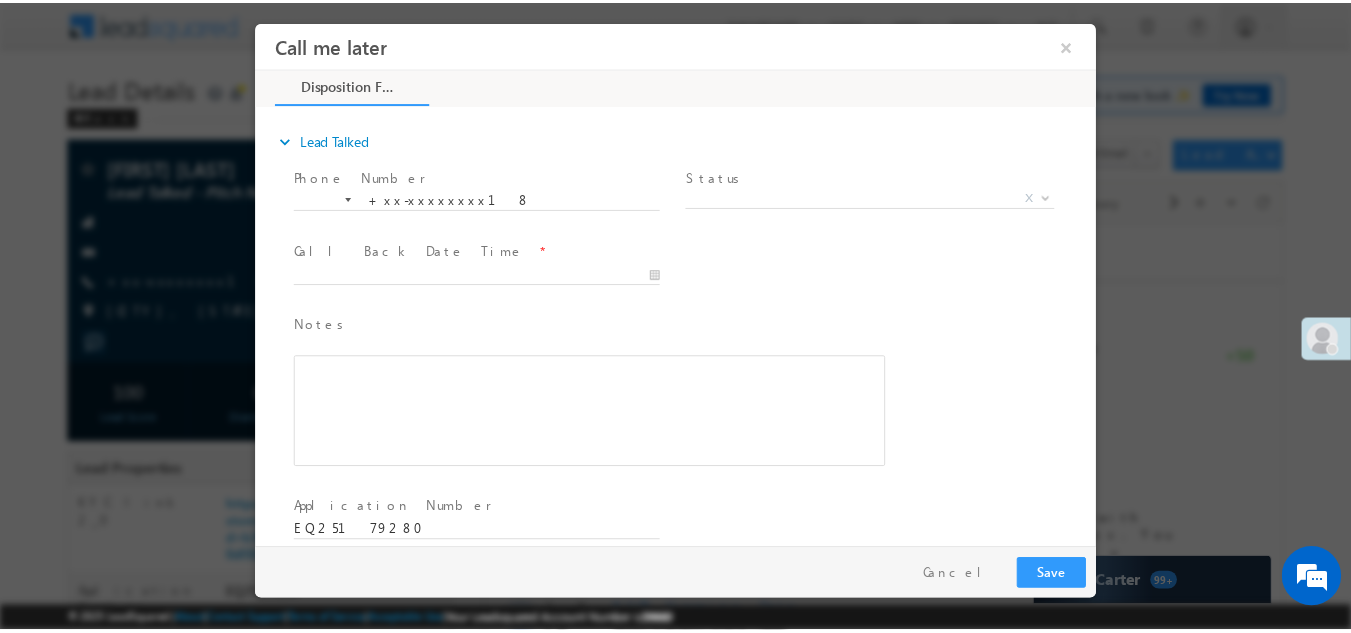 scroll, scrollTop: 0, scrollLeft: 0, axis: both 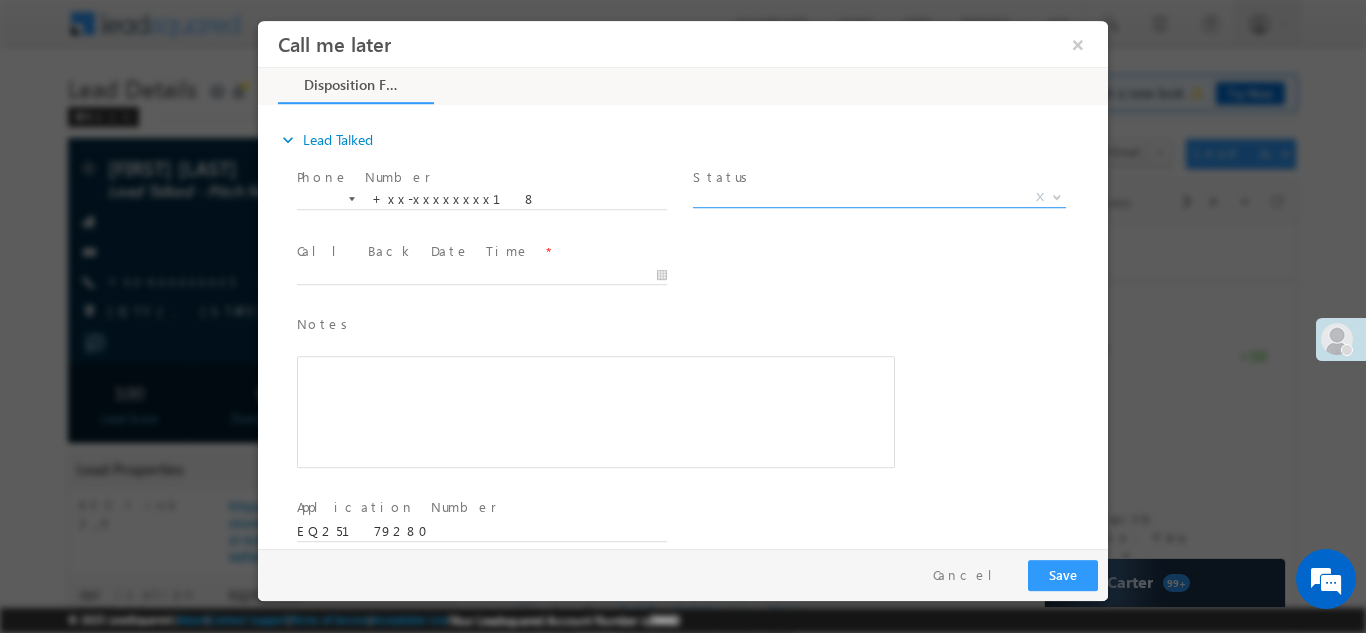 click on "X" at bounding box center (879, 197) 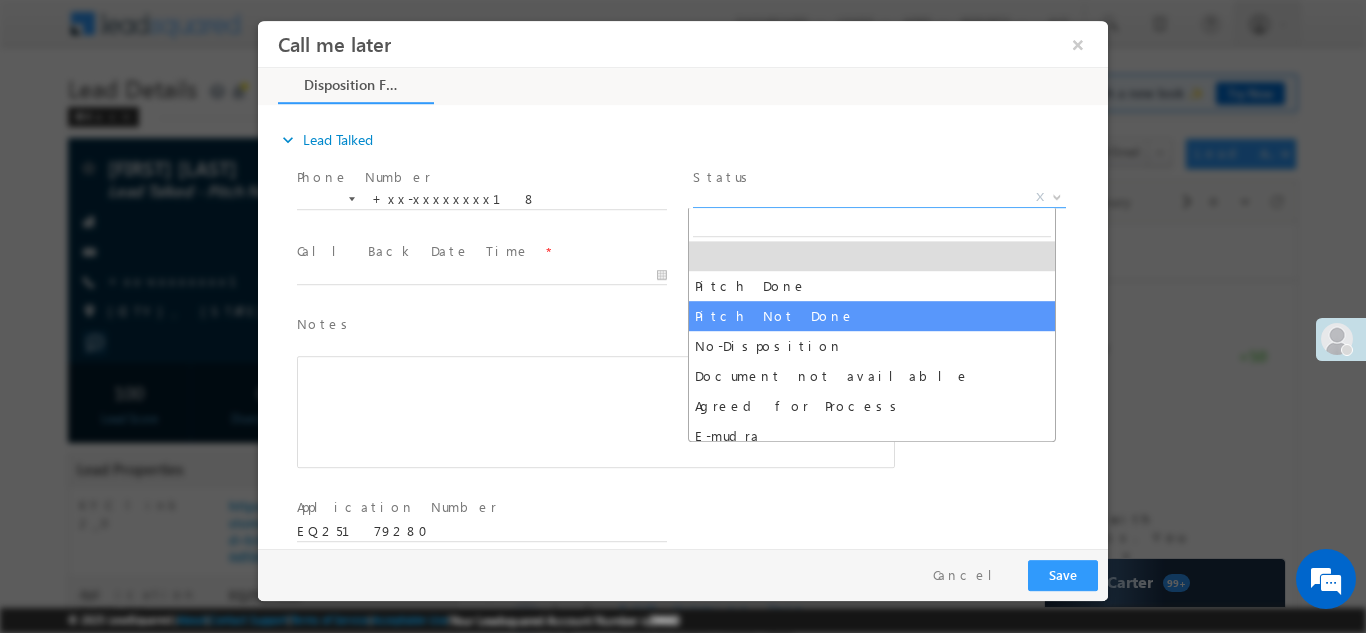 select on "Pitch Not Done" 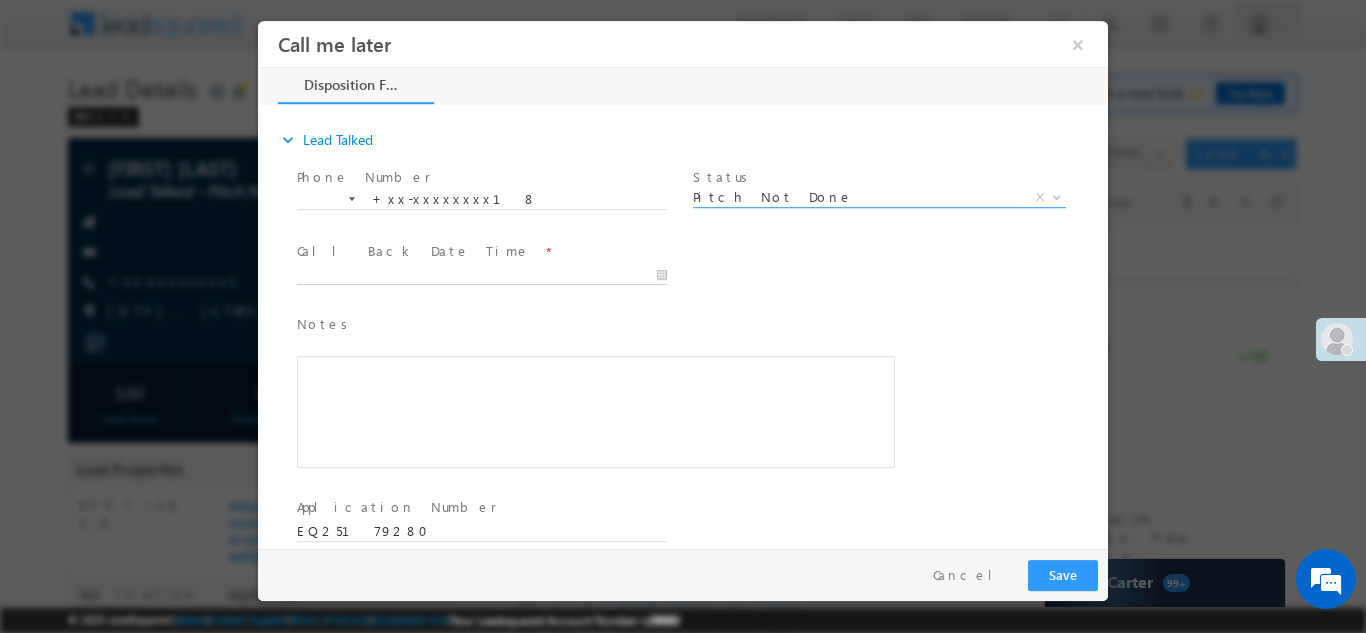 type on "07/10/25 8:46 PM" 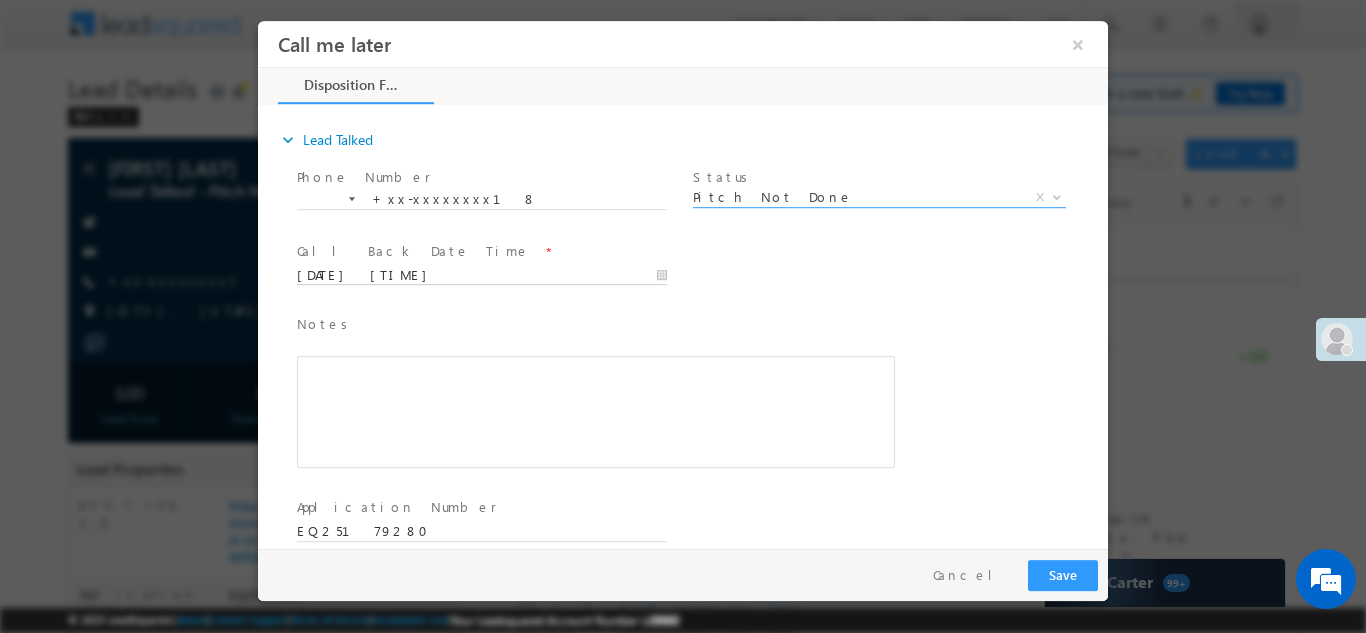 click on "07/10/25 8:46 PM" at bounding box center (482, 275) 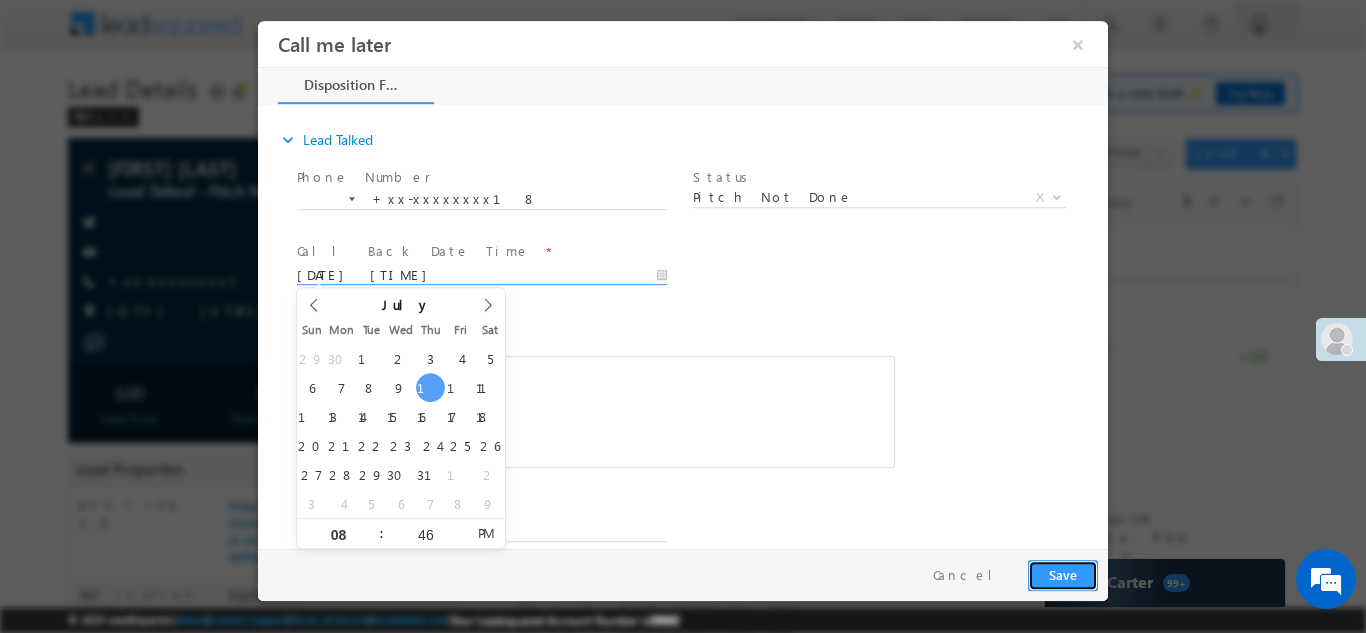 click on "Save" at bounding box center [1063, 574] 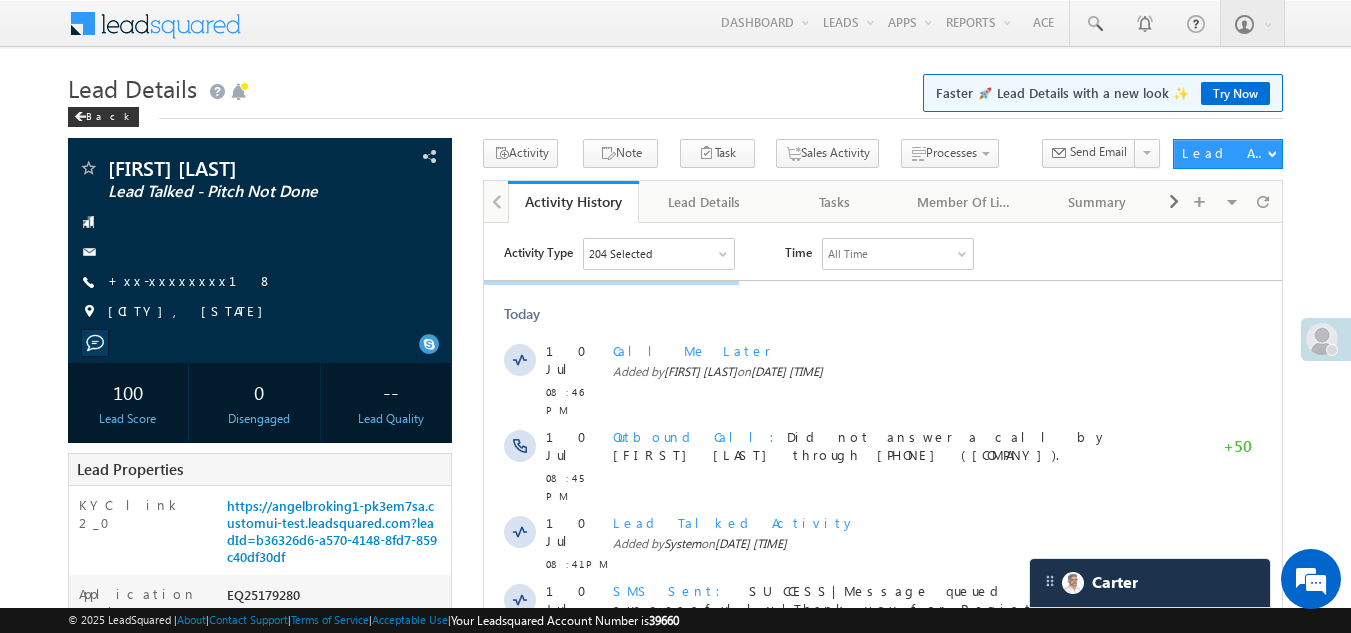 scroll, scrollTop: 0, scrollLeft: 0, axis: both 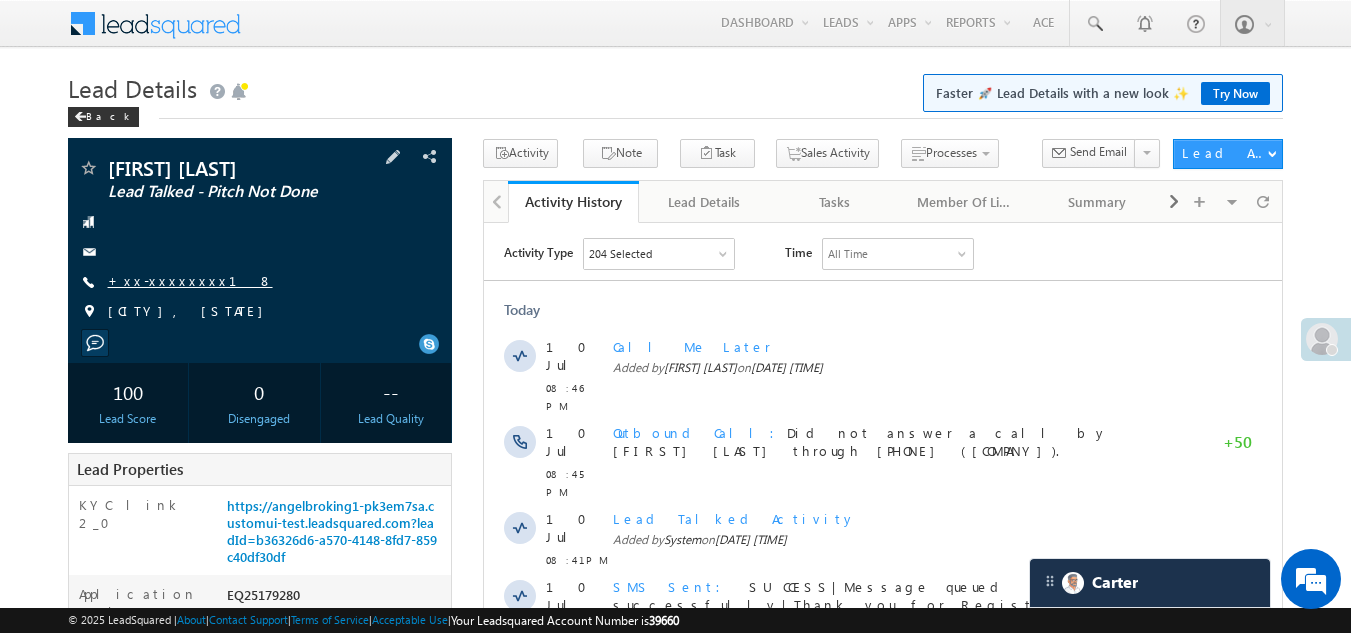 click on "+xx-xxxxxxxx18" at bounding box center (190, 280) 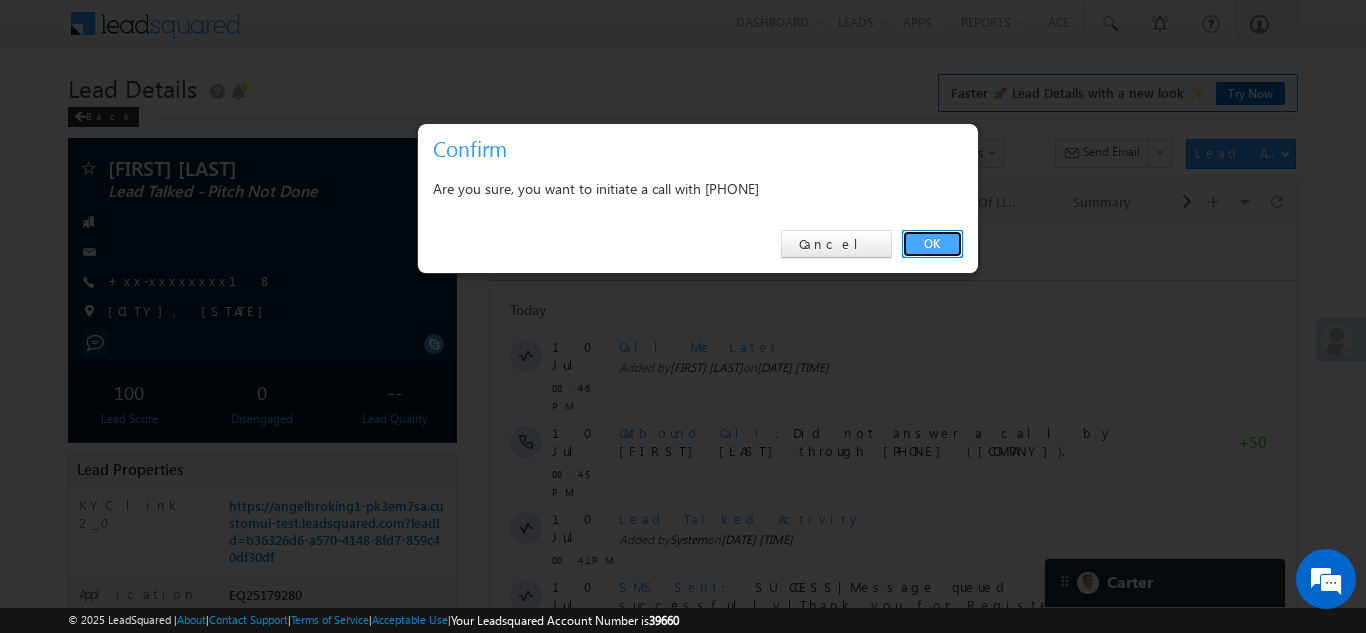 drag, startPoint x: 946, startPoint y: 239, endPoint x: 460, endPoint y: 14, distance: 535.5567 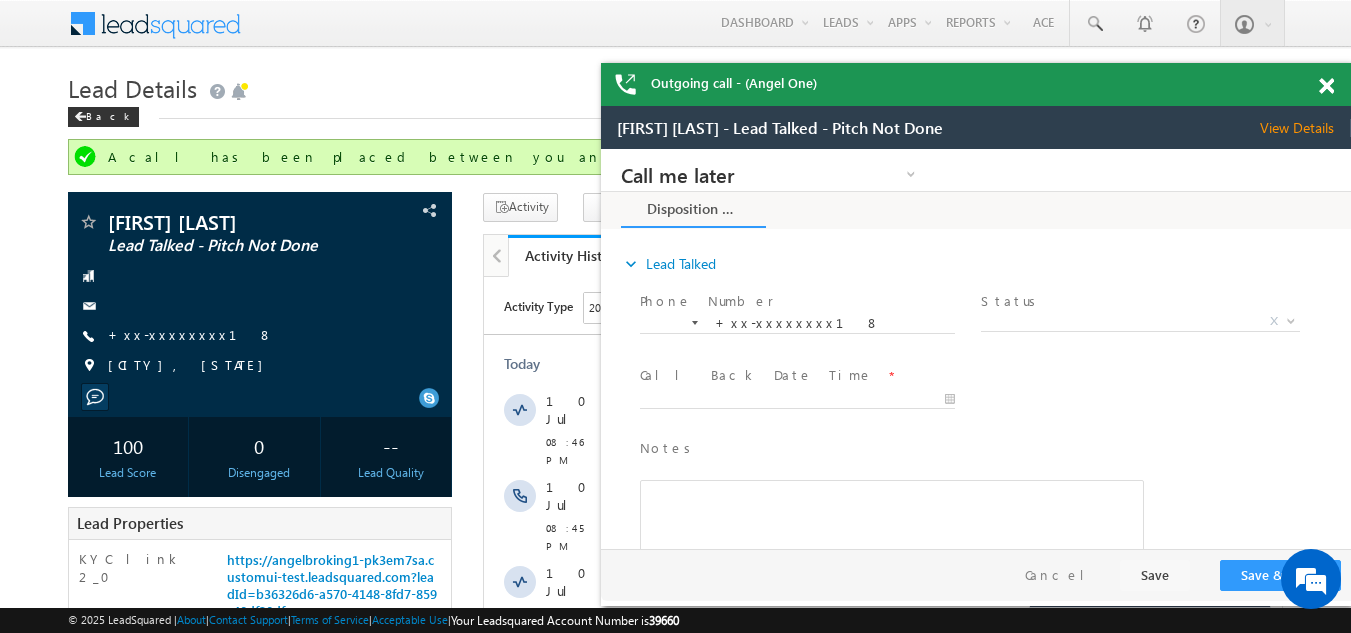 scroll, scrollTop: 0, scrollLeft: 0, axis: both 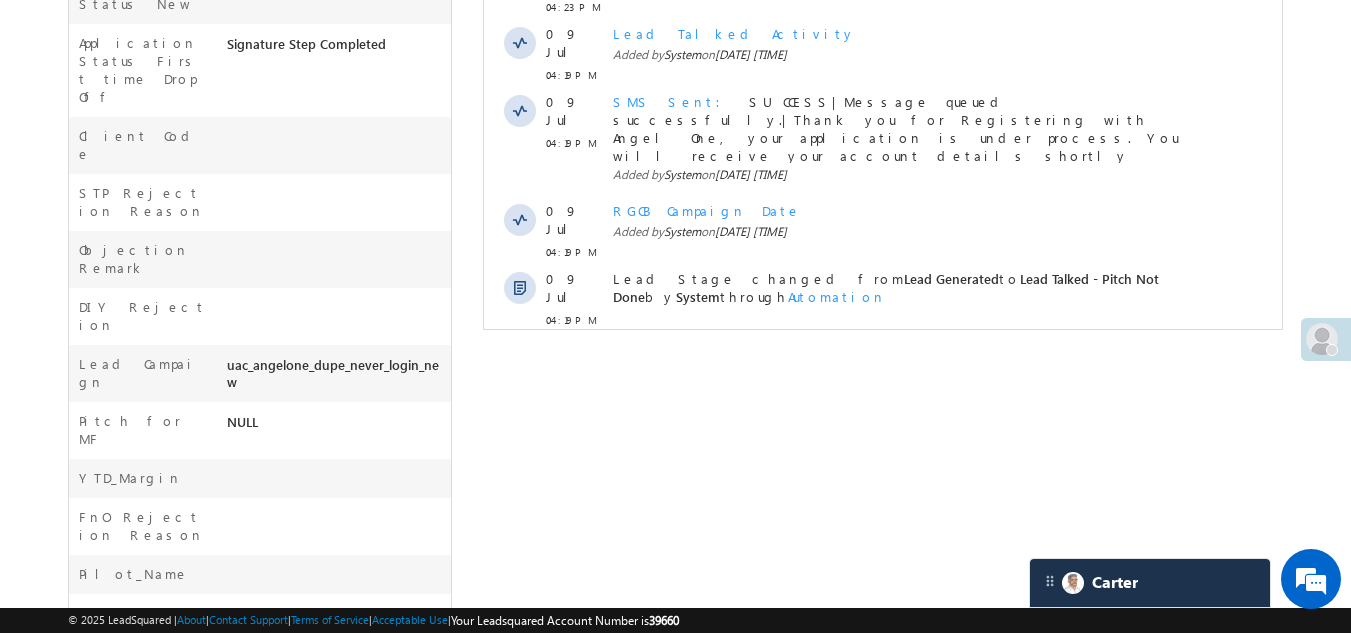 click on "Show More" at bounding box center (883, 364) 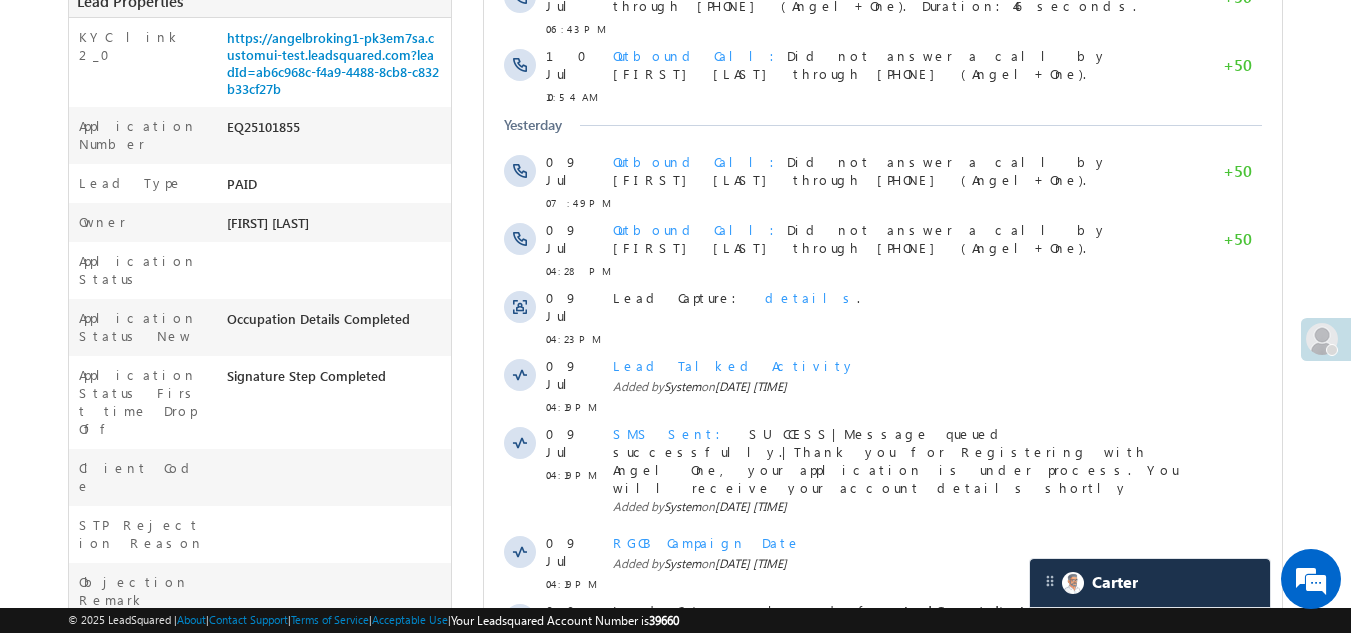 scroll, scrollTop: 200, scrollLeft: 0, axis: vertical 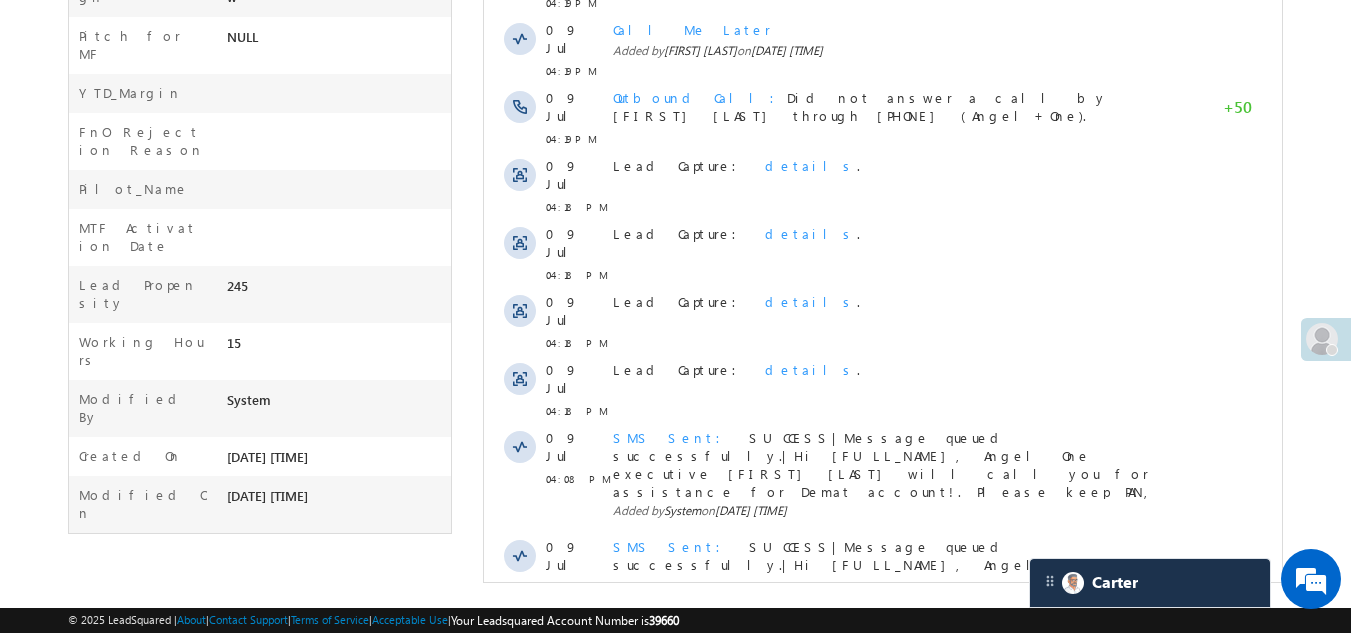 click on "Show More" at bounding box center (883, 741) 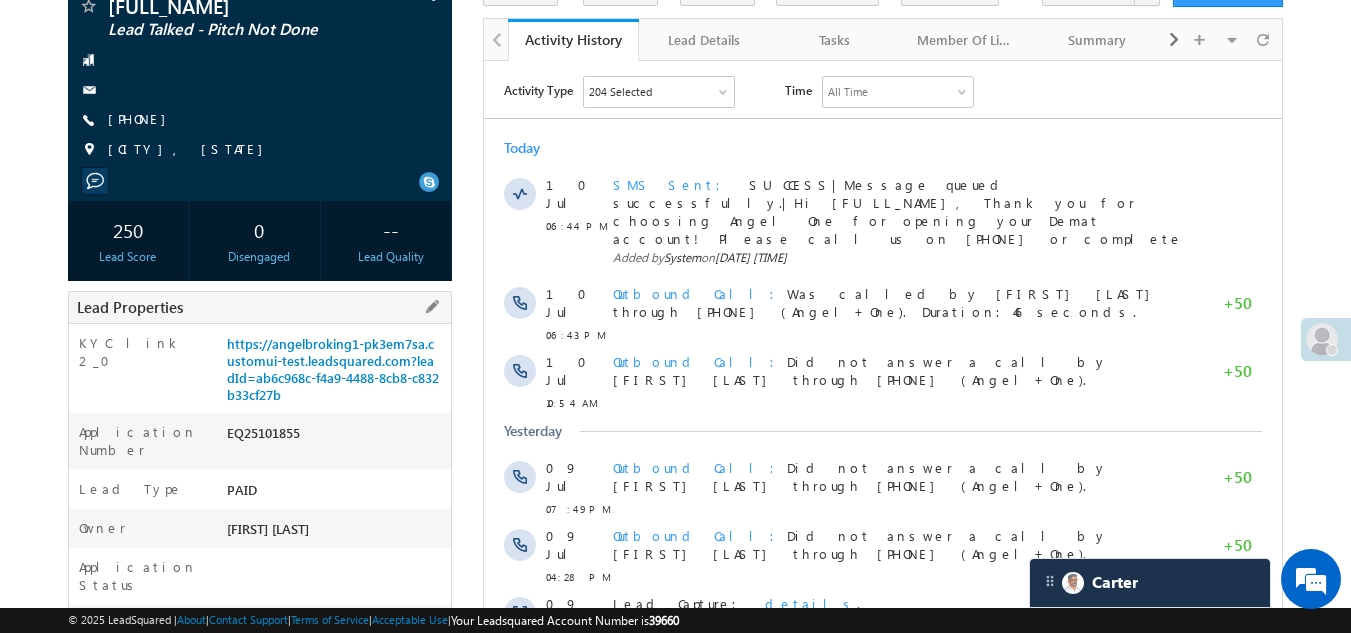 scroll, scrollTop: 0, scrollLeft: 0, axis: both 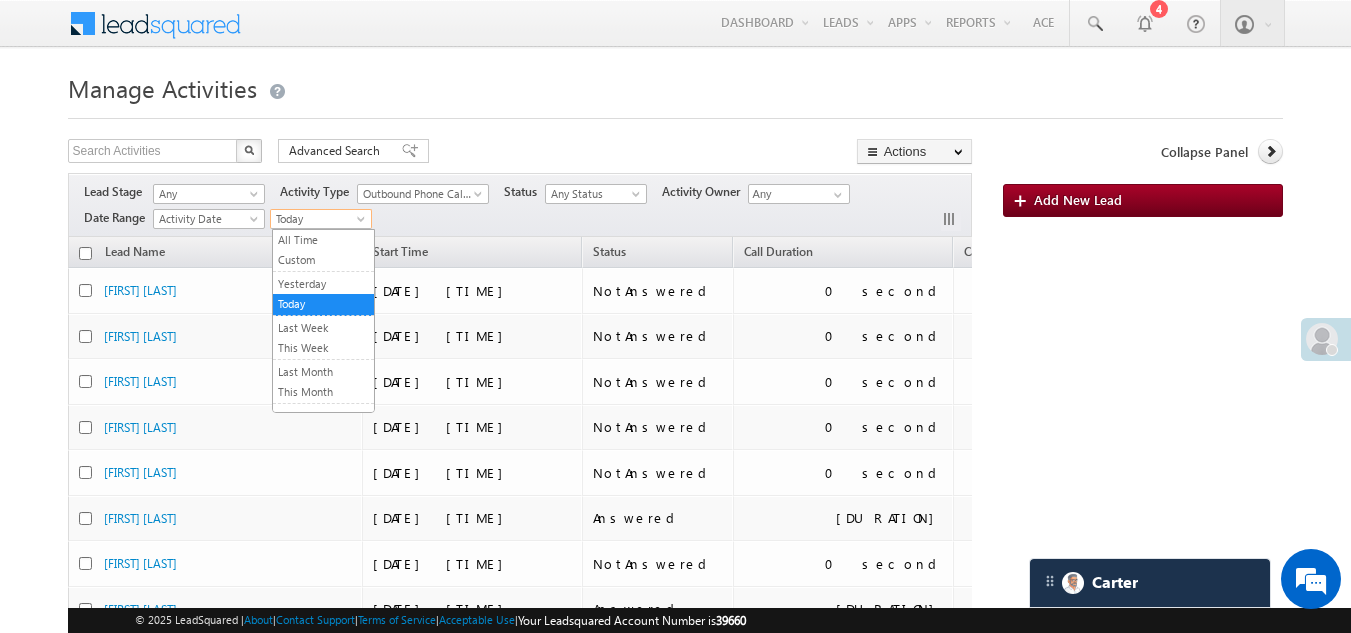 click on "Today" at bounding box center (318, 219) 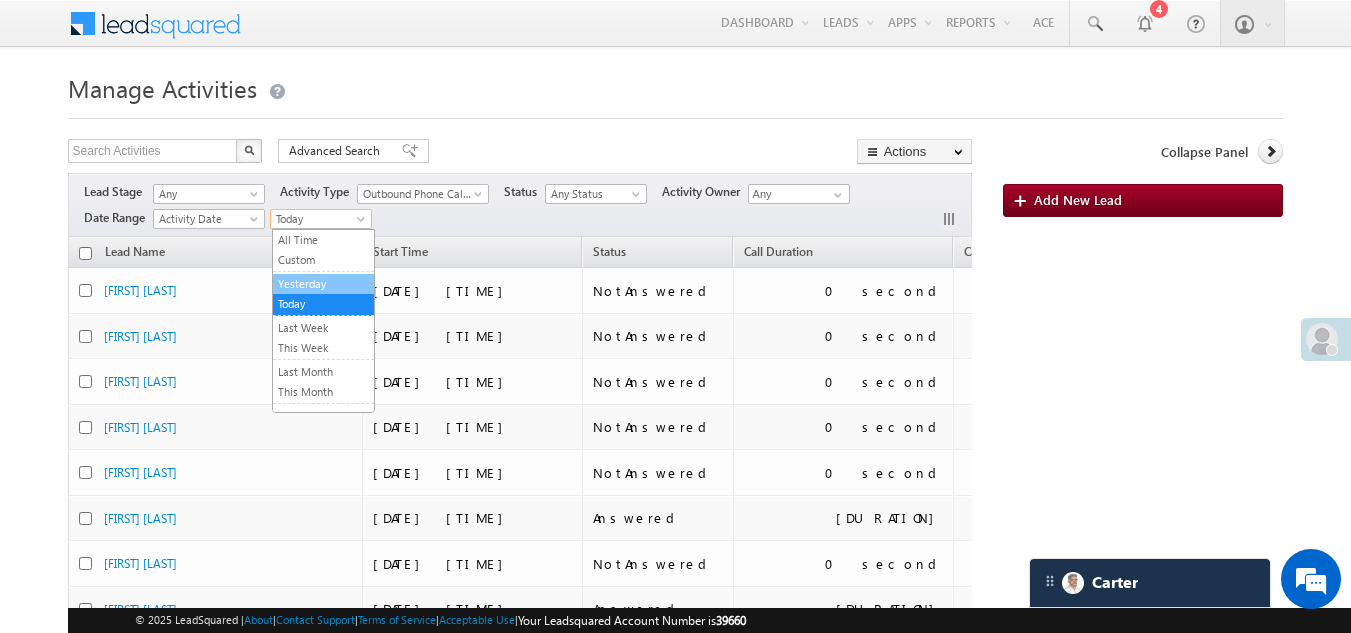 click on "Yesterday" at bounding box center (323, 284) 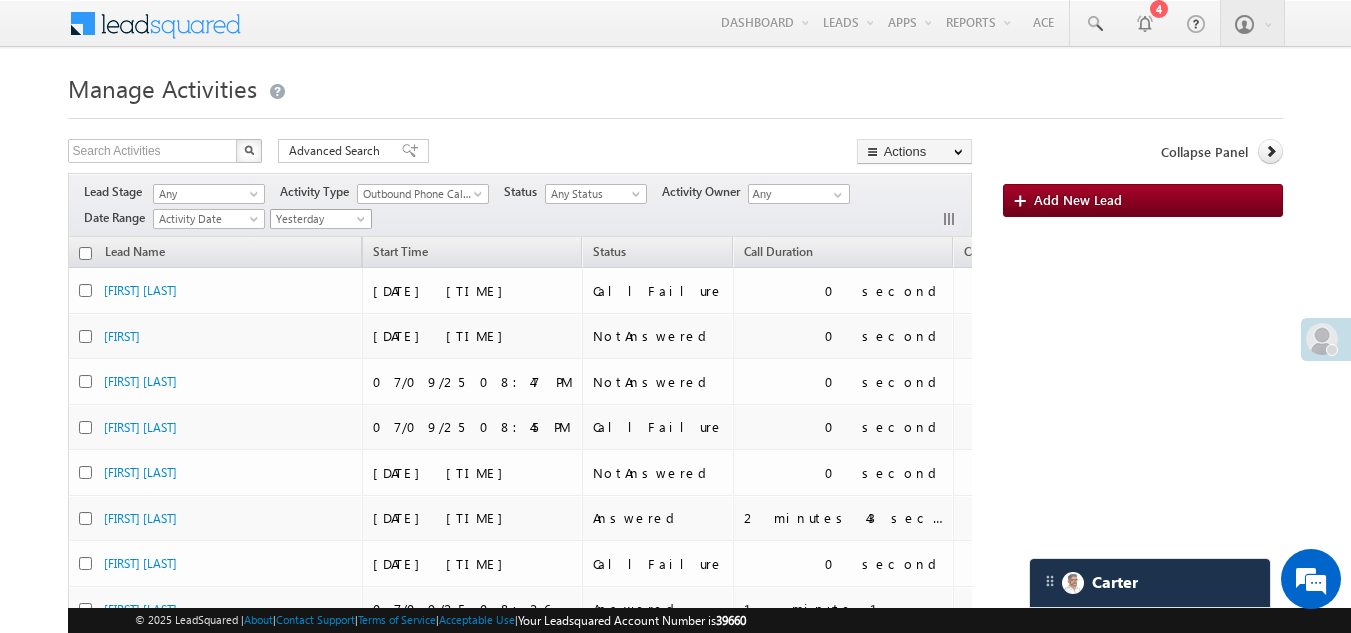 click on "Yesterday" at bounding box center (318, 219) 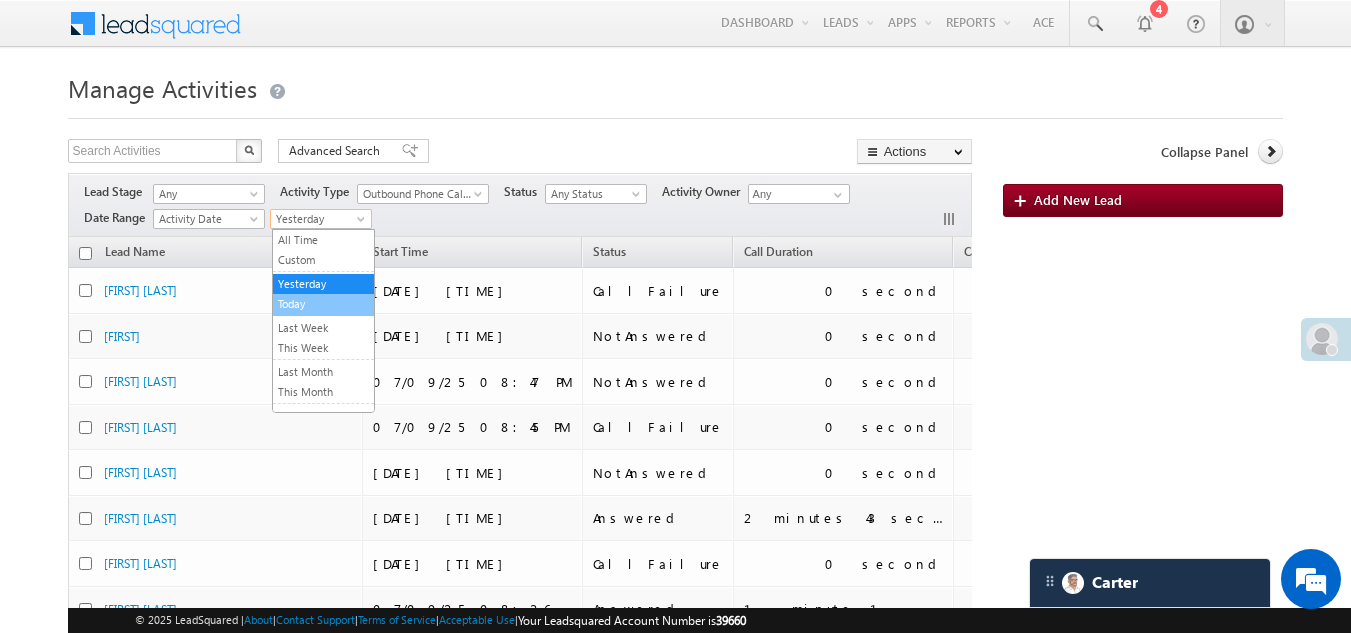 click on "Today" at bounding box center (323, 304) 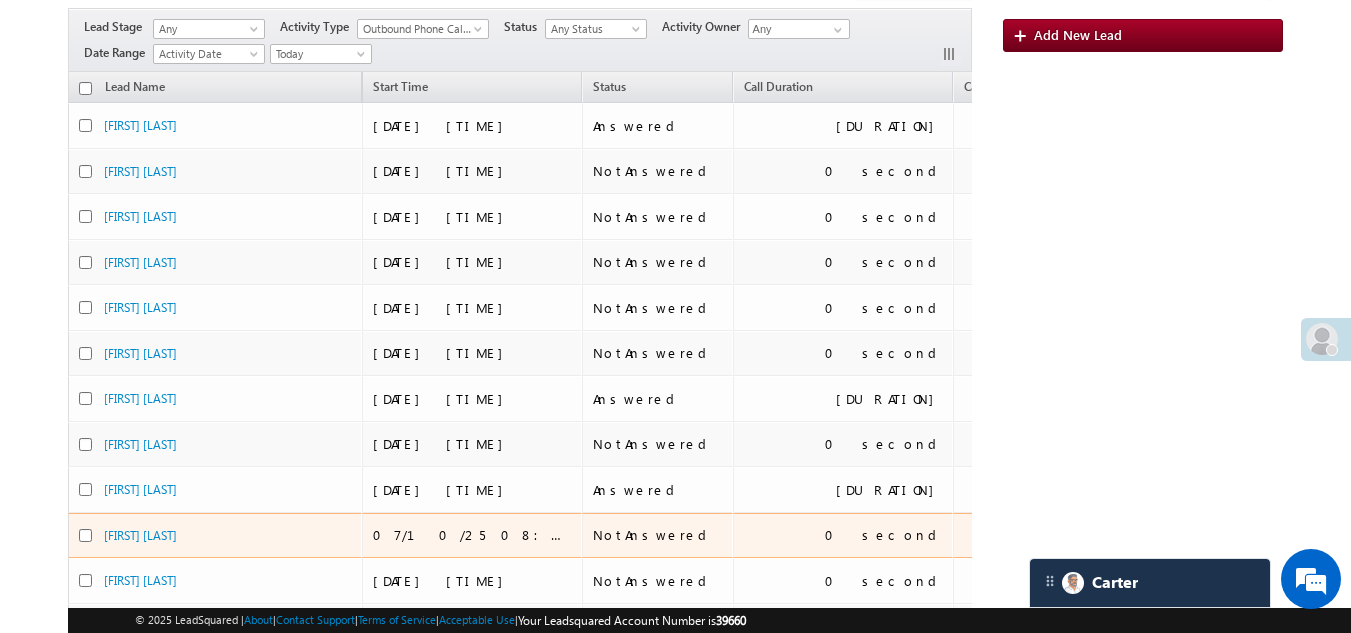 scroll, scrollTop: 0, scrollLeft: 0, axis: both 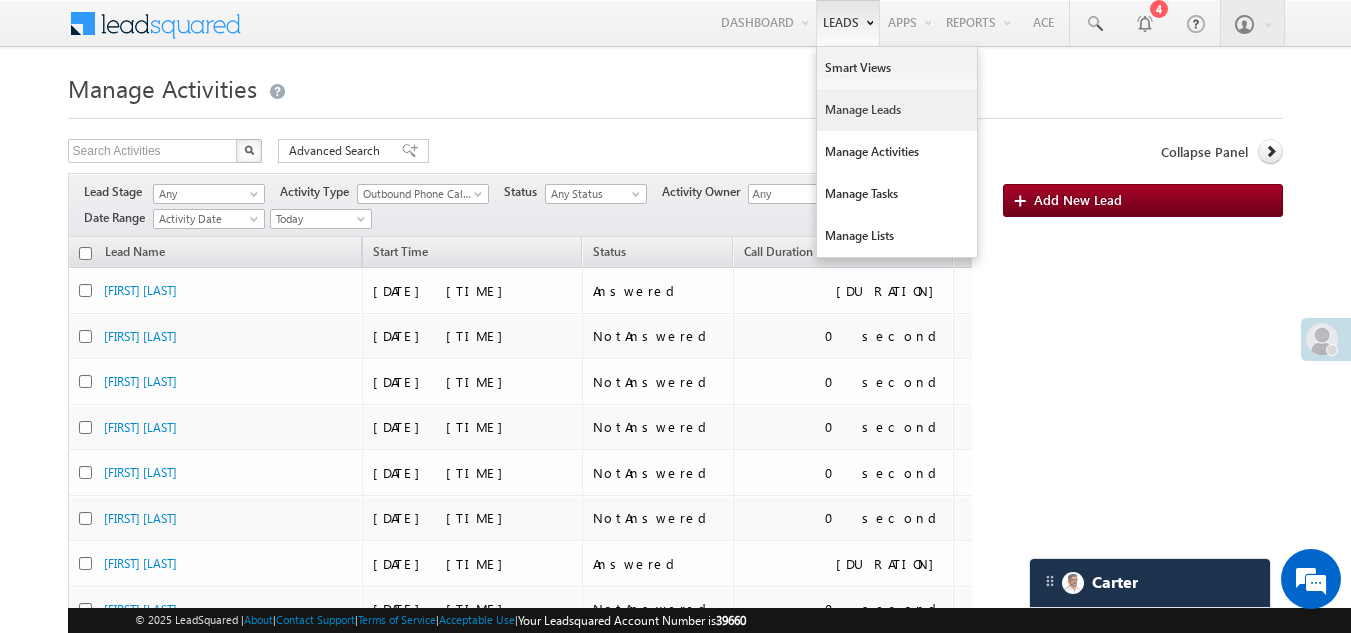 click on "Manage Leads" at bounding box center [897, 110] 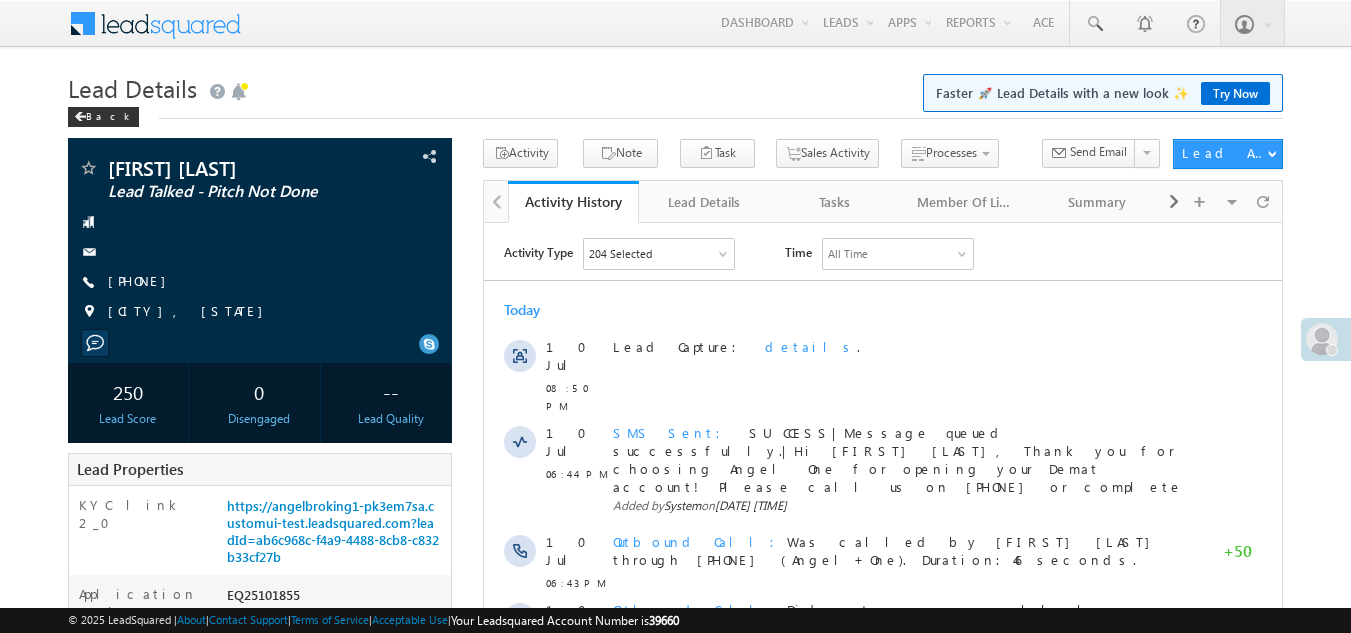scroll, scrollTop: 0, scrollLeft: 0, axis: both 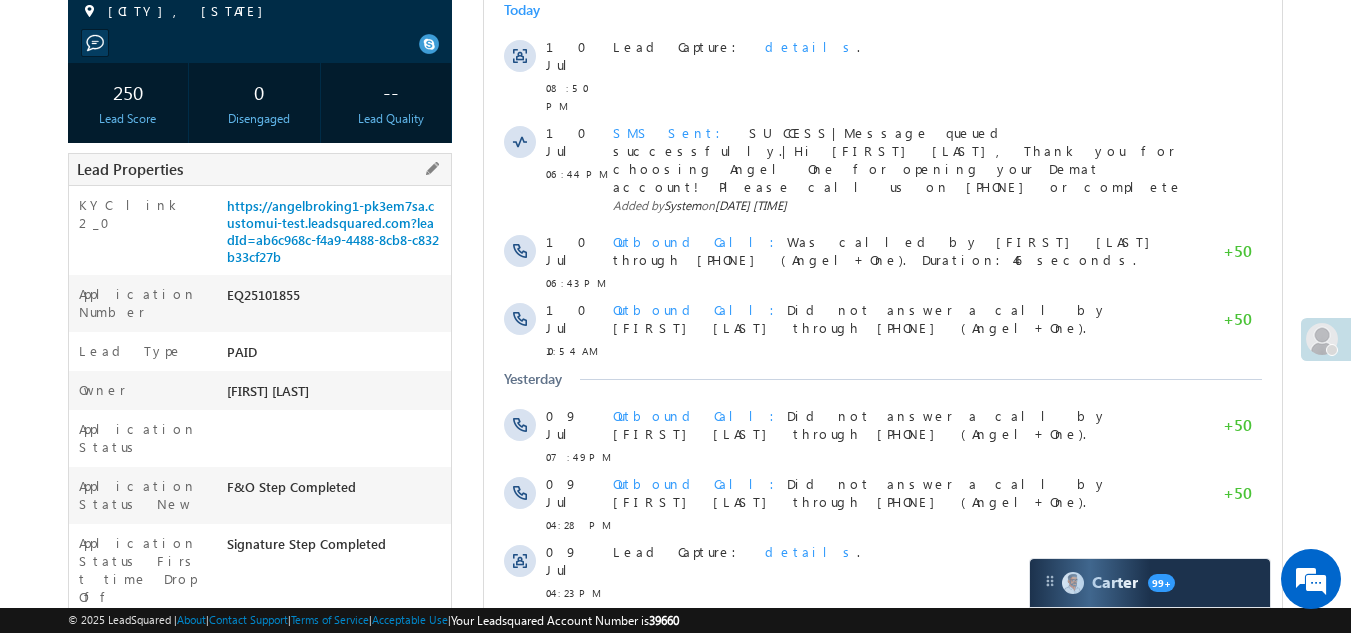 drag, startPoint x: 224, startPoint y: 312, endPoint x: 309, endPoint y: 310, distance: 85.02353 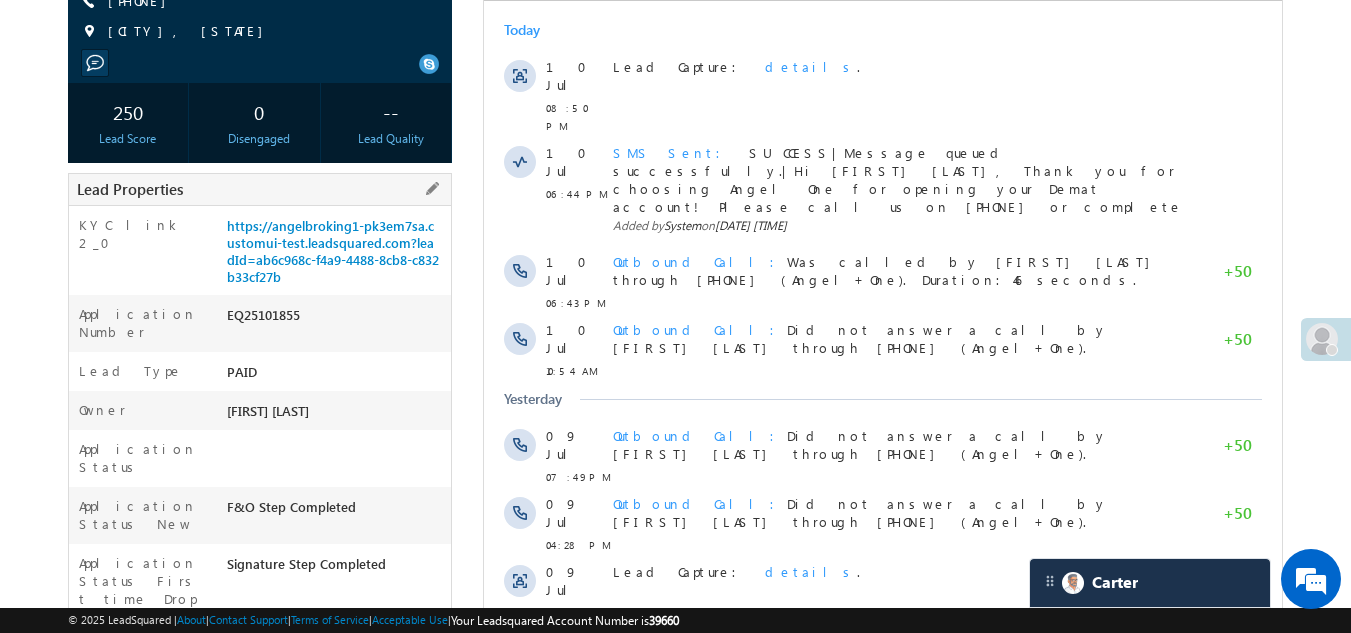 scroll, scrollTop: 300, scrollLeft: 0, axis: vertical 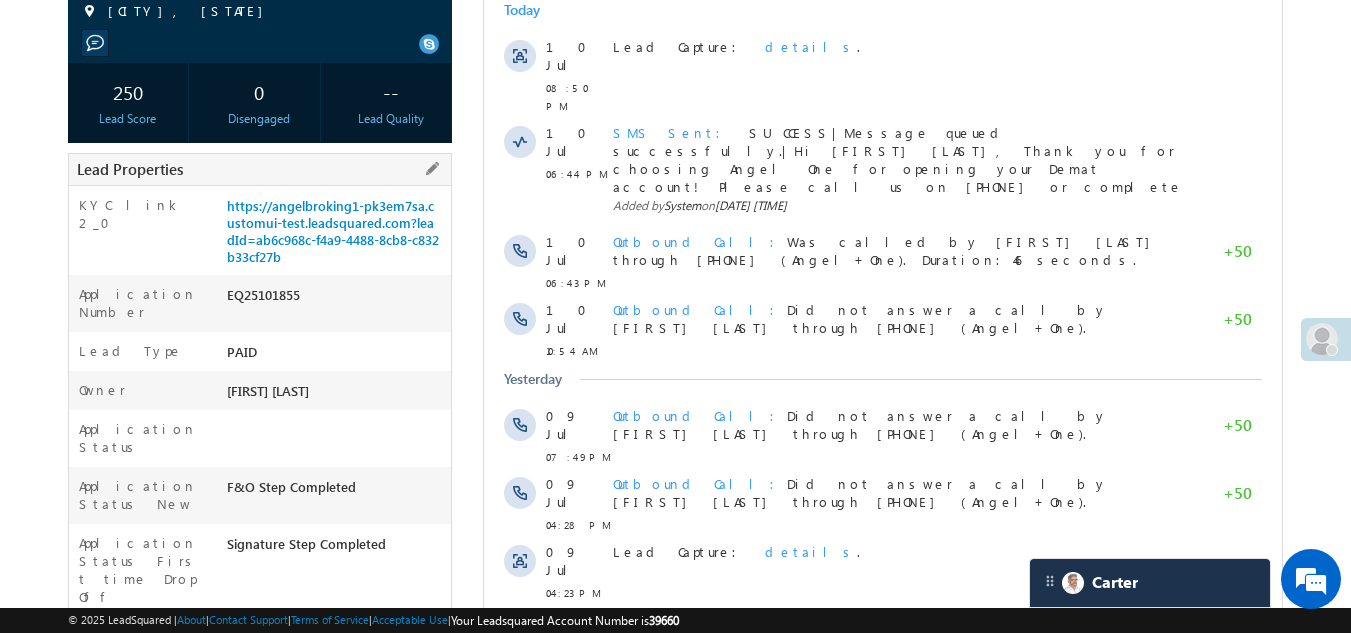 copy on "EQ25101855" 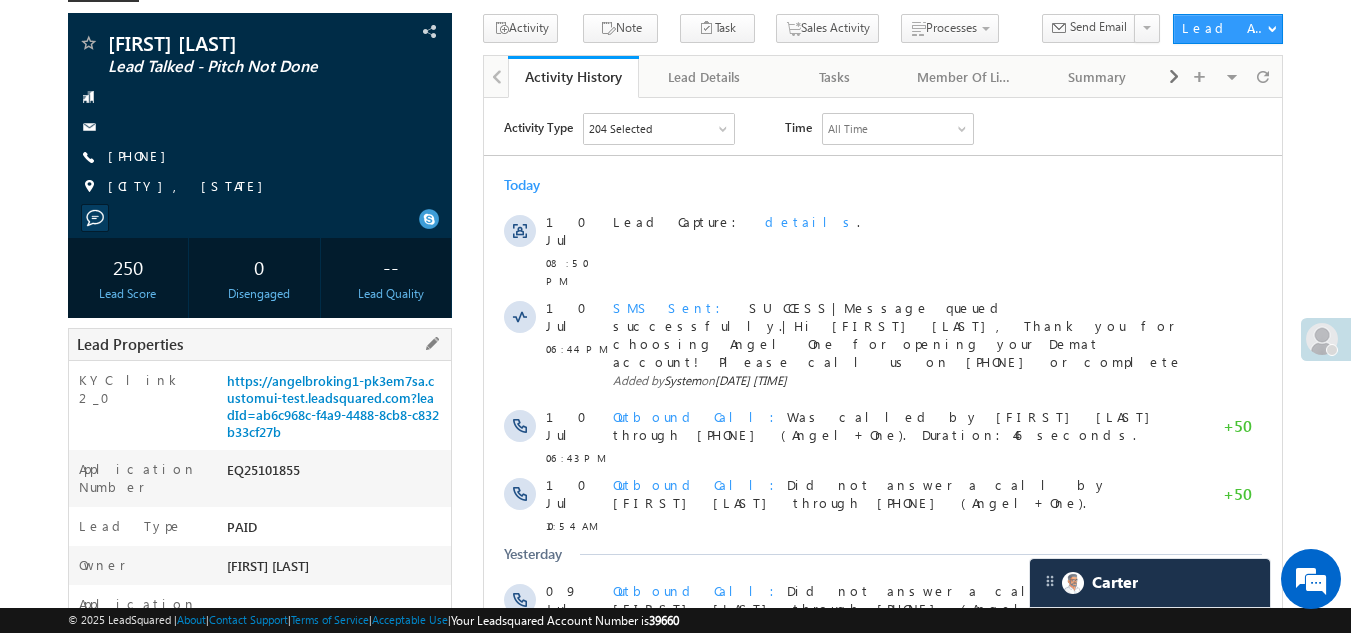 scroll, scrollTop: 0, scrollLeft: 0, axis: both 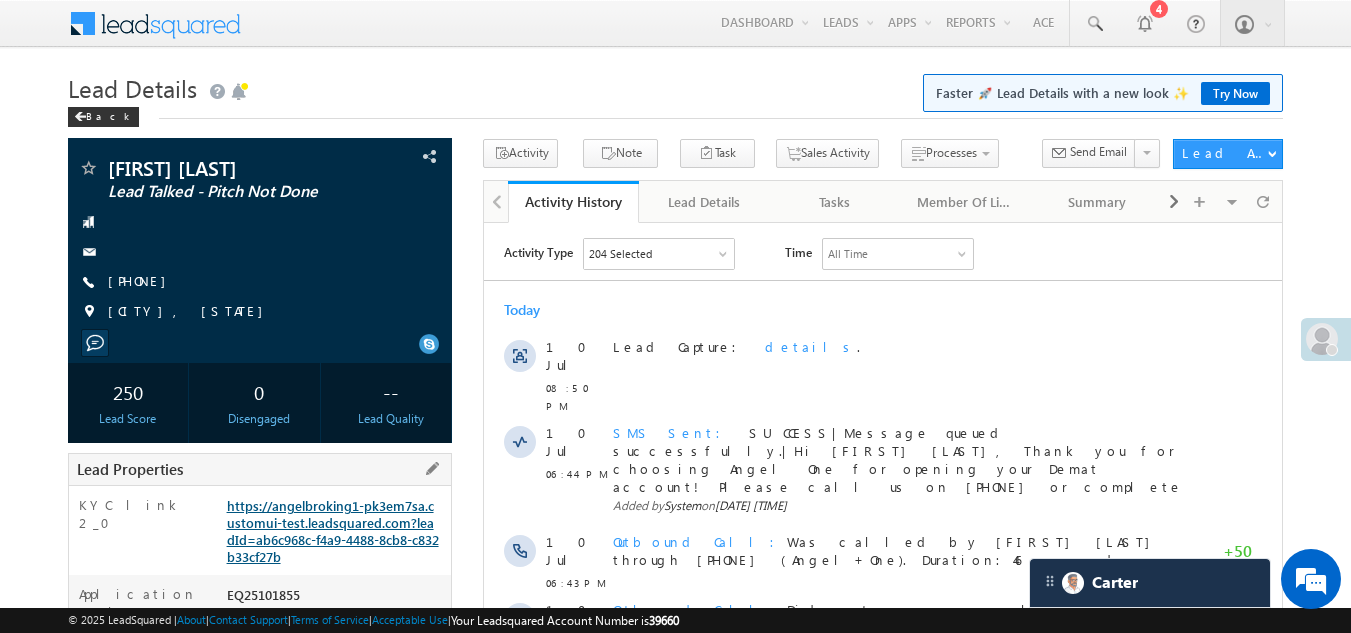 click on "https://angelbroking1-pk3em7sa.customui-test.leadsquared.com?leadId=ab6c968c-f4a9-4488-8cb8-c832b33cf27b" at bounding box center [333, 531] 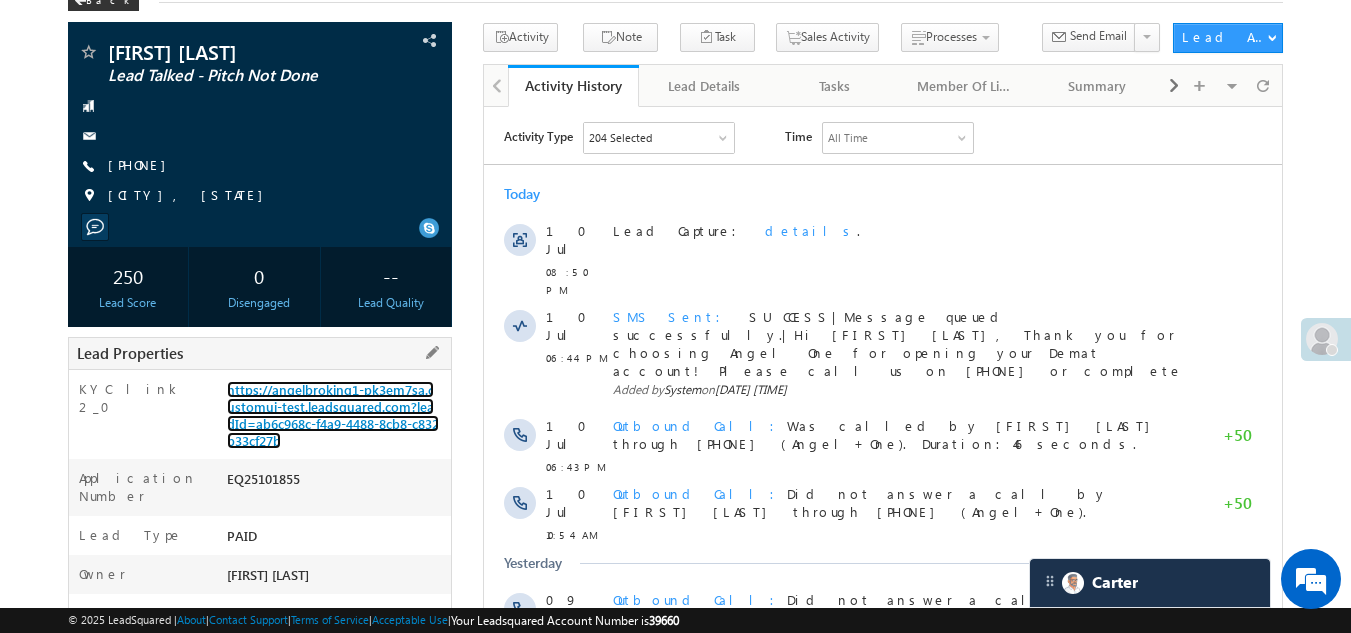 scroll, scrollTop: 300, scrollLeft: 0, axis: vertical 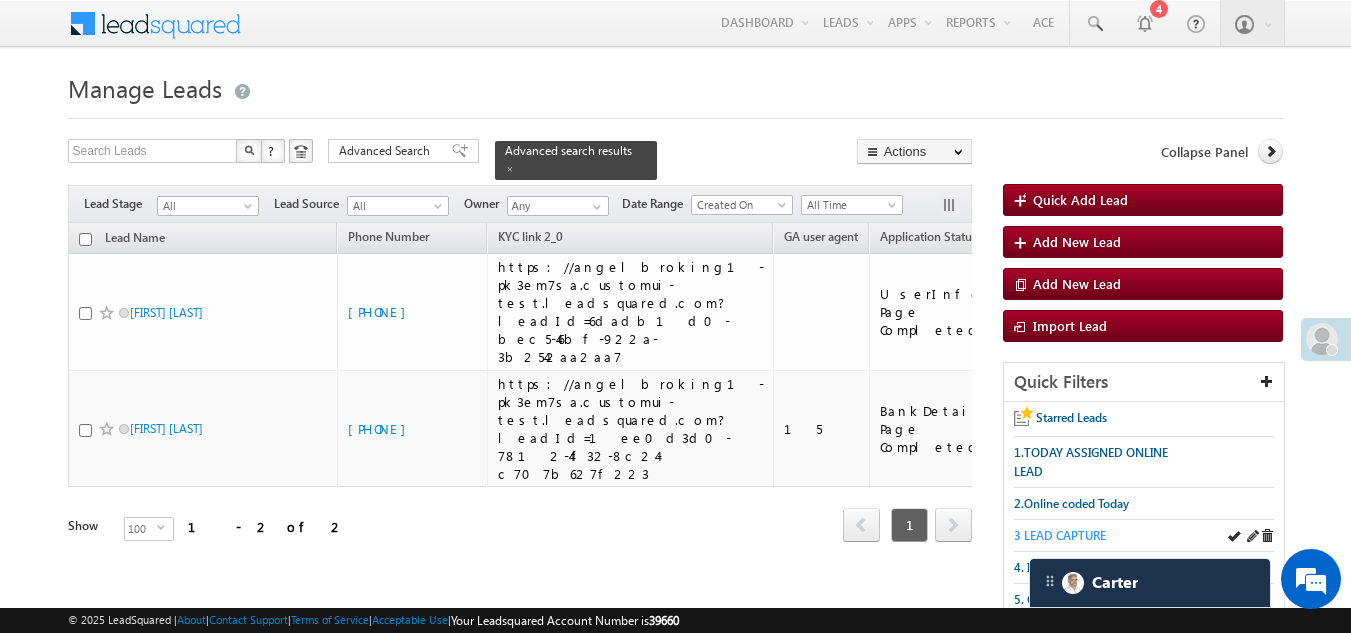 click on "3 LEAD CAPTURE" at bounding box center (1060, 535) 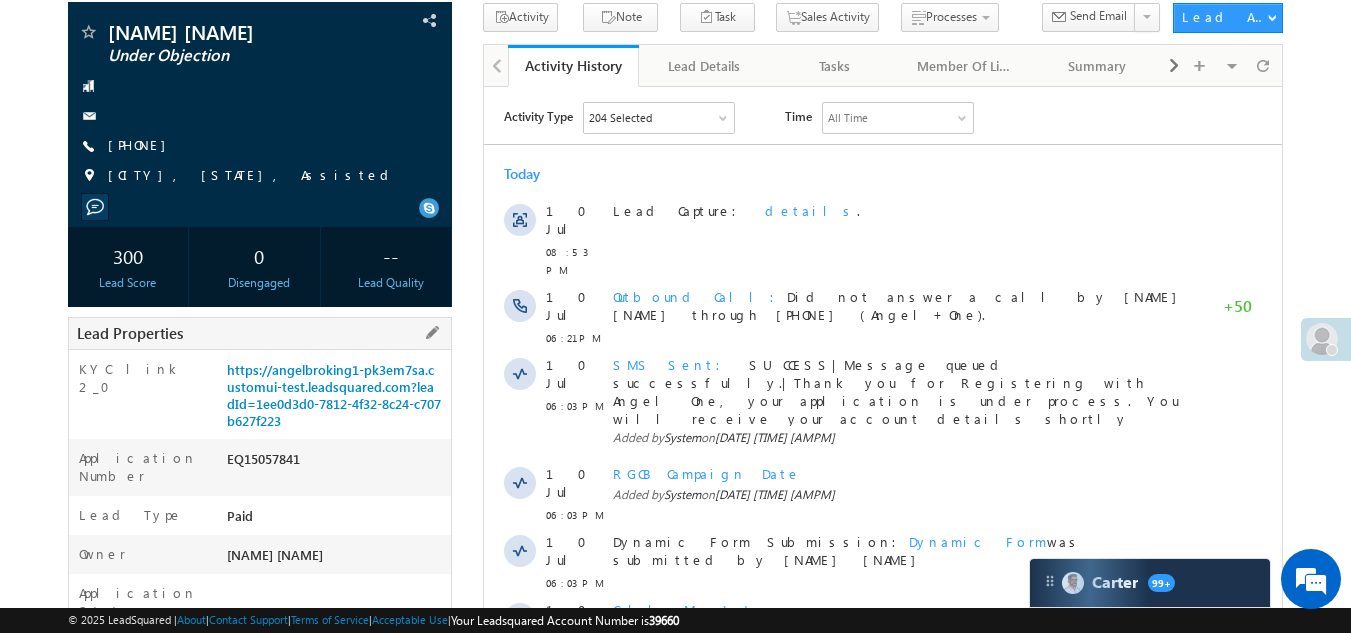 scroll, scrollTop: 100, scrollLeft: 0, axis: vertical 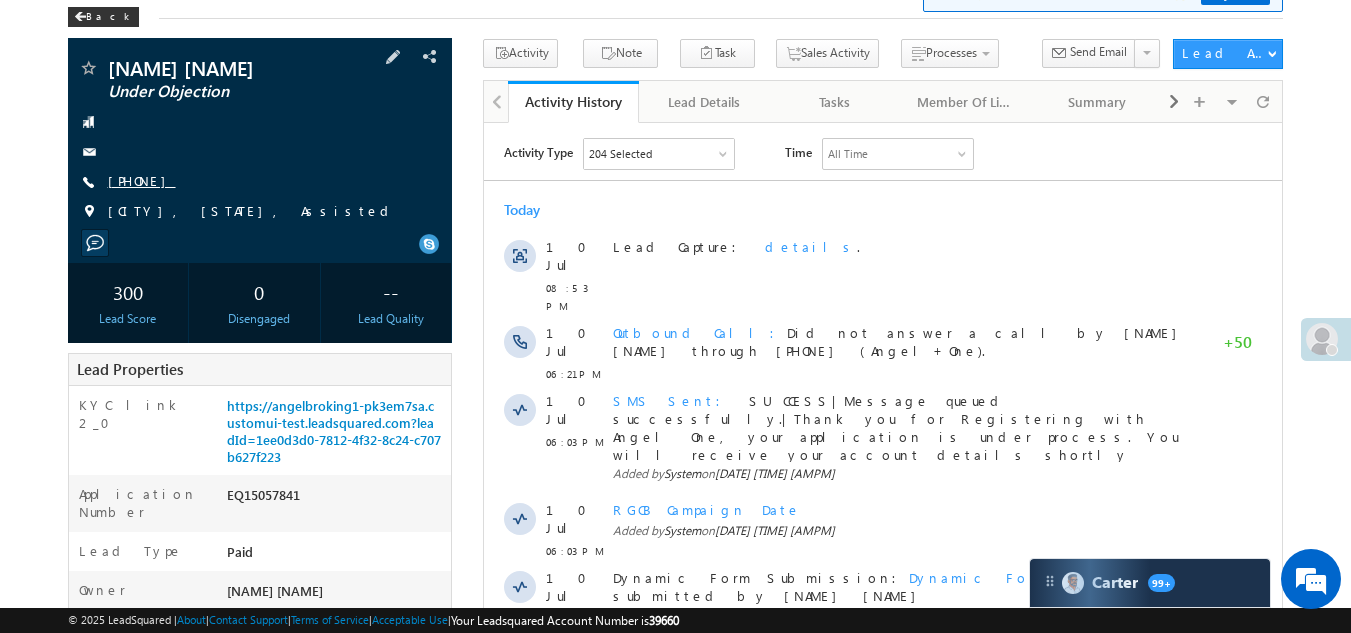 click on "[PHONE]" at bounding box center (142, 180) 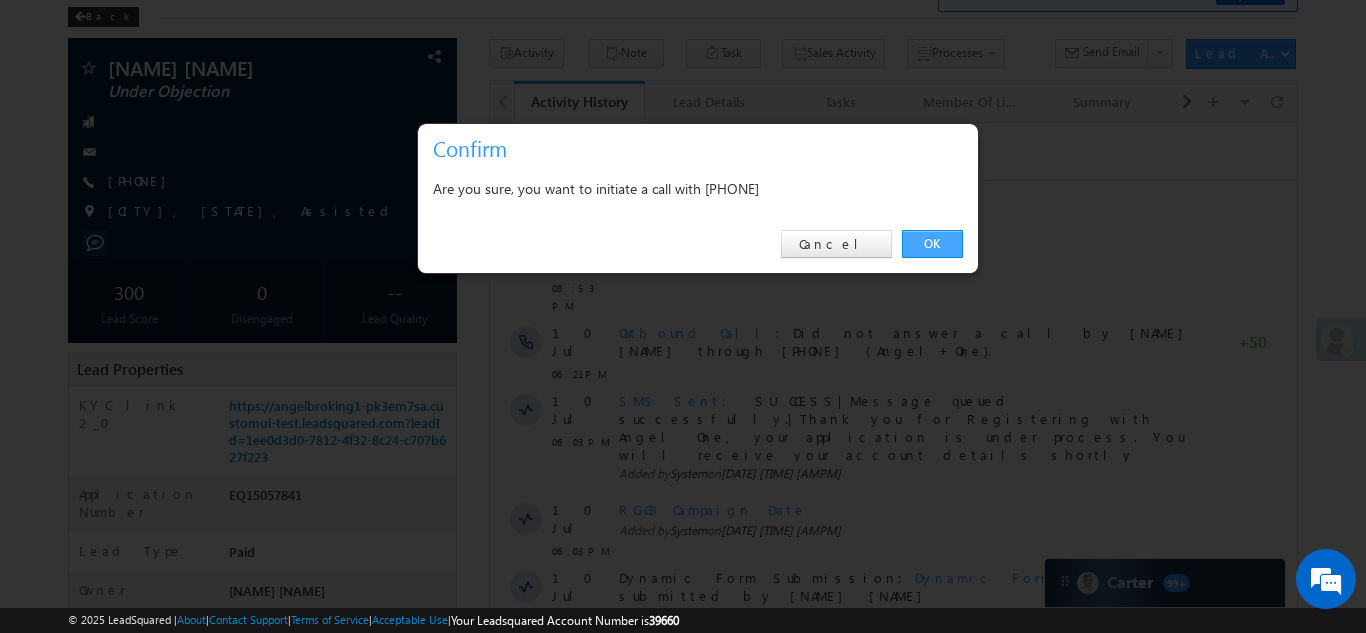 click on "OK" at bounding box center (932, 244) 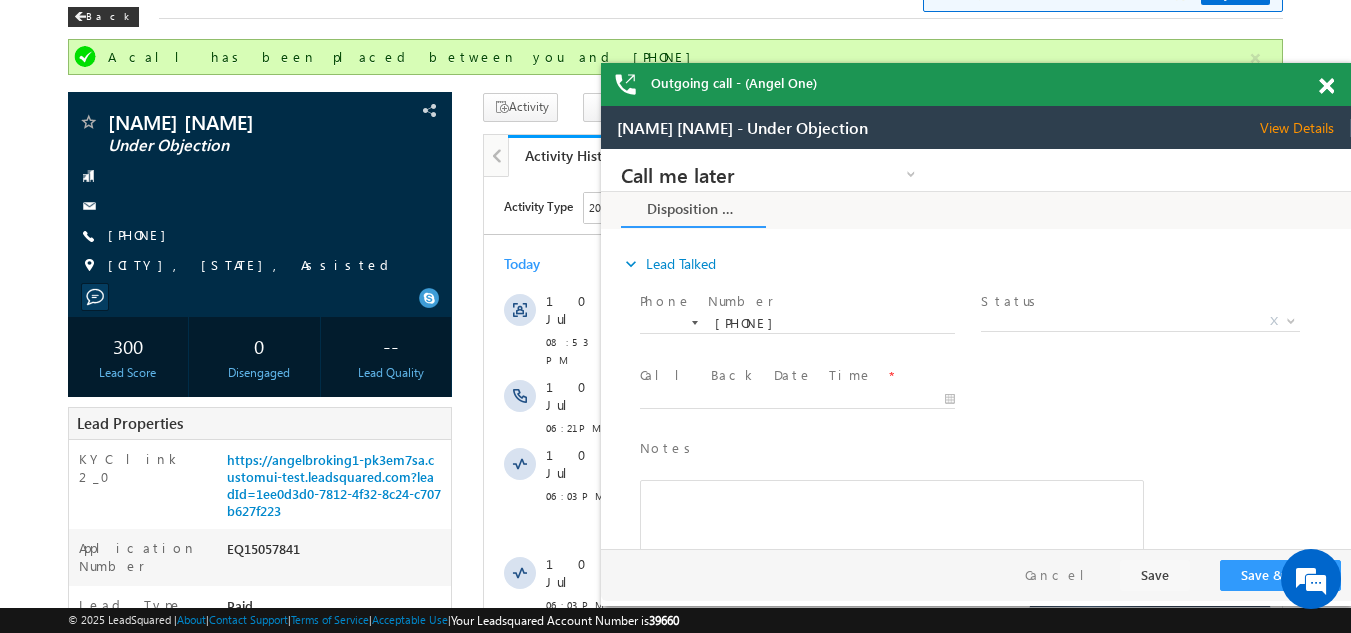 scroll, scrollTop: 0, scrollLeft: 0, axis: both 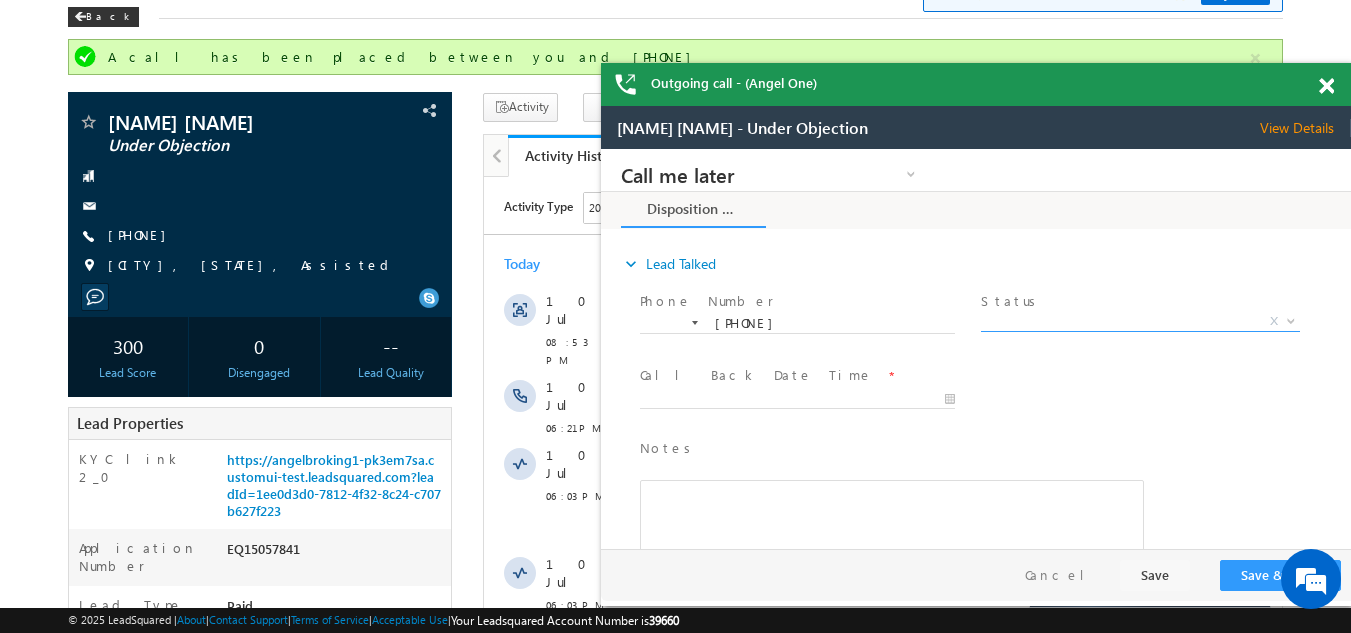 click on "X" at bounding box center (1140, 322) 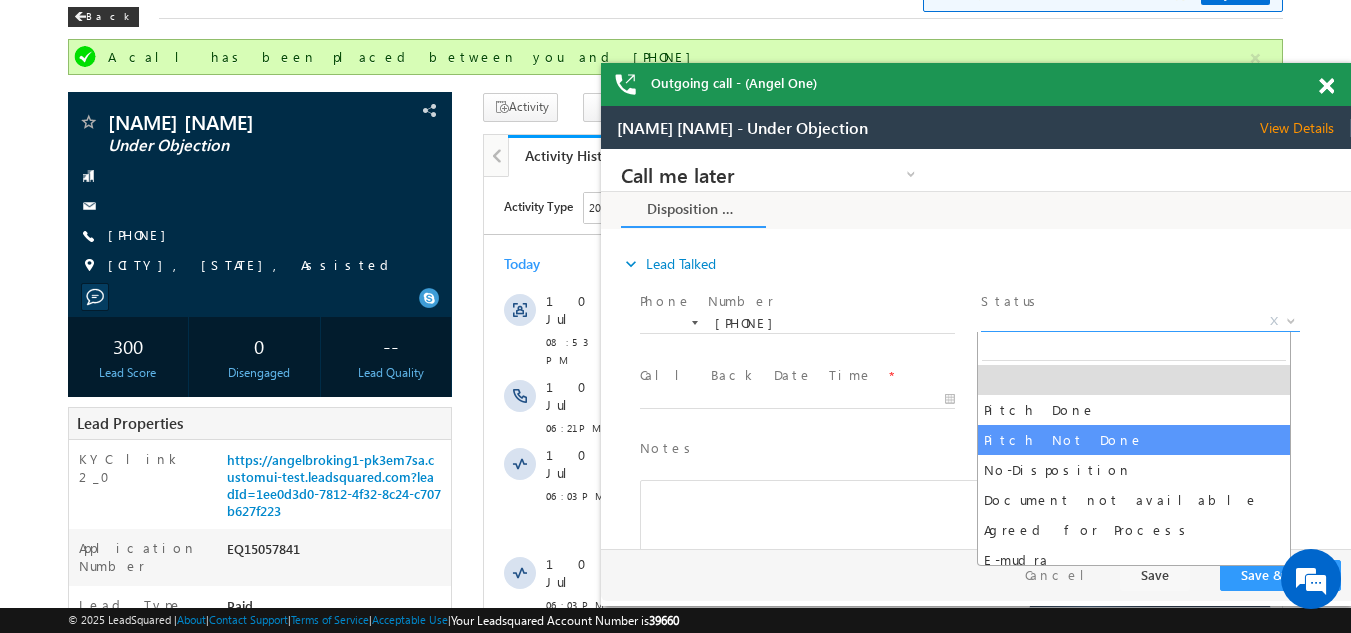 select on "Pitch Not Done" 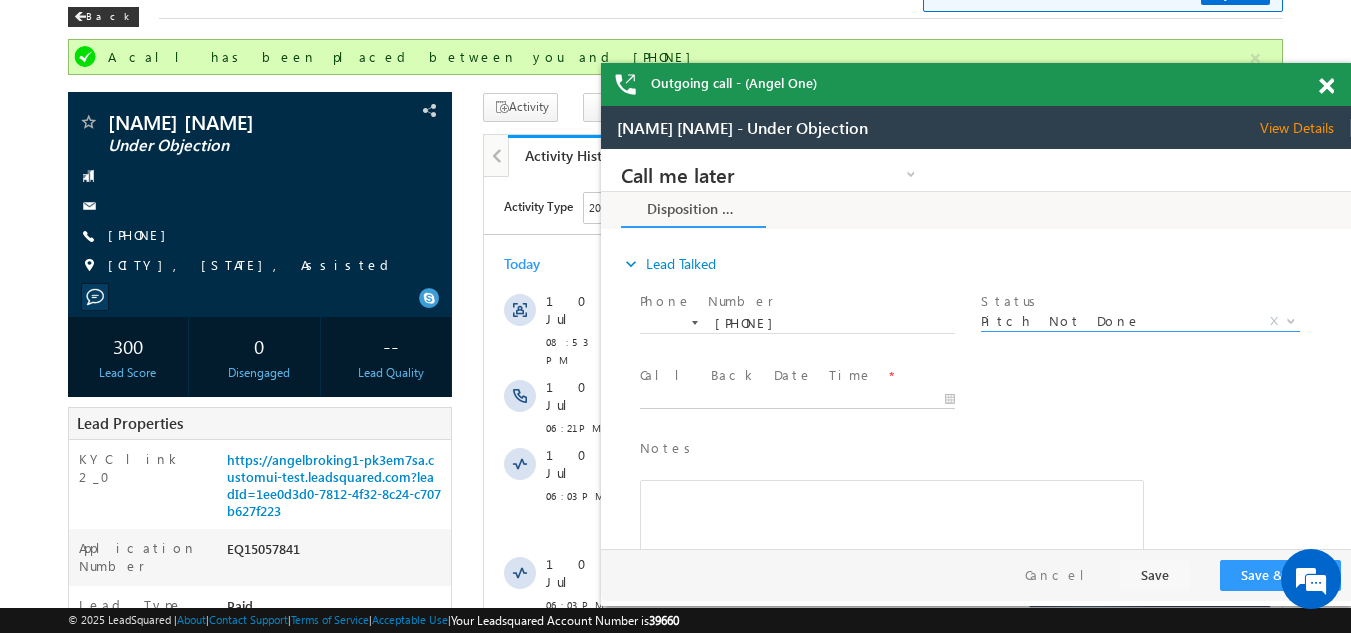 type on "07/10/25 8:59 PM" 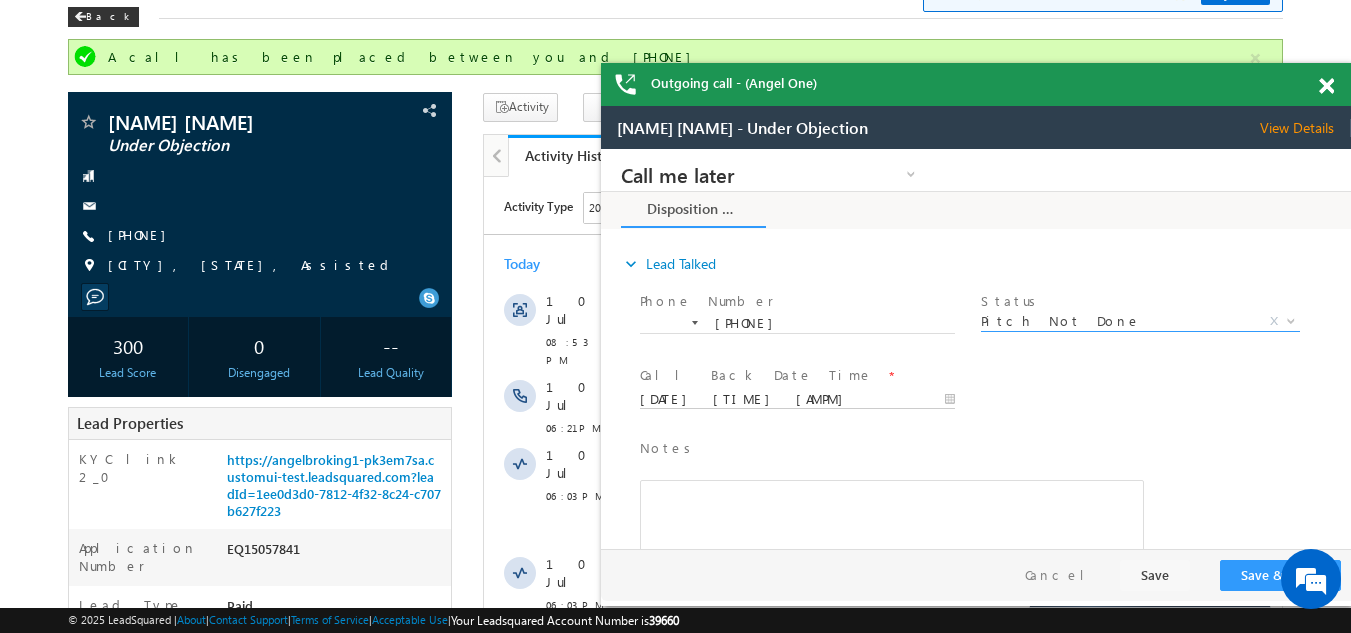 click on "07/10/25 8:59 PM" at bounding box center (797, 400) 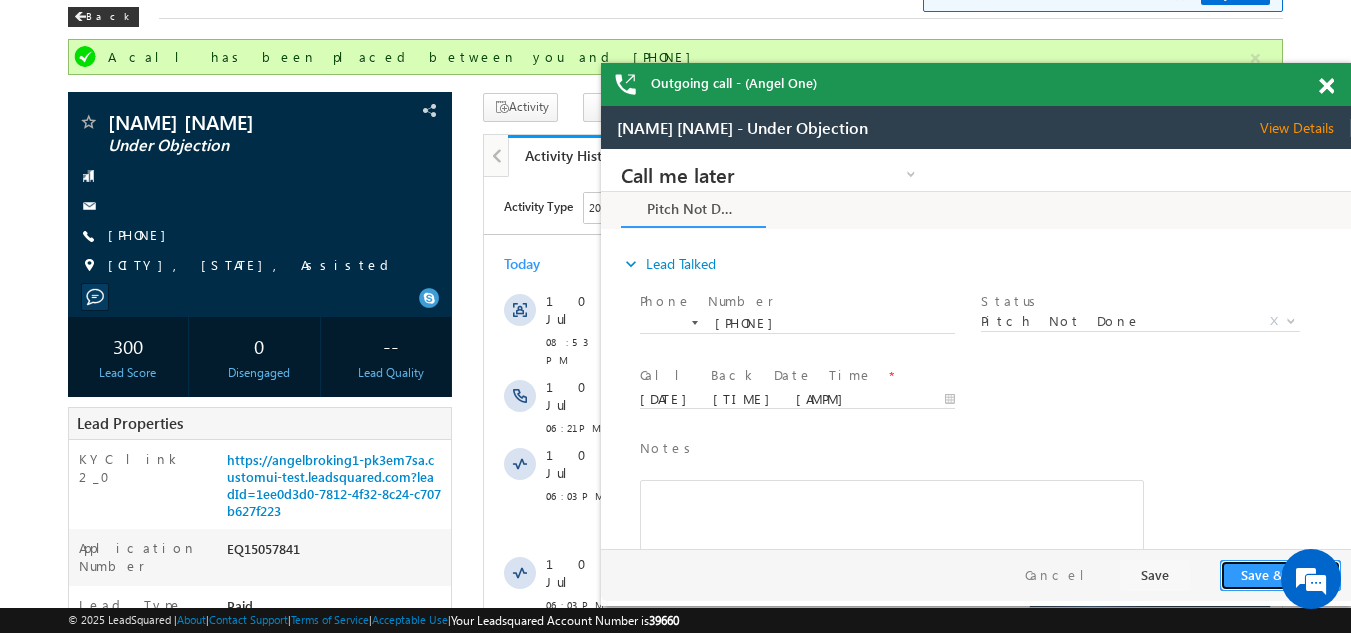 click on "Save & Close" at bounding box center (1280, 575) 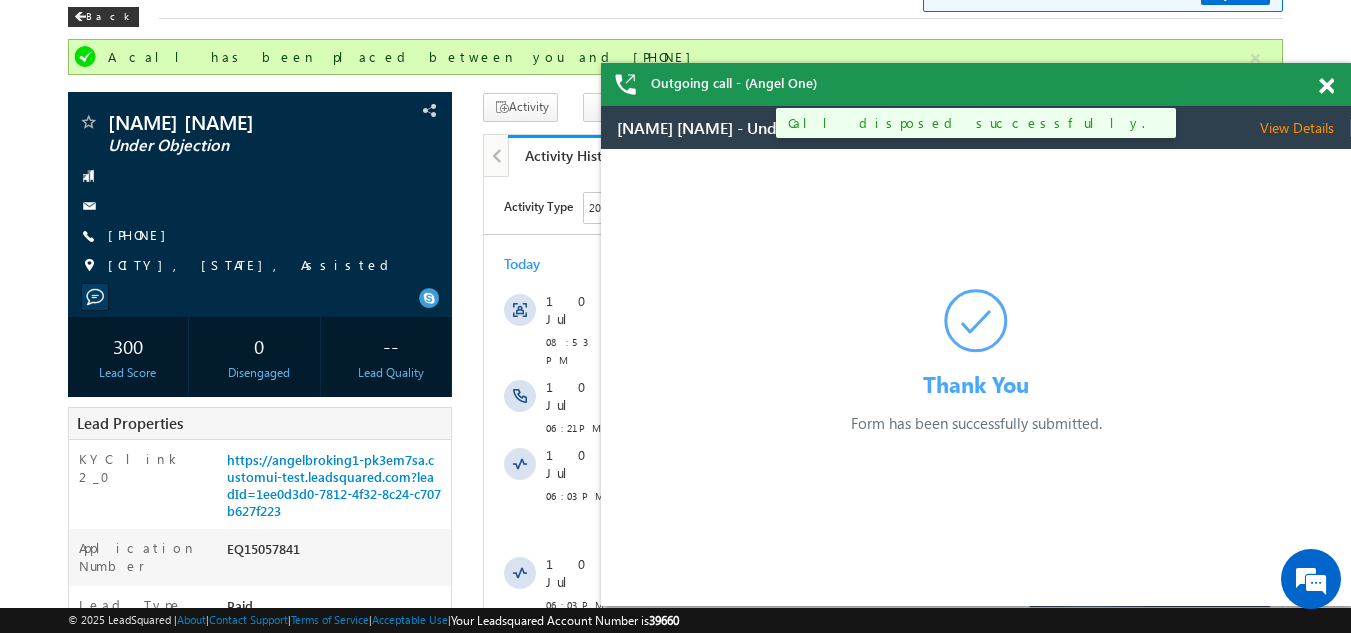 click at bounding box center [1326, 86] 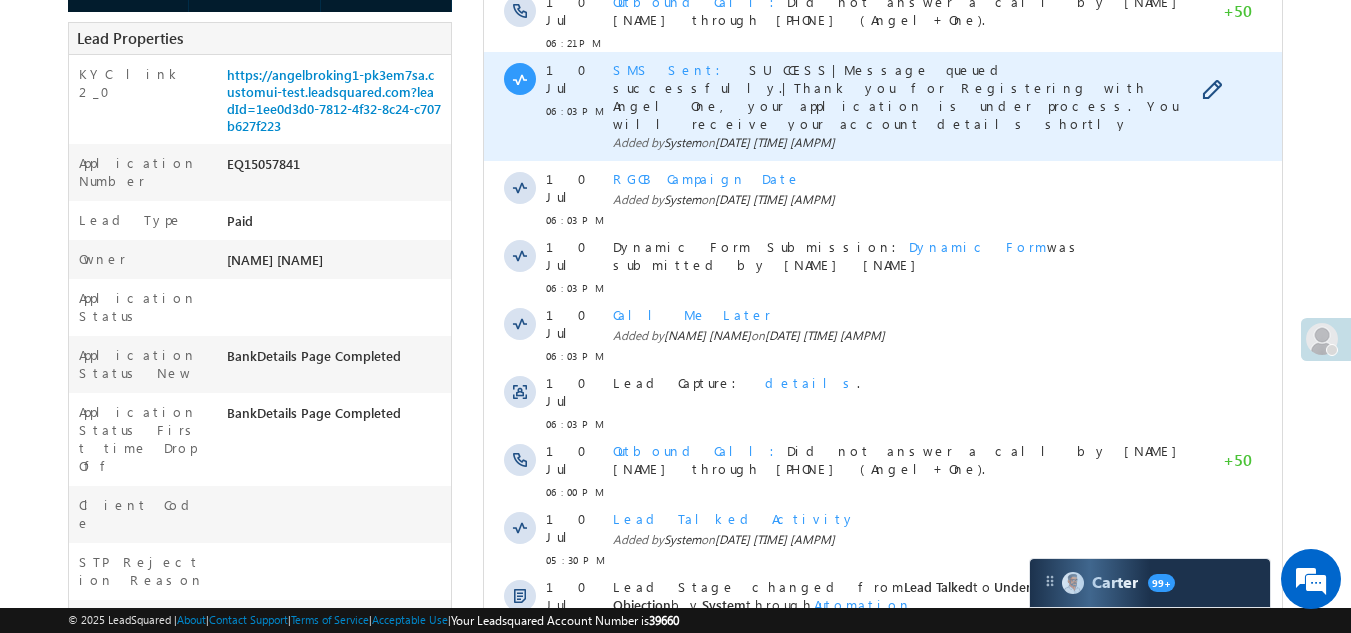 scroll, scrollTop: 500, scrollLeft: 0, axis: vertical 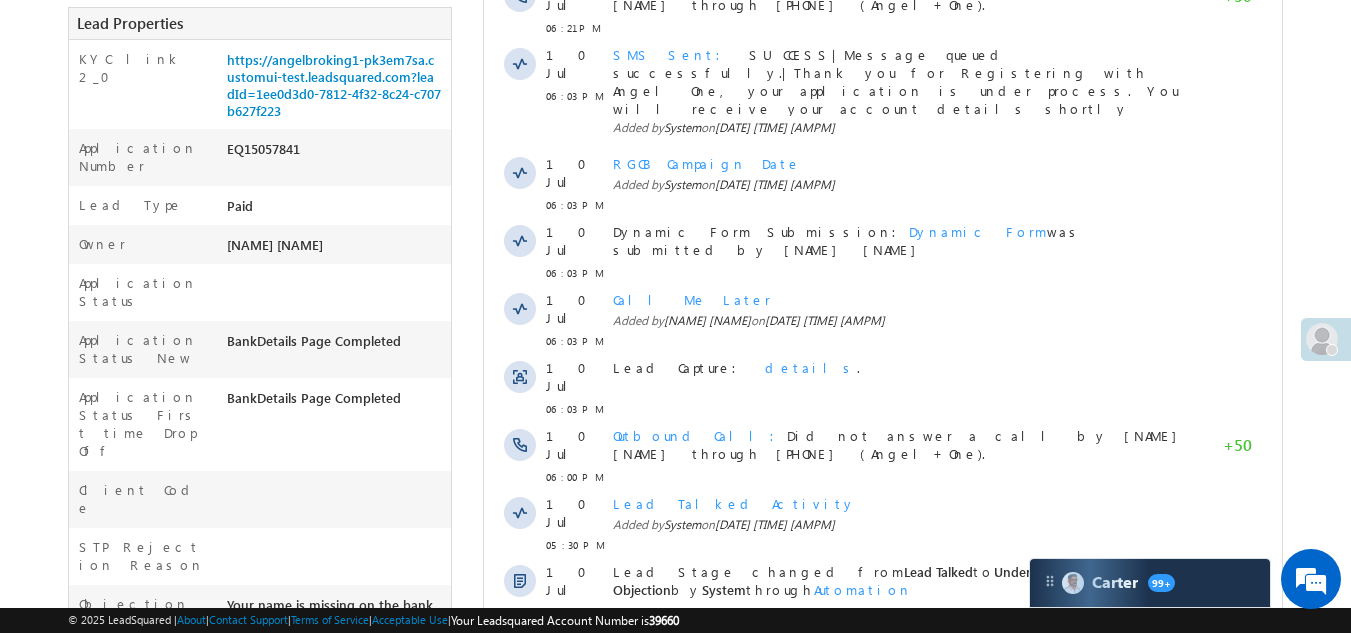 click on "Show More" at bounding box center (883, 657) 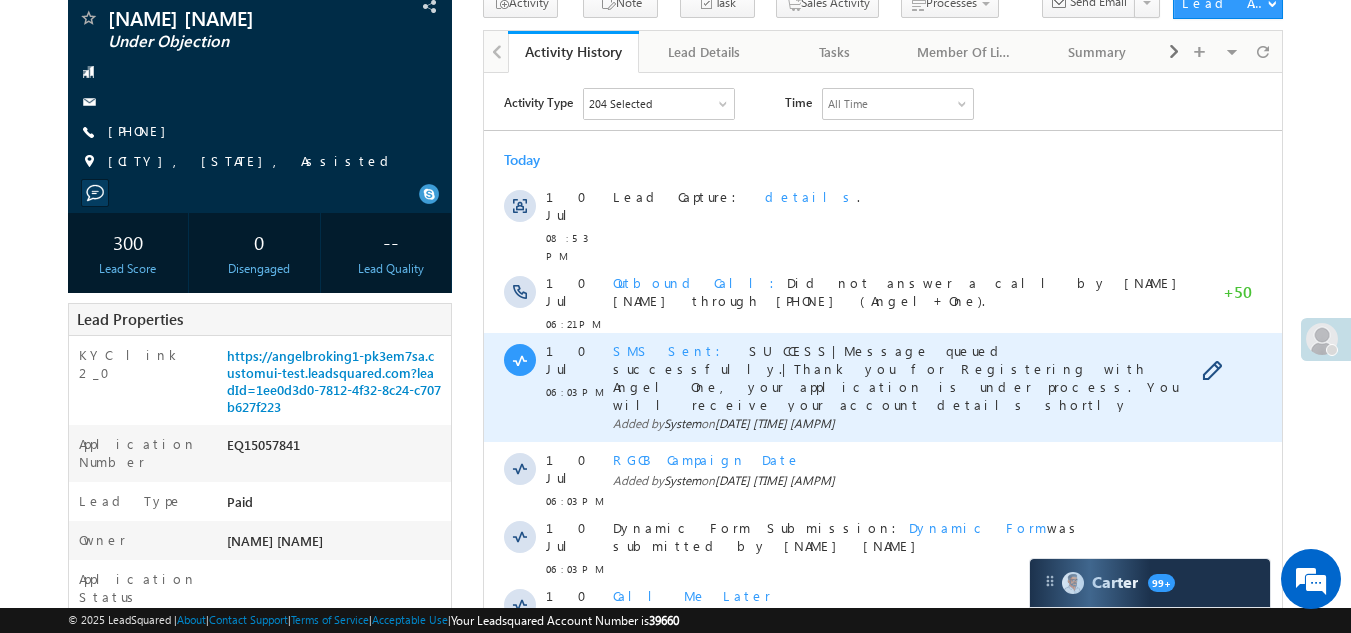 scroll, scrollTop: 0, scrollLeft: 0, axis: both 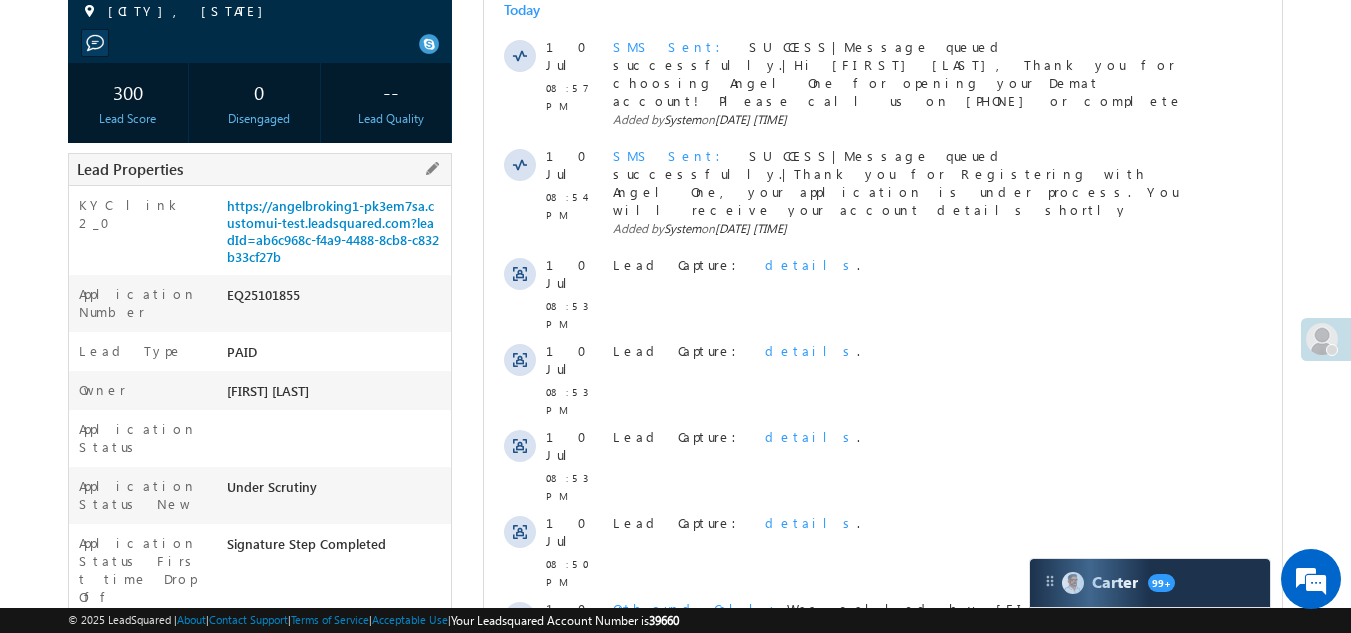drag, startPoint x: 226, startPoint y: 465, endPoint x: 318, endPoint y: 467, distance: 92.021736 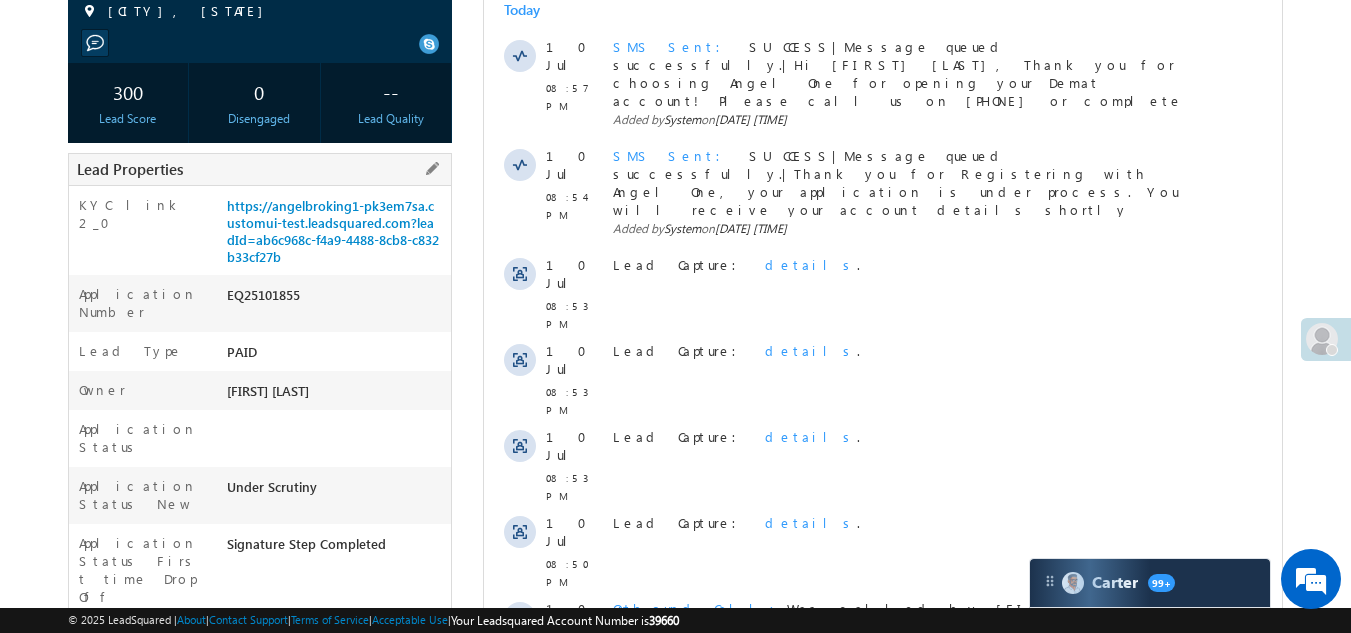 click on "Under Scrutiny" at bounding box center (337, 491) 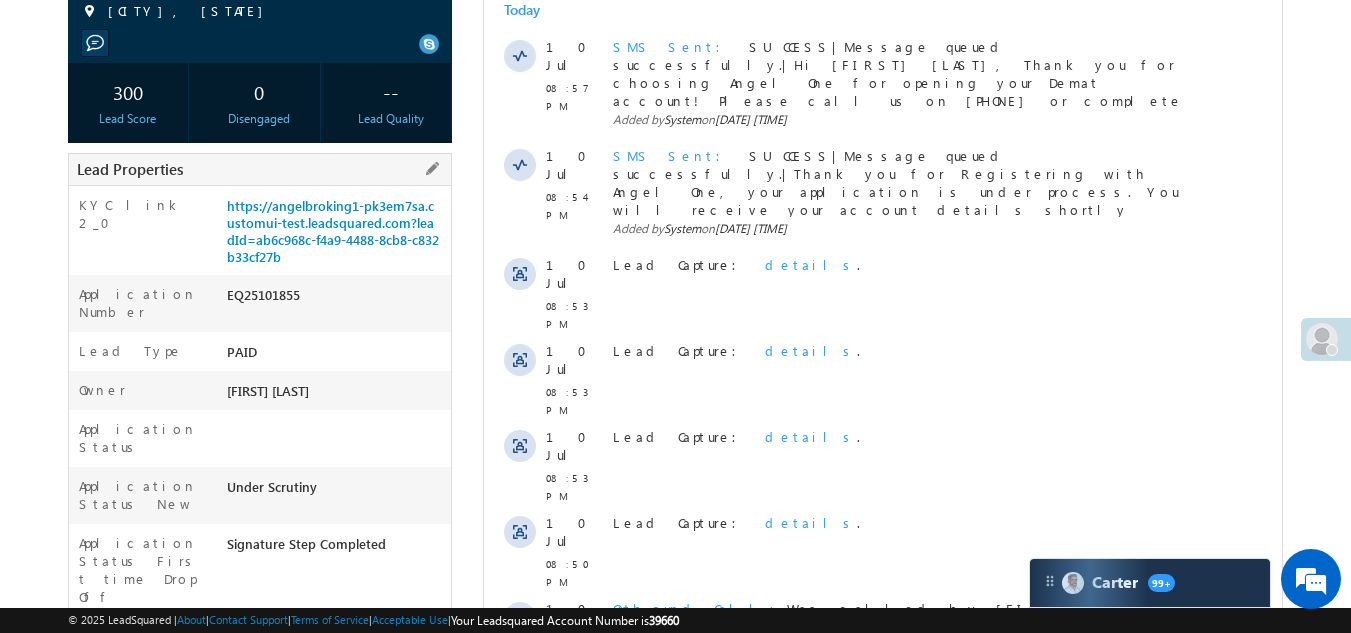 copy on "Under Scrutiny" 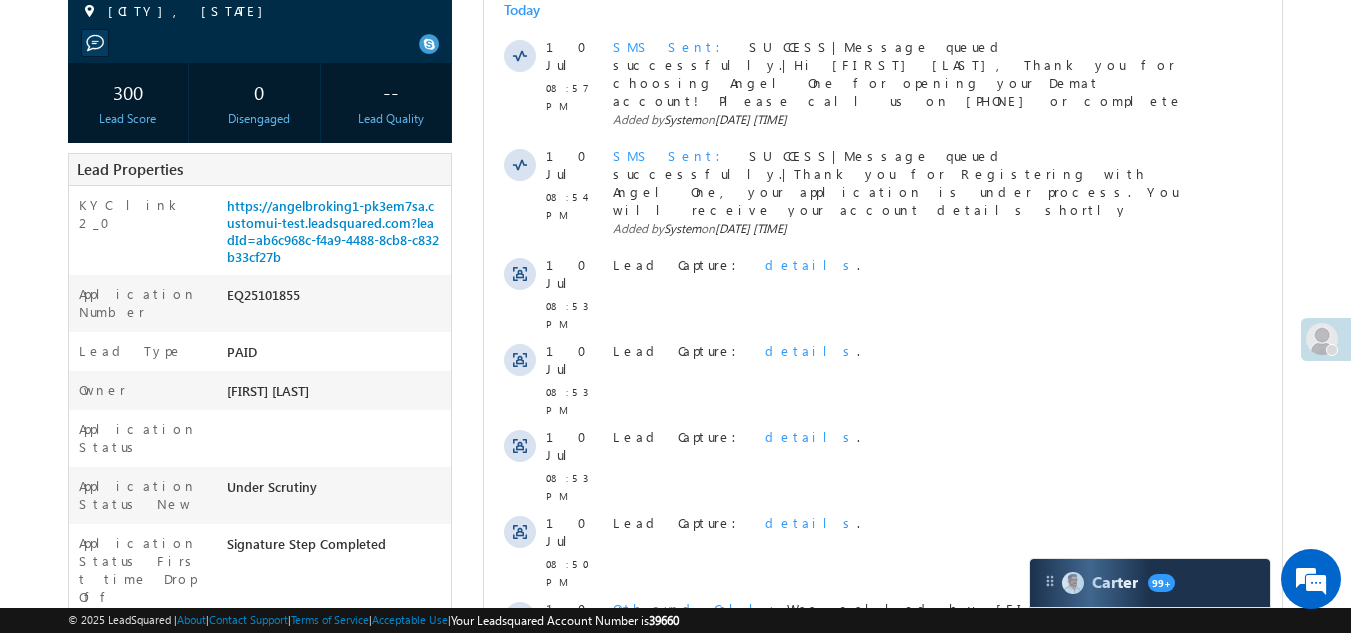 scroll, scrollTop: 0, scrollLeft: 0, axis: both 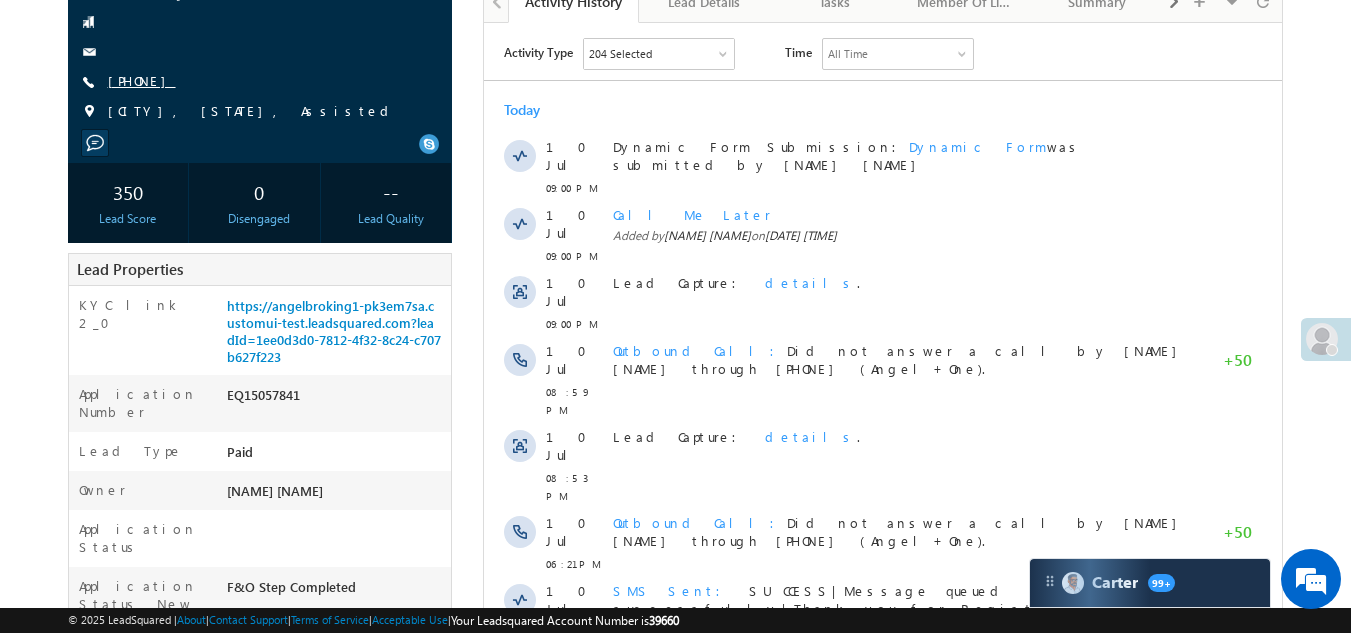 click on "+xx-xxxxxxxx57" at bounding box center (142, 80) 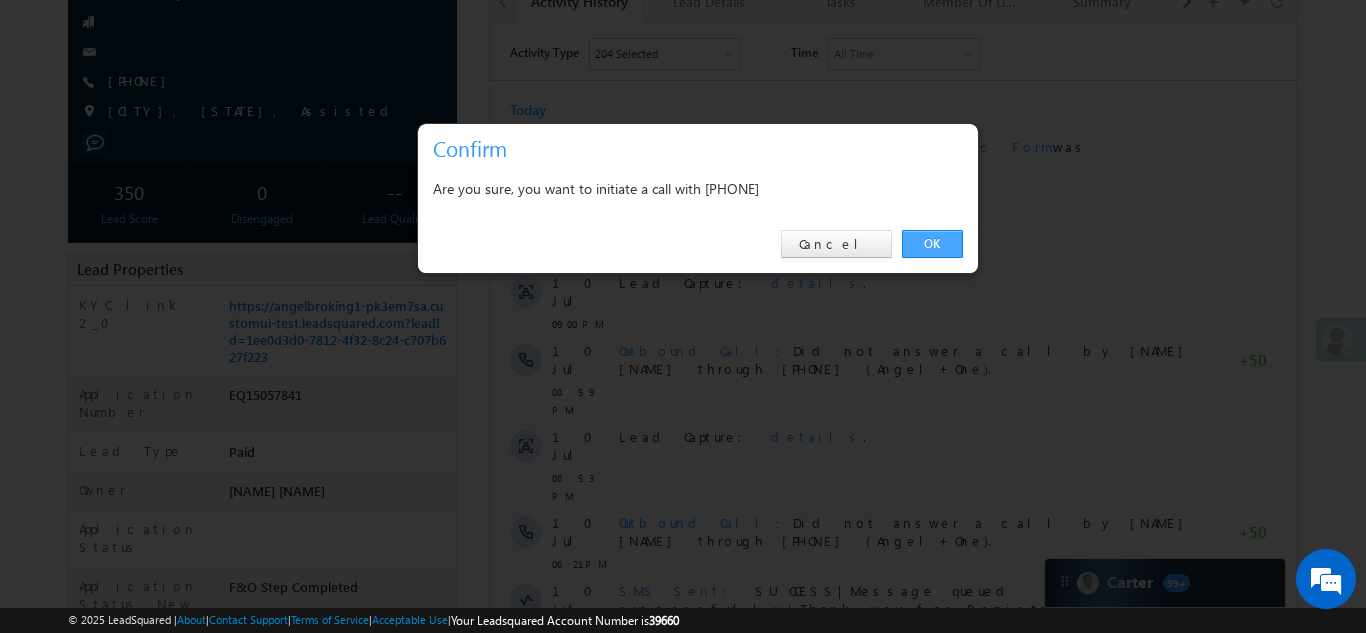 click on "OK" at bounding box center [932, 244] 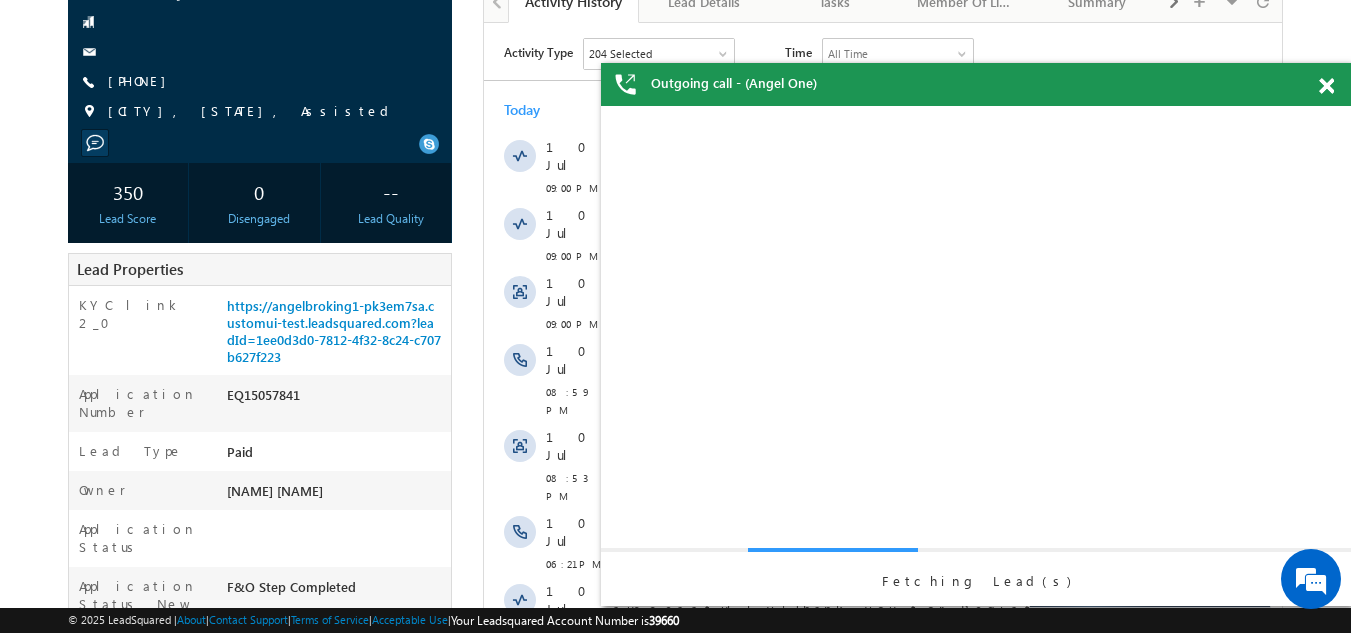 scroll, scrollTop: 0, scrollLeft: 0, axis: both 